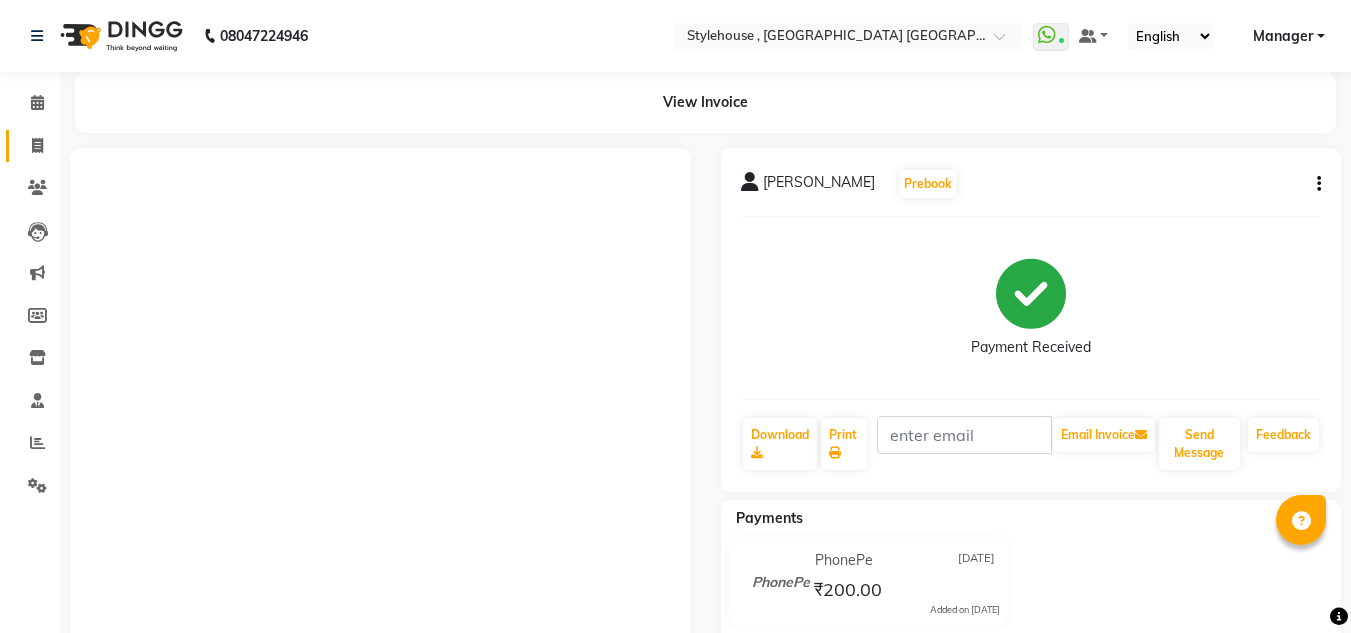 scroll, scrollTop: 117, scrollLeft: 0, axis: vertical 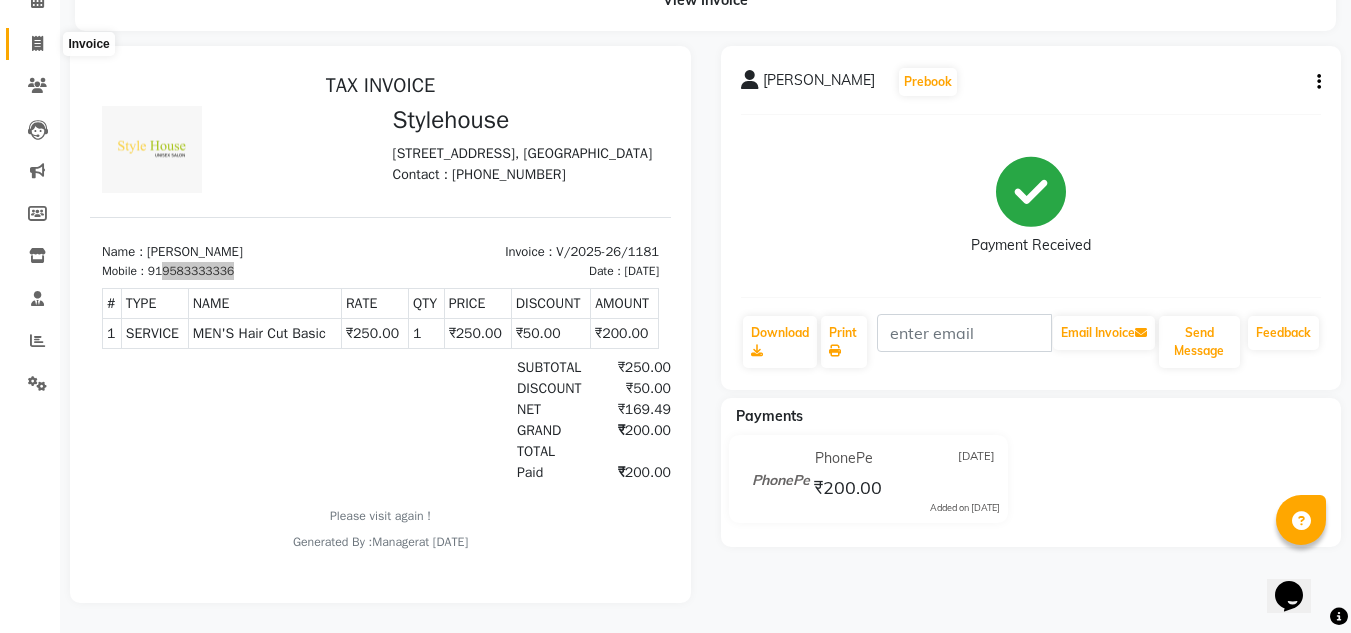 click 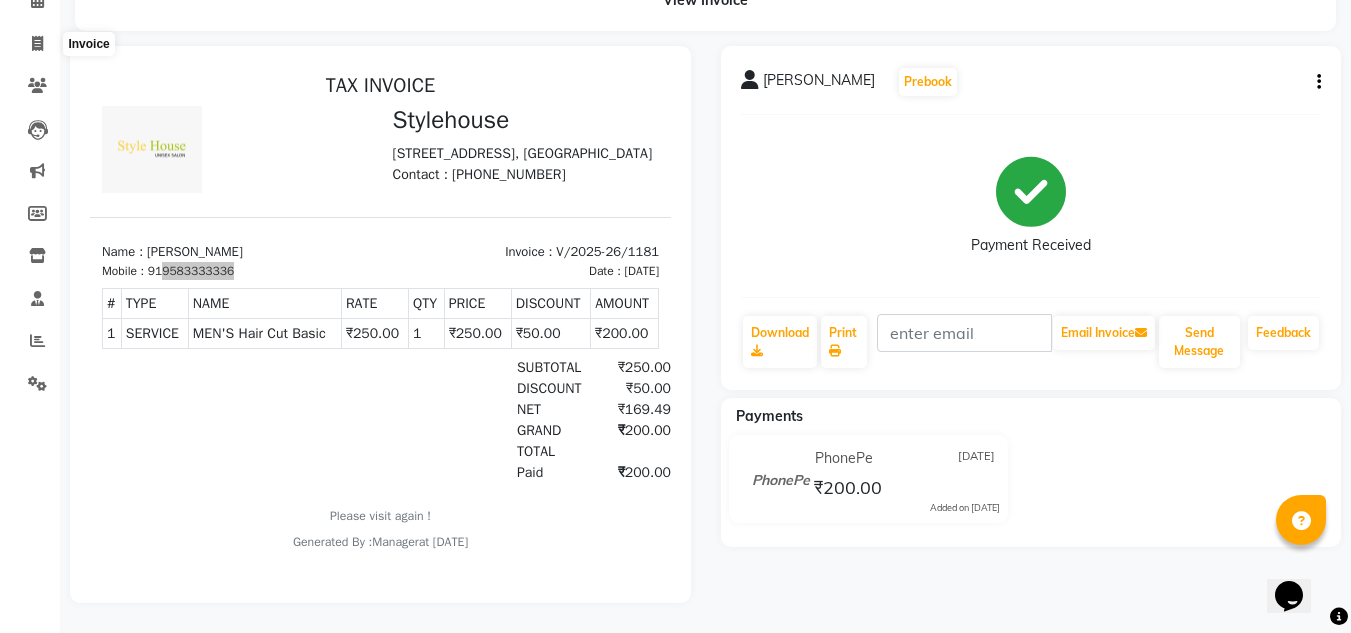 select on "service" 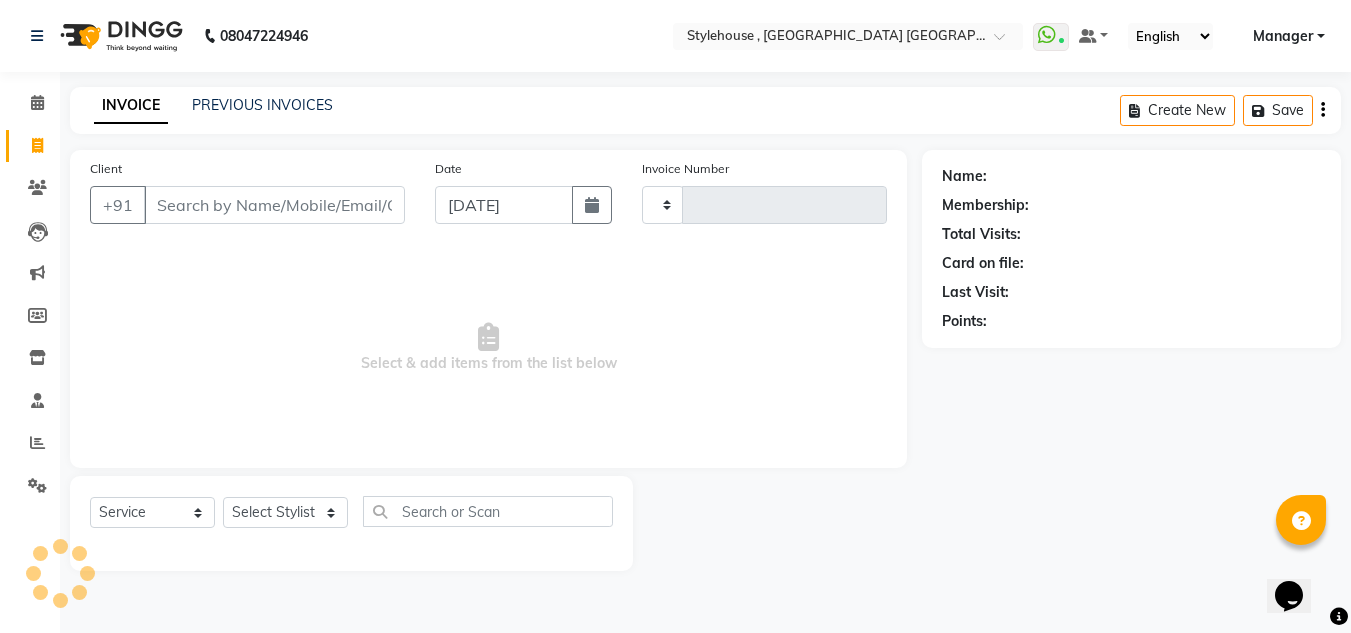 scroll, scrollTop: 0, scrollLeft: 0, axis: both 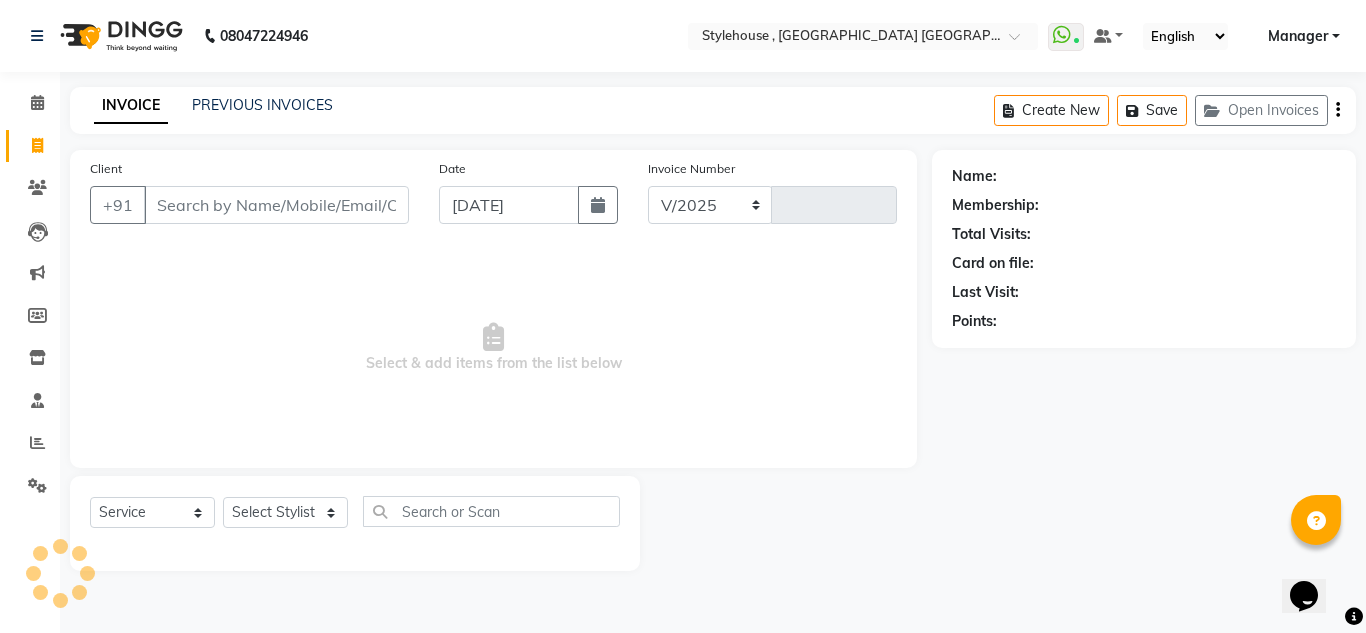 select on "7793" 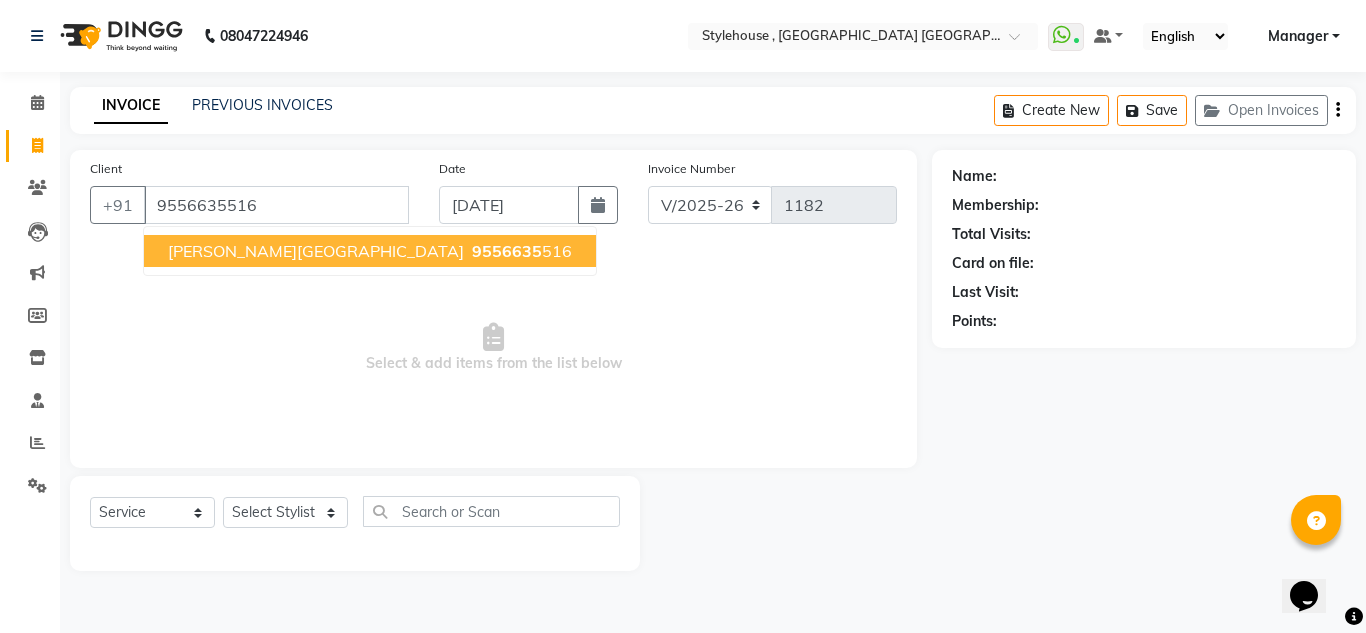 type on "9556635516" 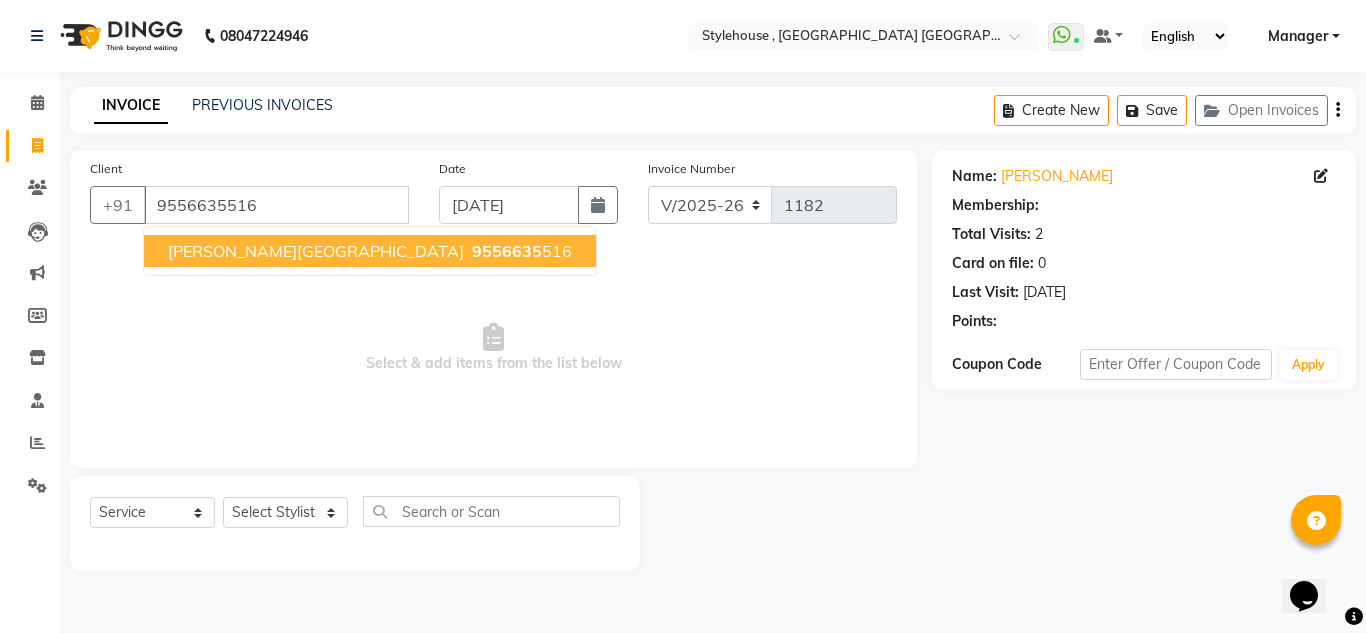 select on "1: Object" 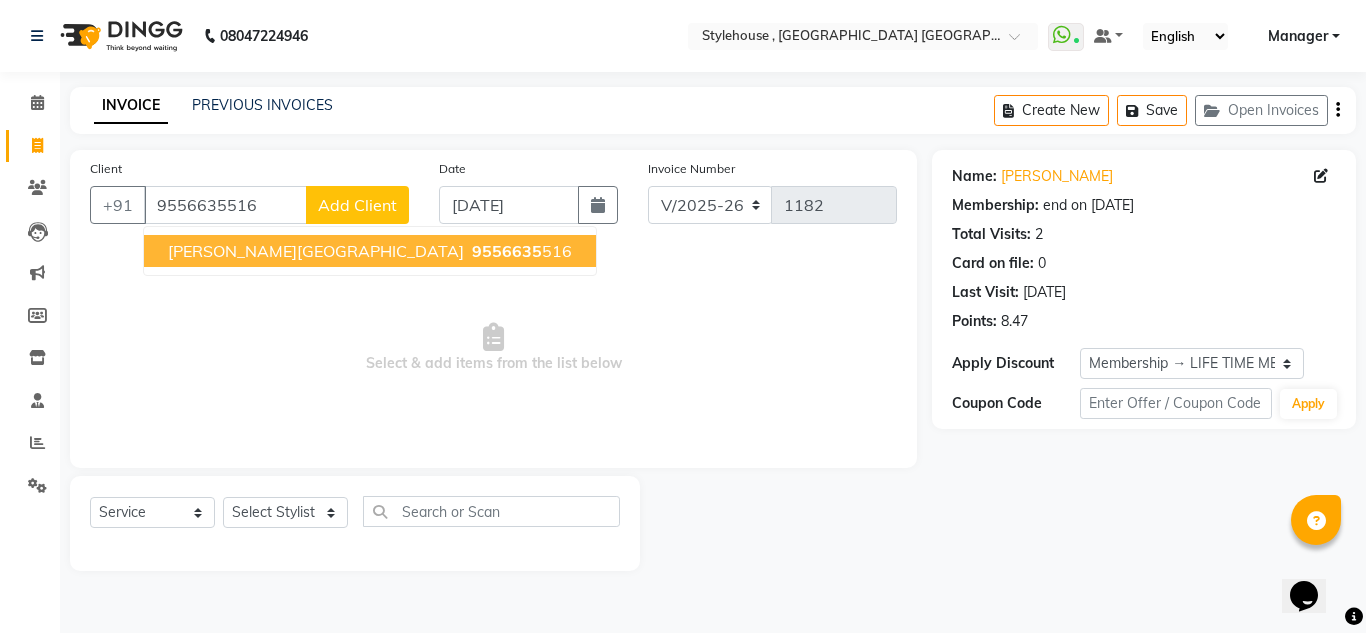 click on "[PERSON_NAME][GEOGRAPHIC_DATA]" at bounding box center (316, 251) 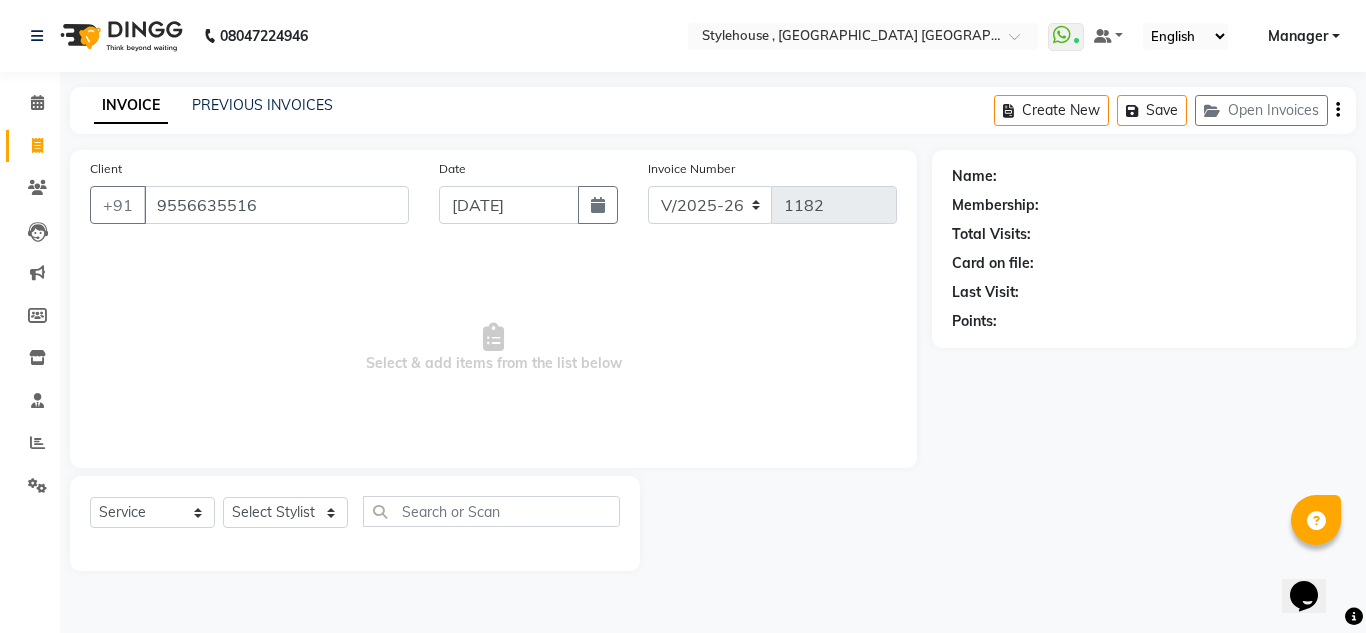 select on "1: Object" 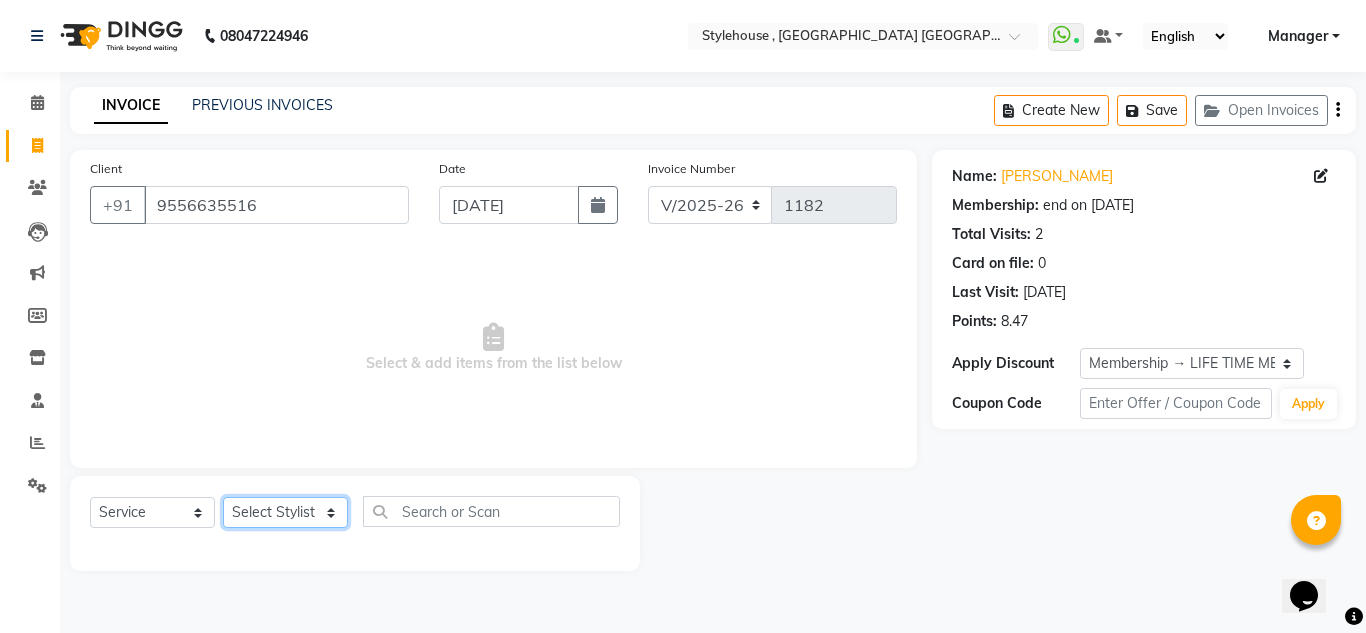 click on "Select Stylist [PERSON_NAME] [PERSON_NAME] [PERSON_NAME] [PERSON_NAME] PRIYA Manager [PERSON_NAME] [PERSON_NAME] [PERSON_NAME] PRIYANKA NANDA PUJA [PERSON_NAME] [PERSON_NAME] [PERSON_NAME] SAMEER [PERSON_NAME] [PERSON_NAME]" 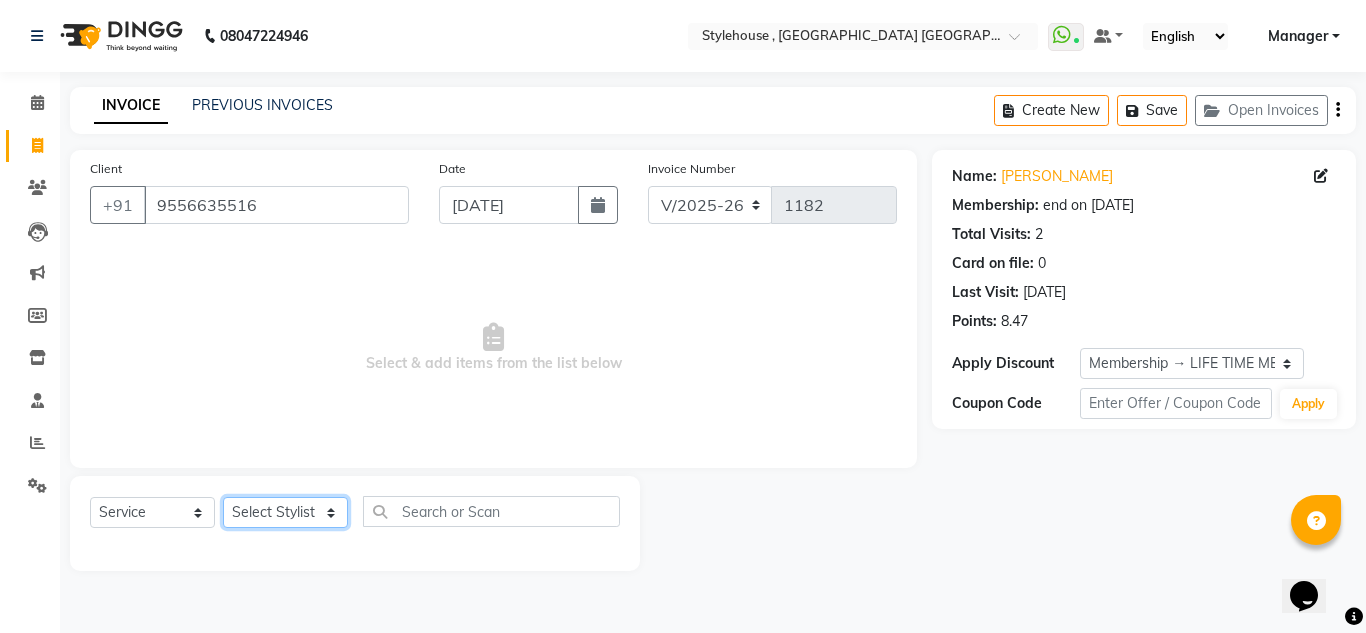 select on "69900" 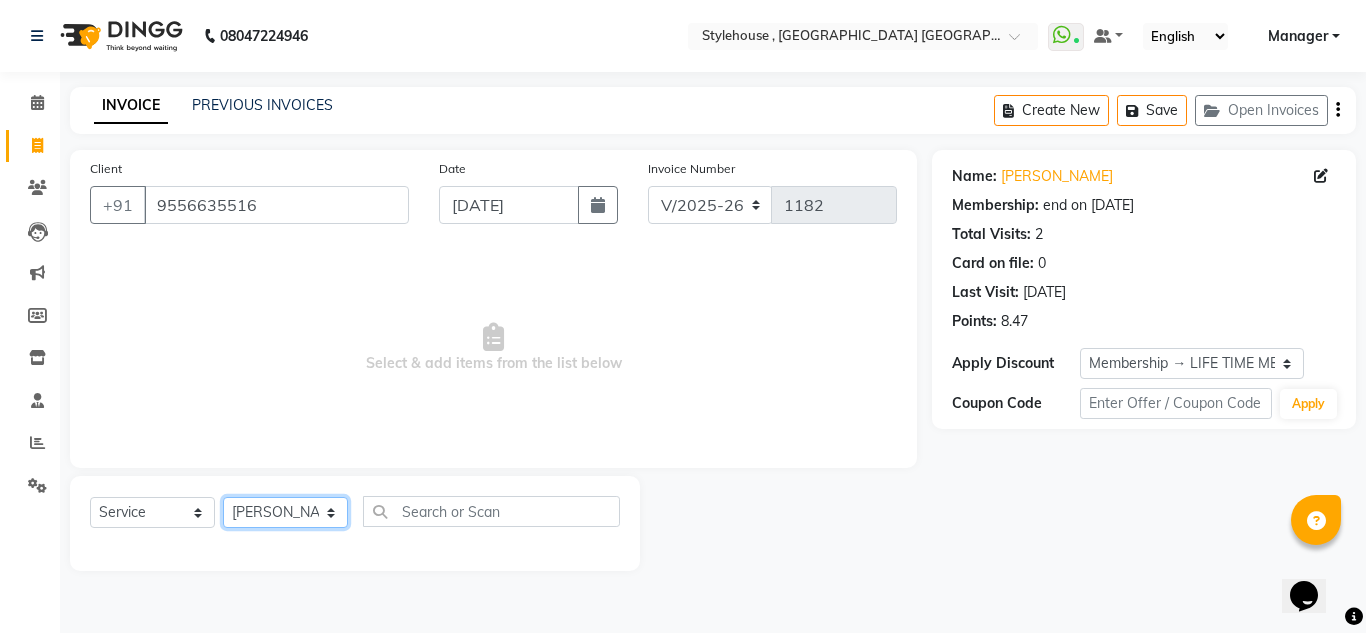 click on "Select Stylist [PERSON_NAME] [PERSON_NAME] [PERSON_NAME] [PERSON_NAME] PRIYA Manager [PERSON_NAME] [PERSON_NAME] [PERSON_NAME] PRIYANKA NANDA PUJA [PERSON_NAME] [PERSON_NAME] [PERSON_NAME] SAMEER [PERSON_NAME] [PERSON_NAME]" 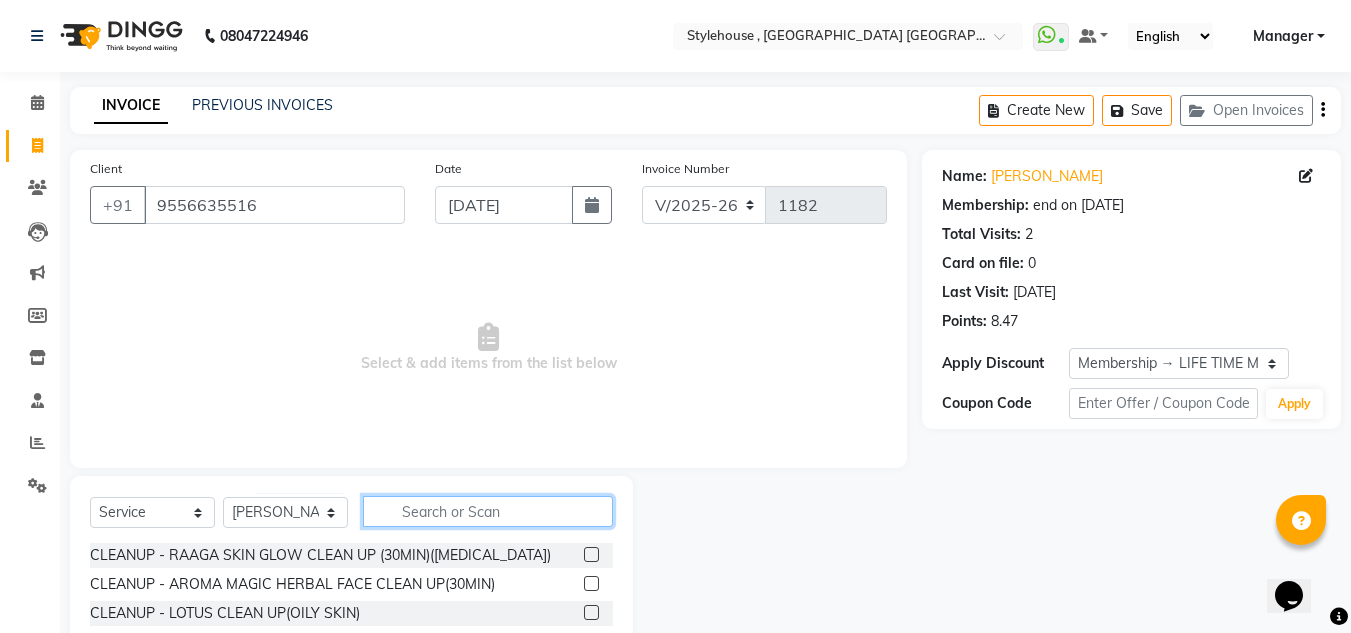 click 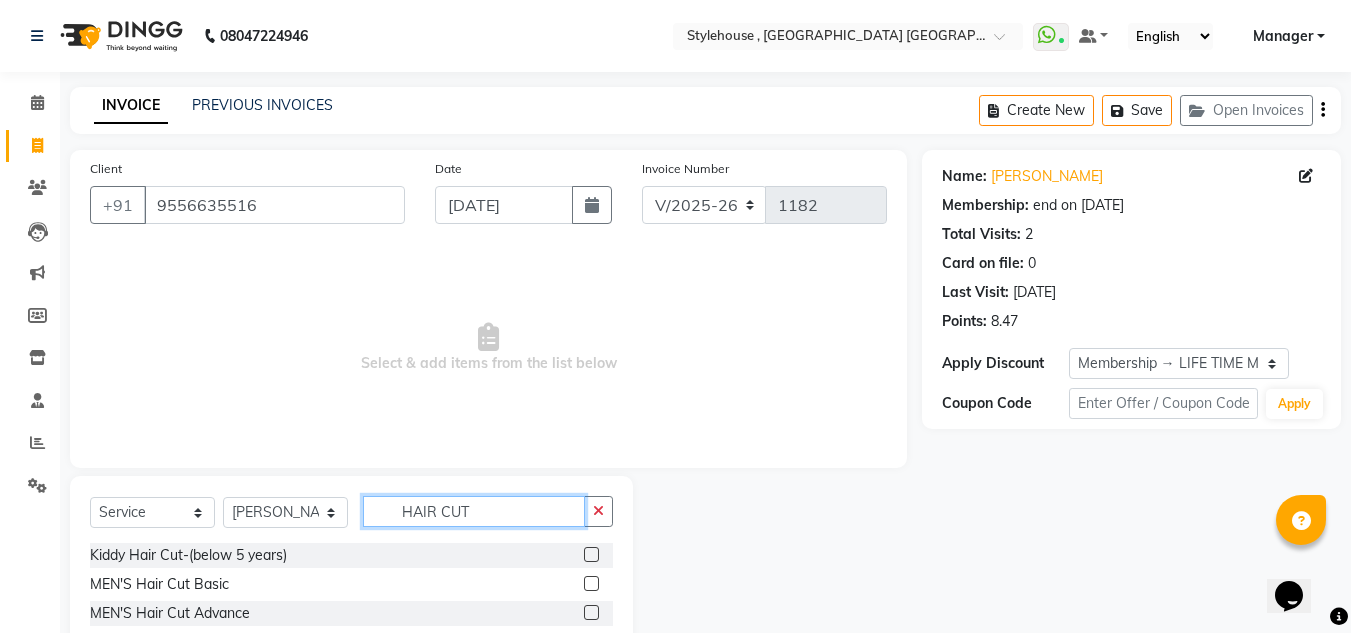 type on "HAIR CUT" 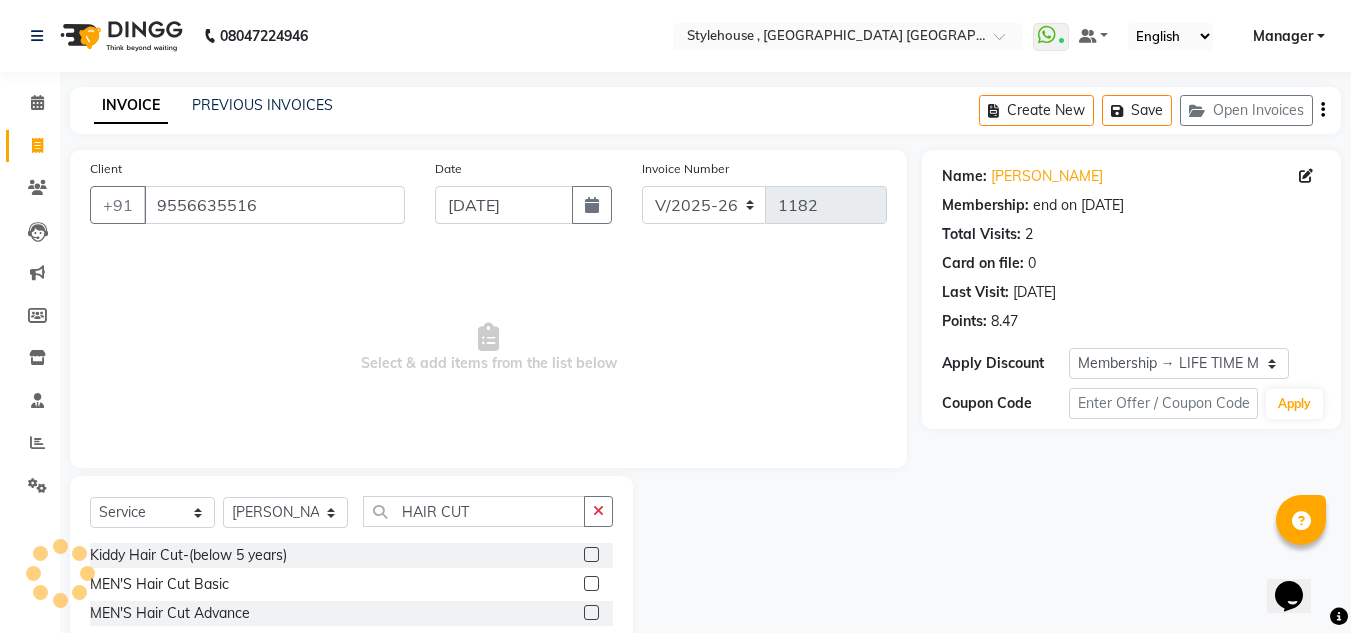 click 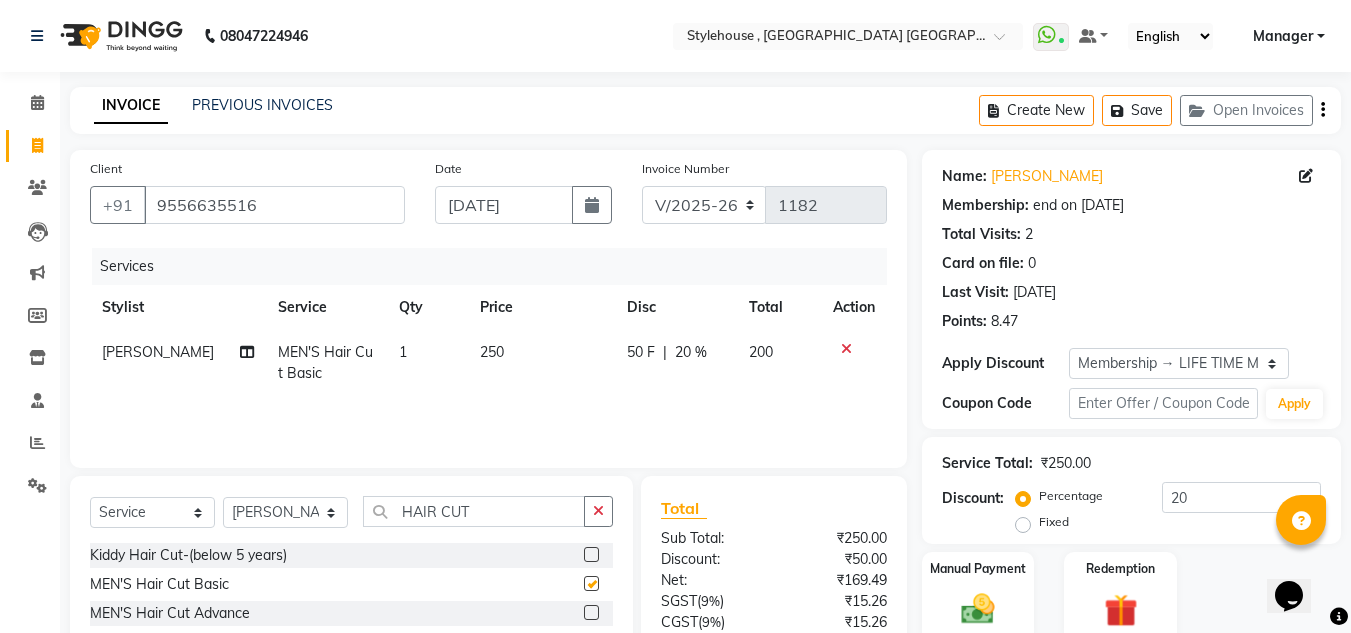 checkbox on "false" 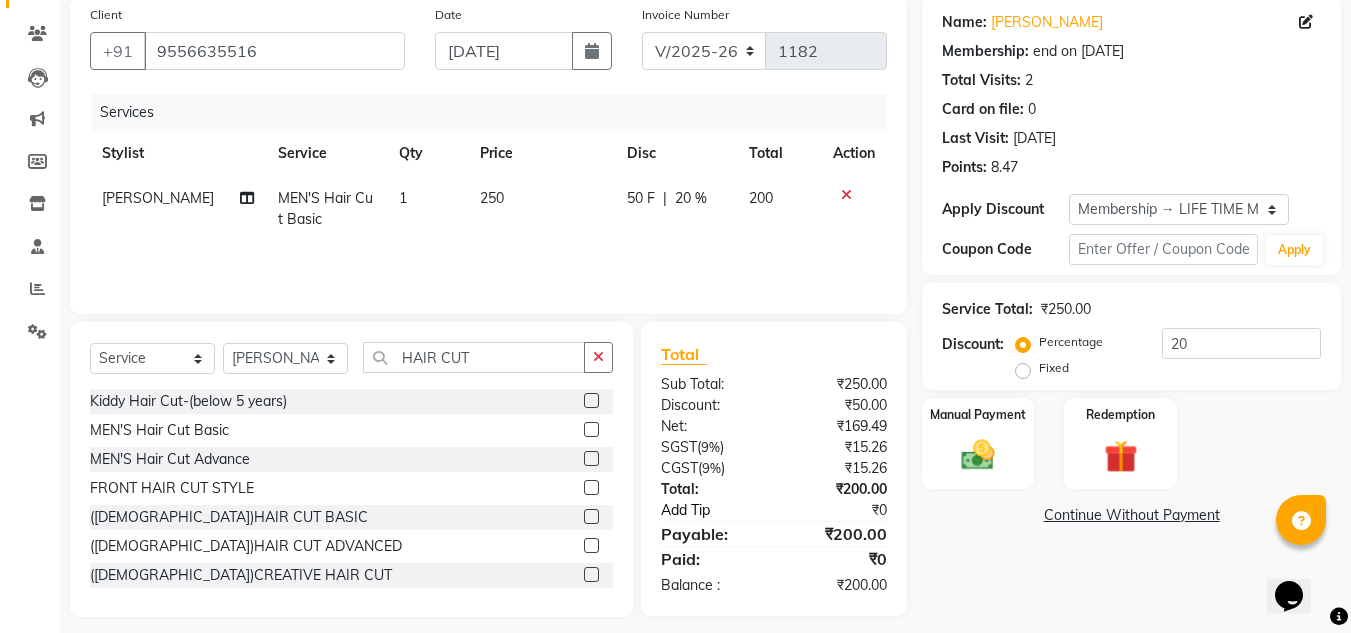 scroll, scrollTop: 168, scrollLeft: 0, axis: vertical 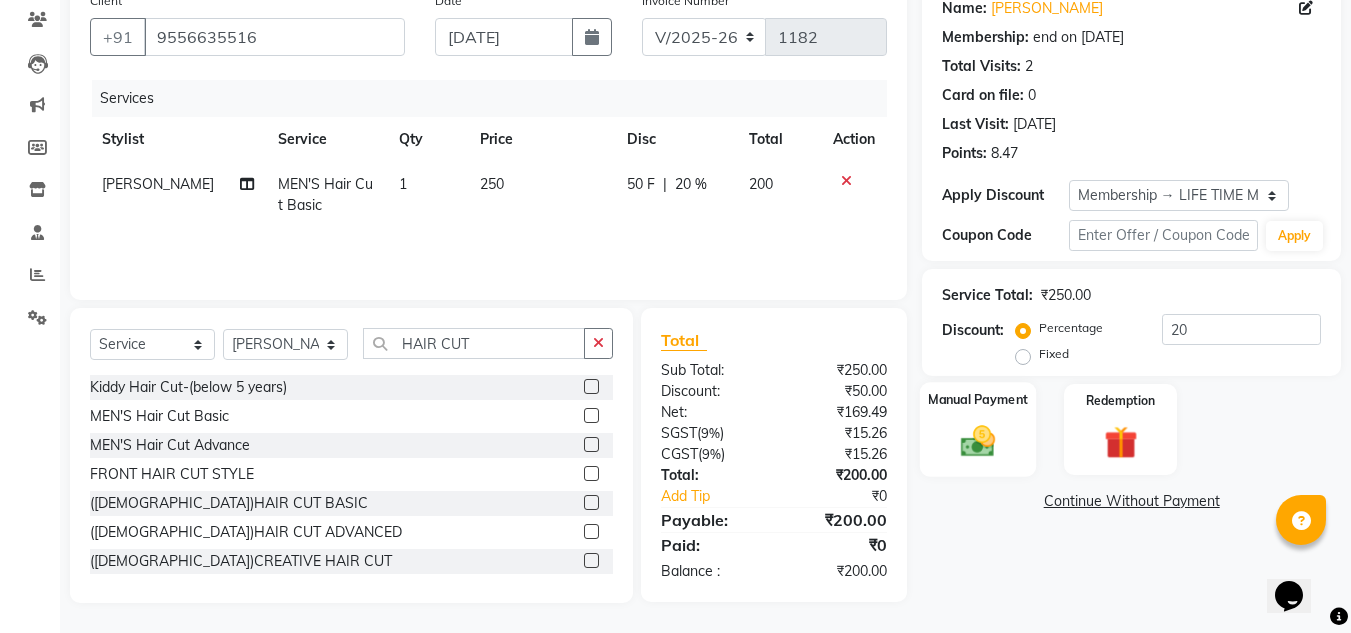 click on "Manual Payment" 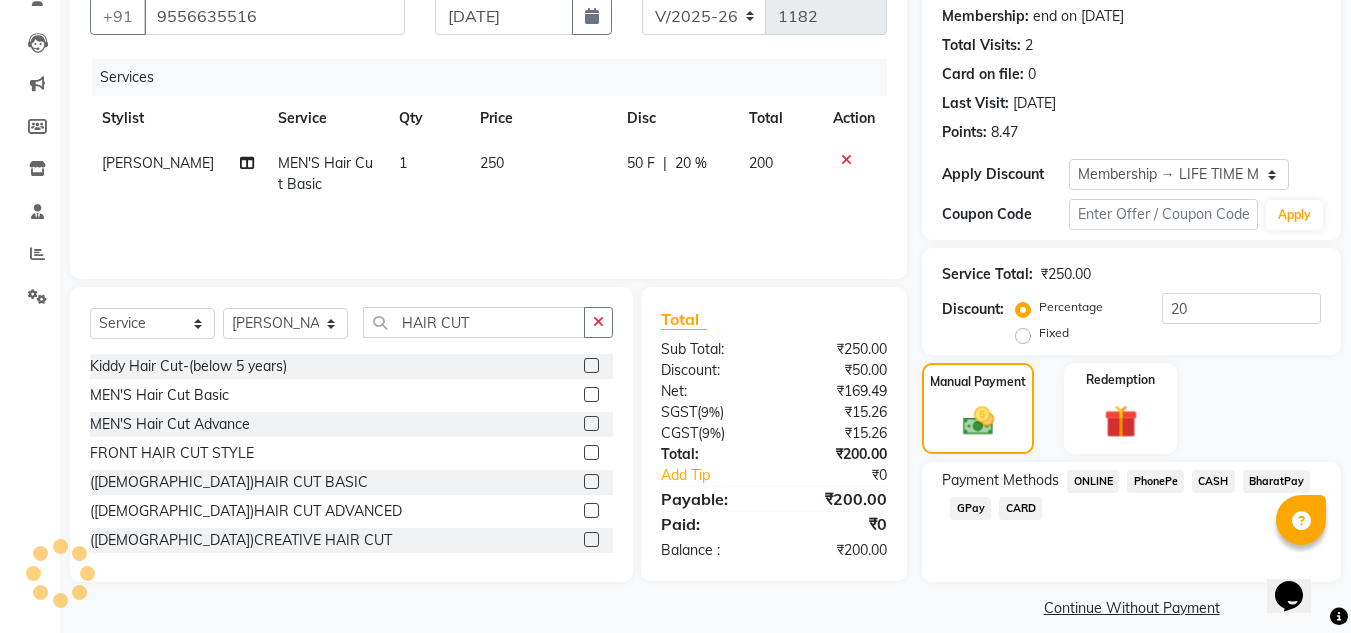 scroll, scrollTop: 209, scrollLeft: 0, axis: vertical 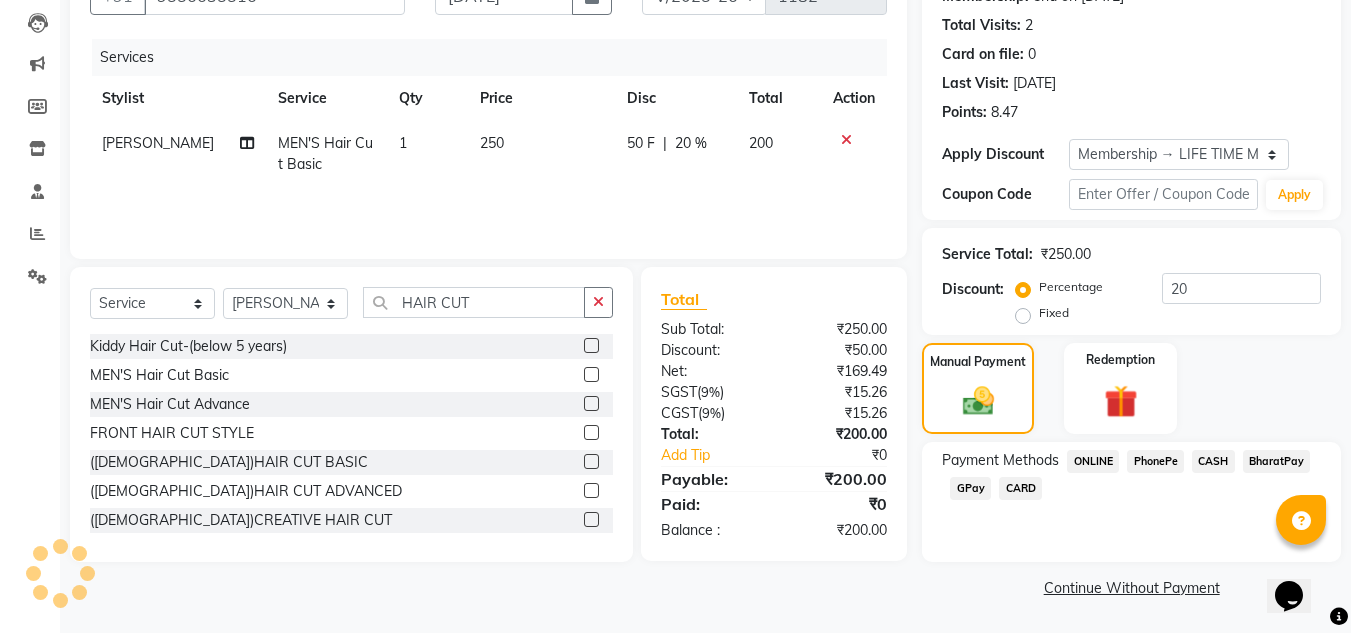 click on "PhonePe" 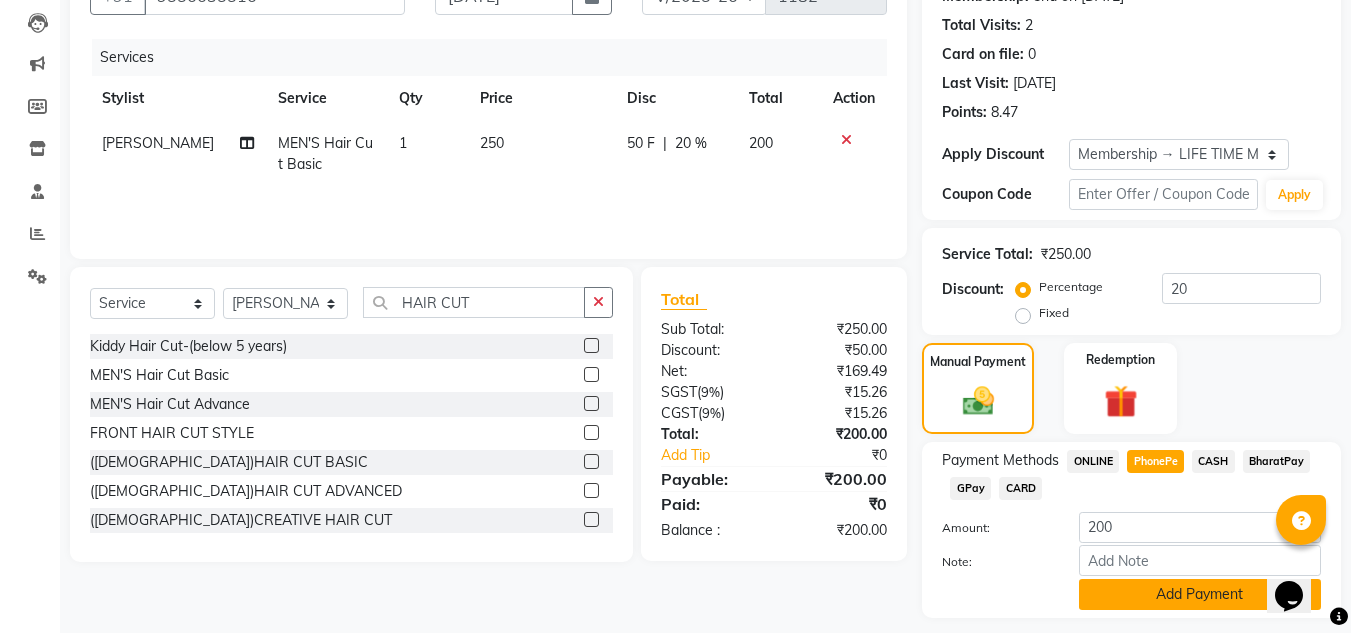 click on "Add Payment" 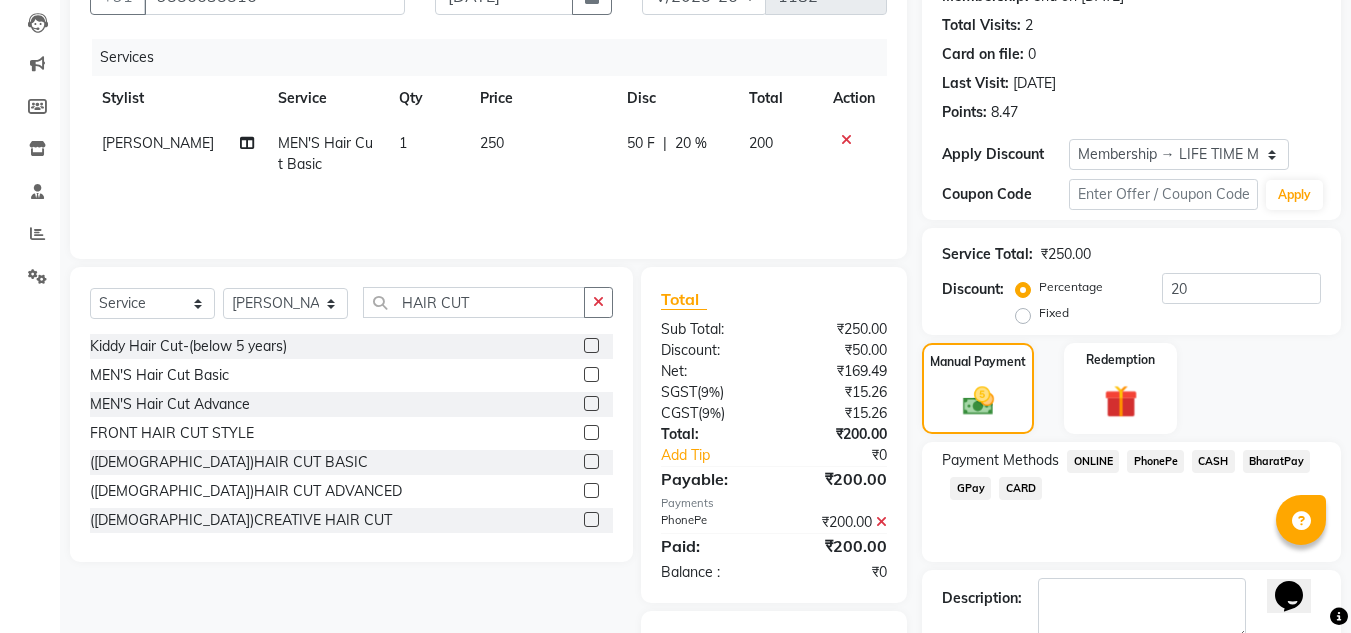 scroll, scrollTop: 322, scrollLeft: 0, axis: vertical 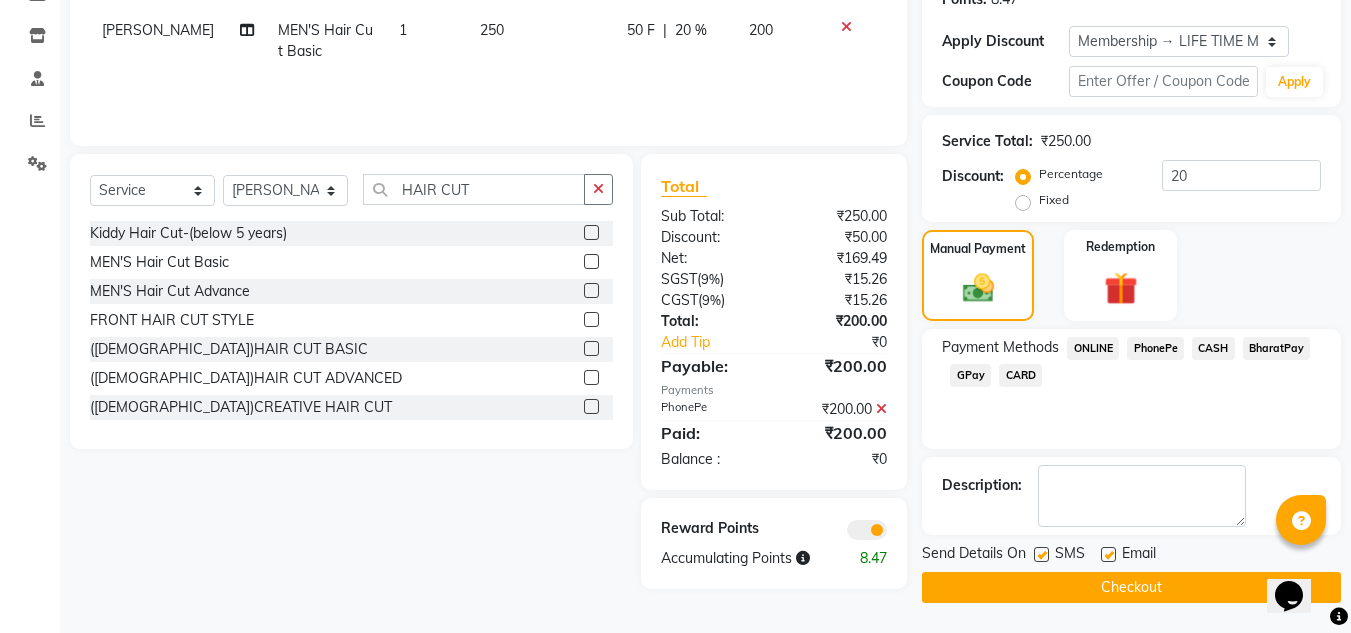 click on "Checkout" 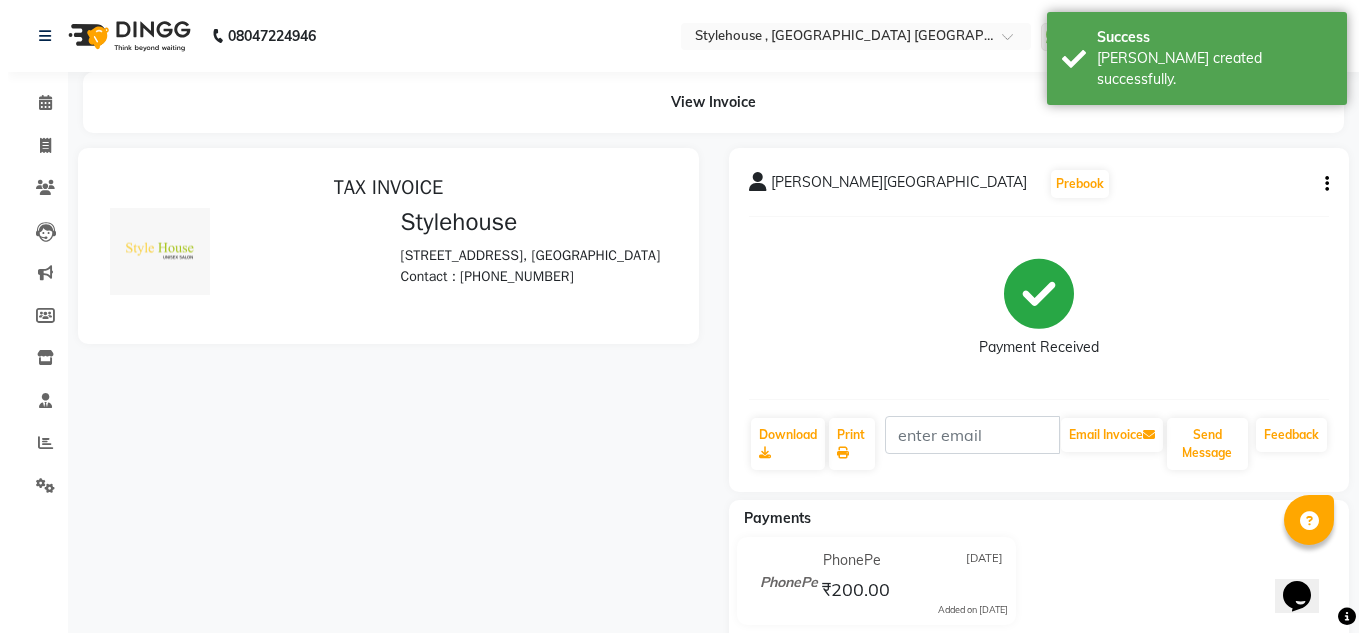 scroll, scrollTop: 0, scrollLeft: 0, axis: both 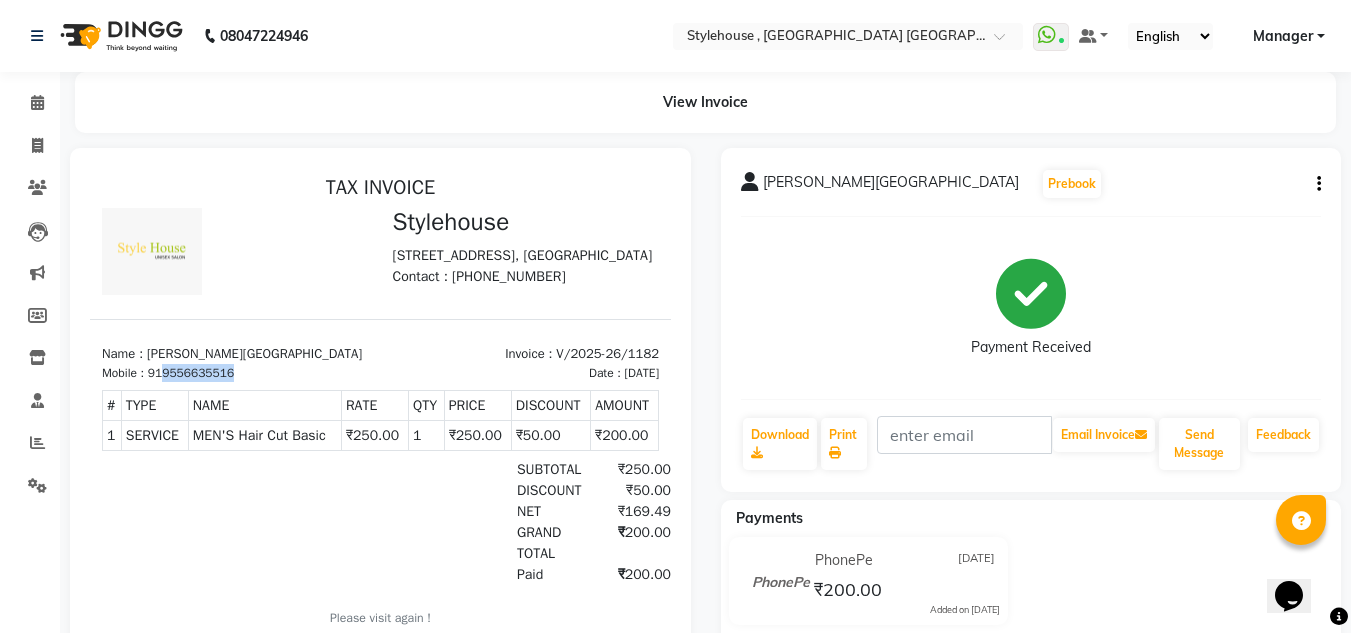 drag, startPoint x: 236, startPoint y: 403, endPoint x: 168, endPoint y: 411, distance: 68.46897 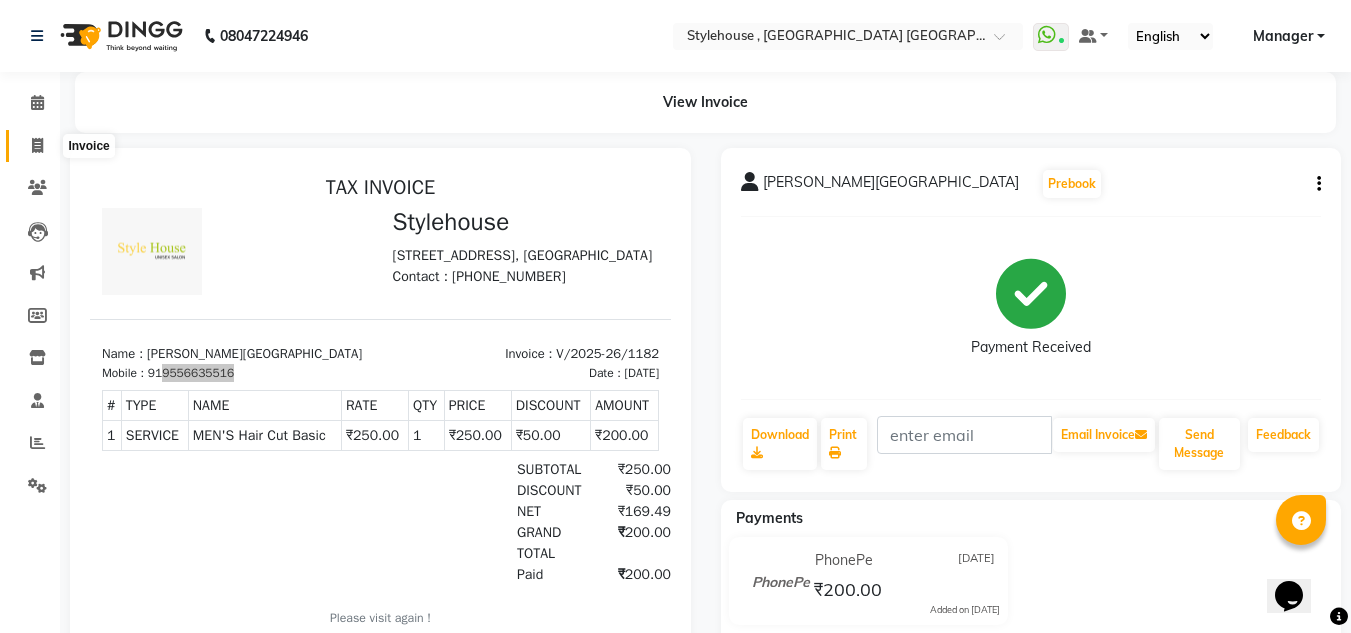 click 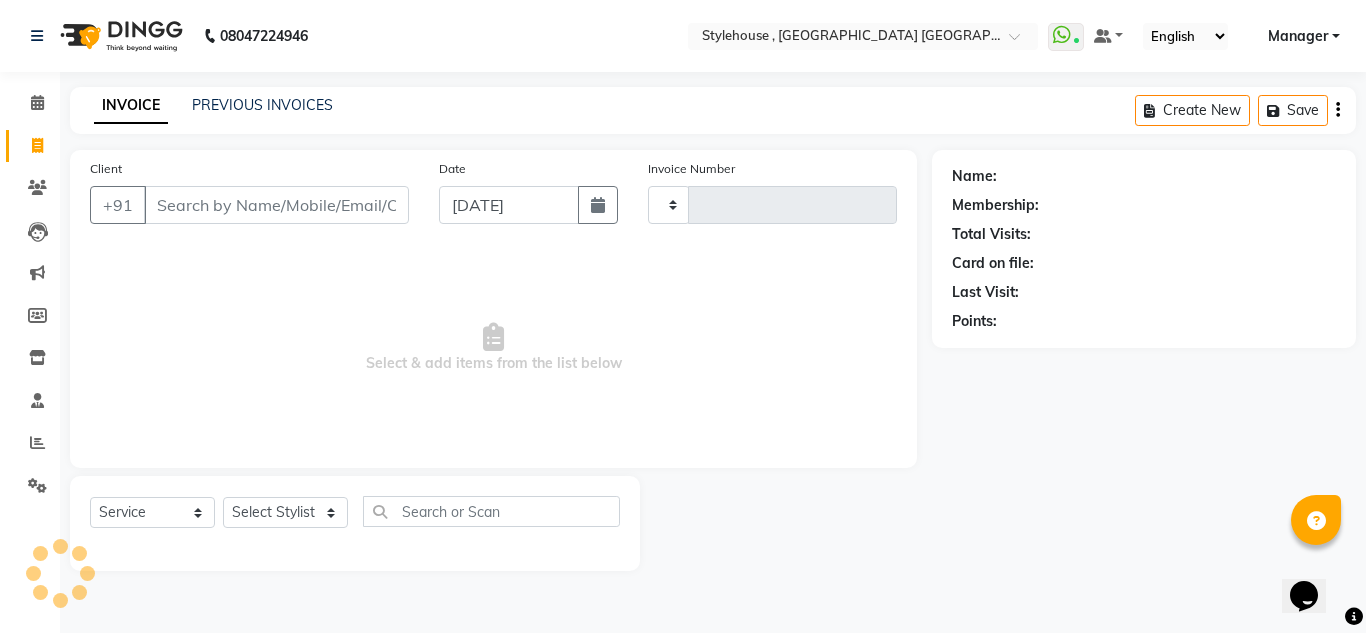 type on "1183" 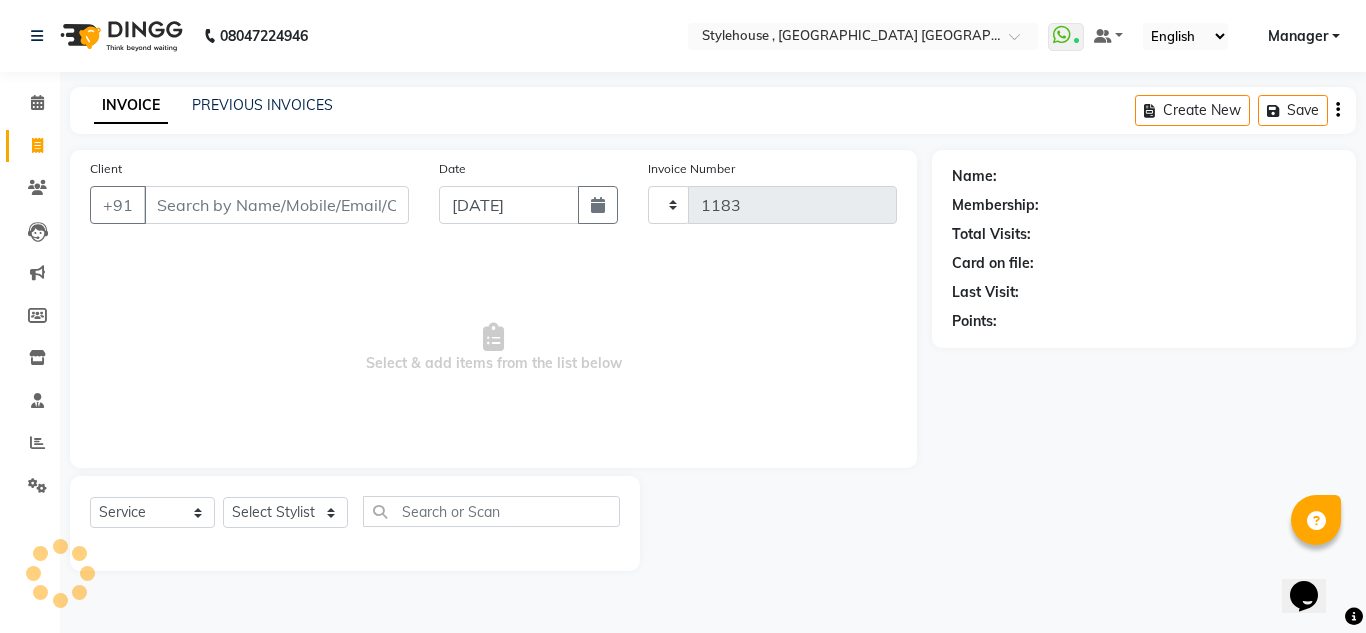 select on "7793" 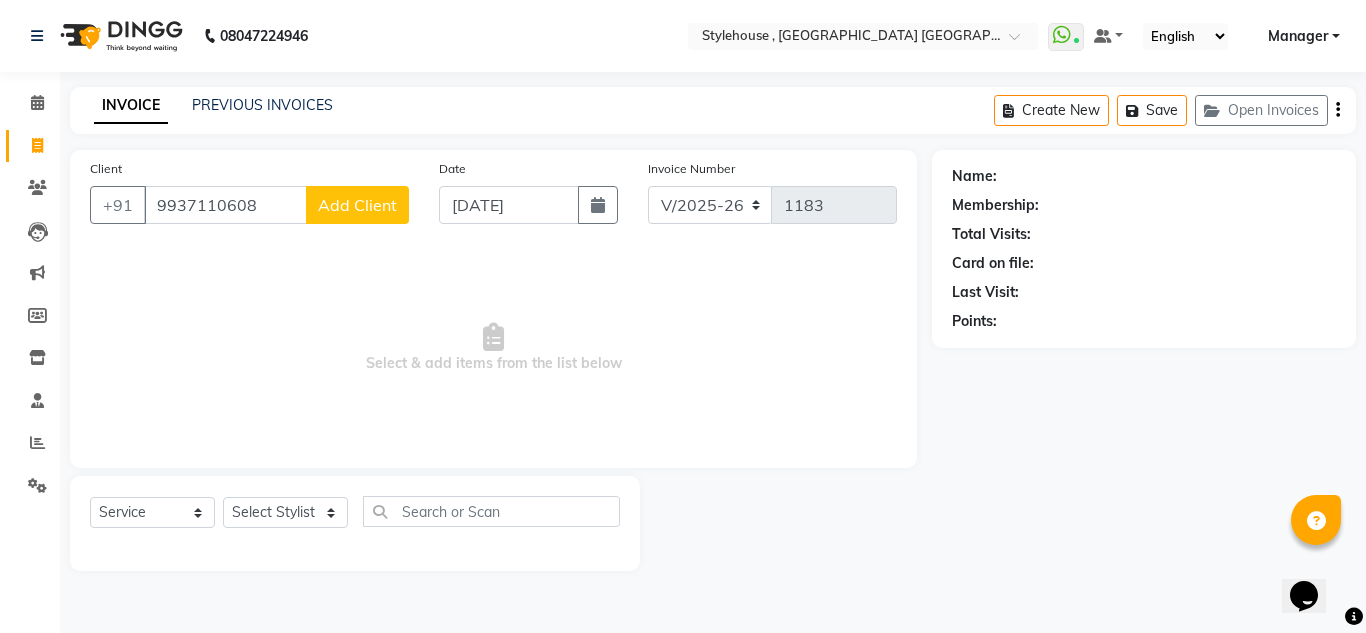 type on "9937110608" 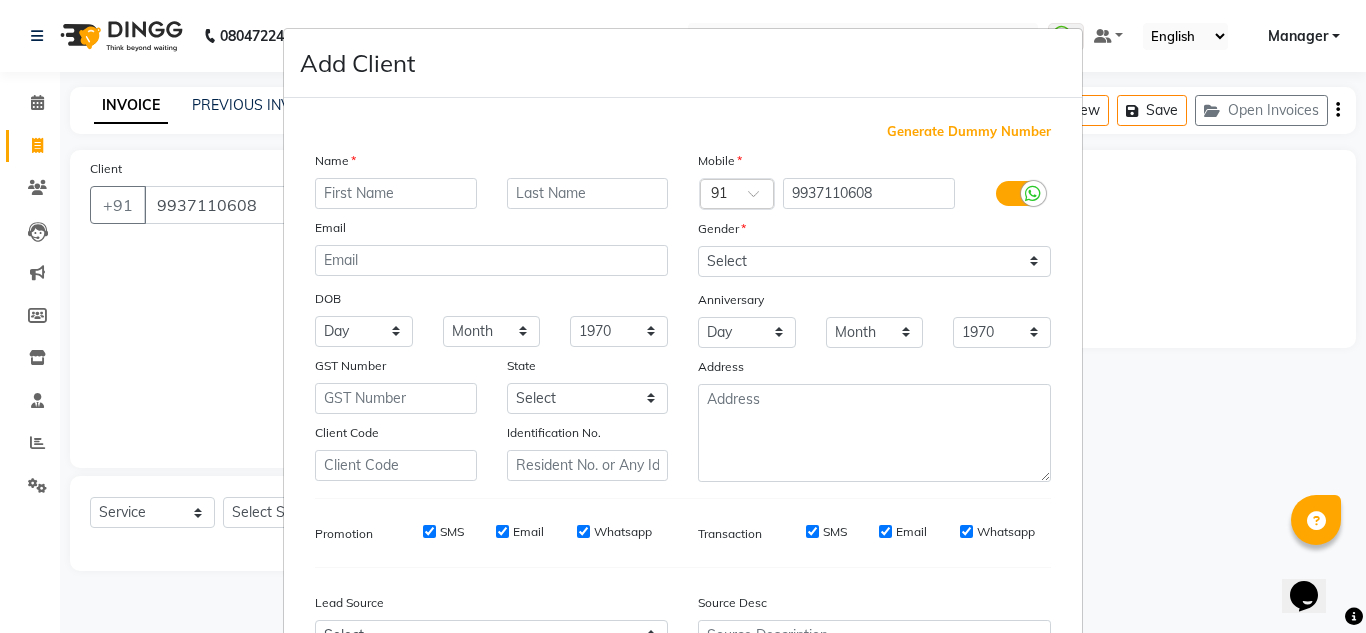 click at bounding box center (396, 193) 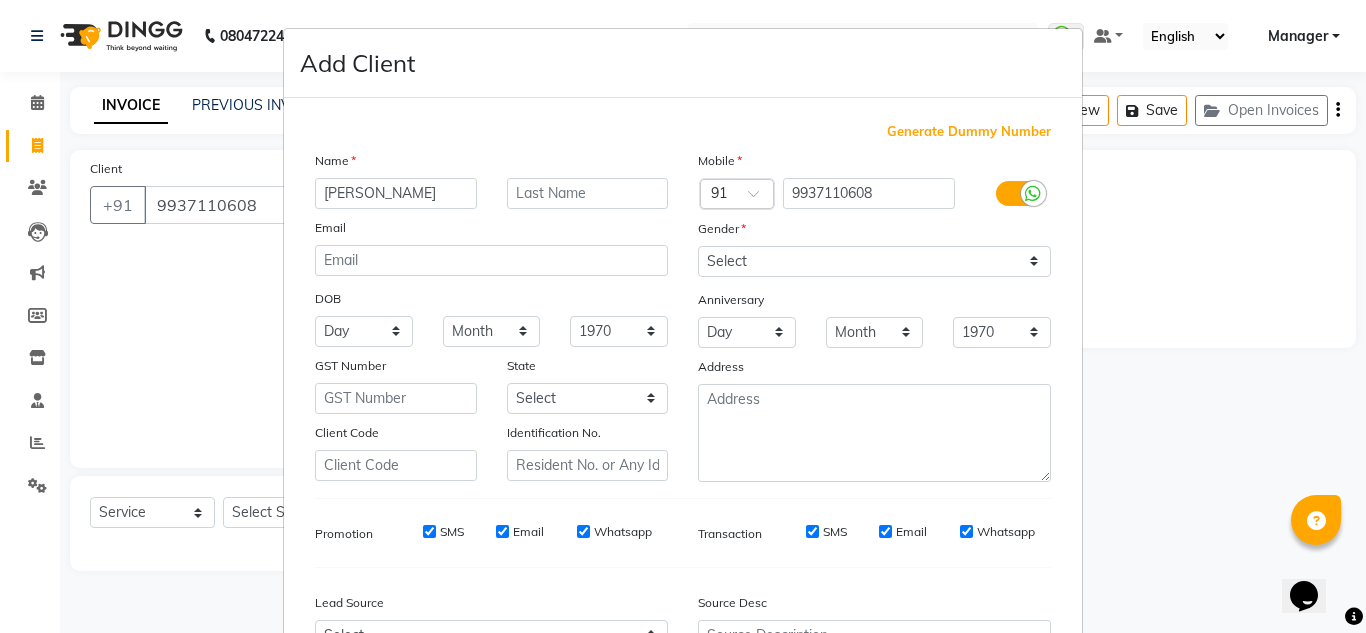 type on "[PERSON_NAME]" 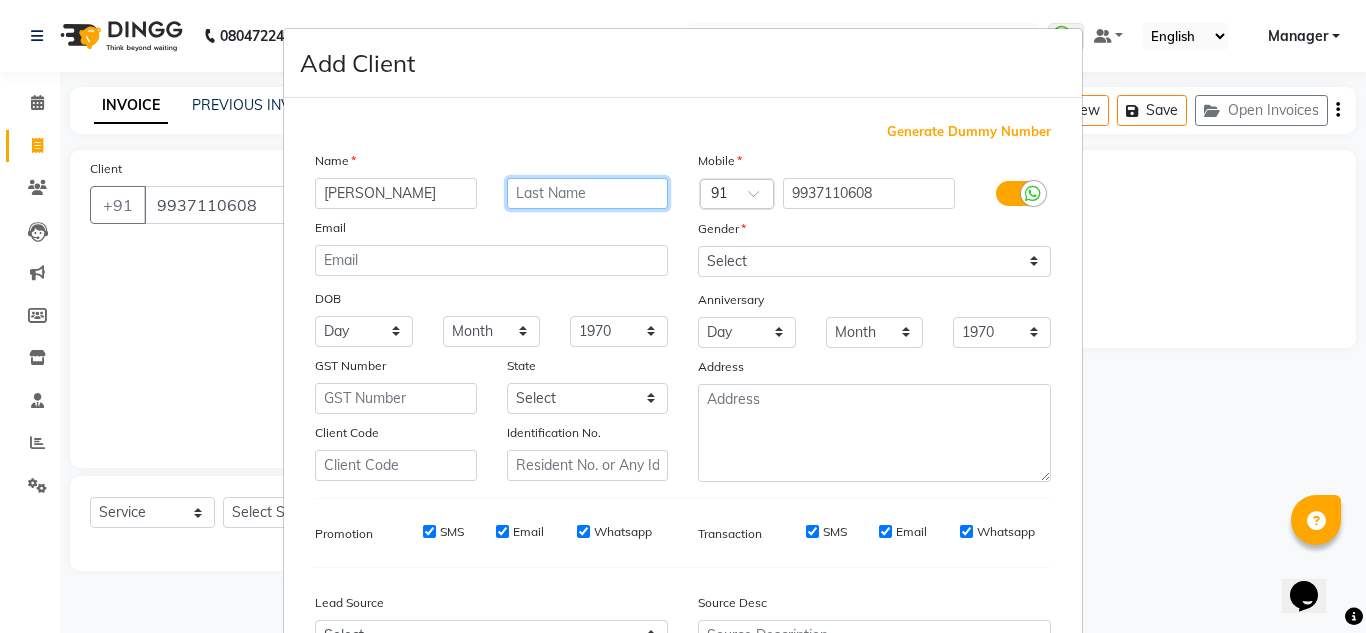 click at bounding box center [588, 193] 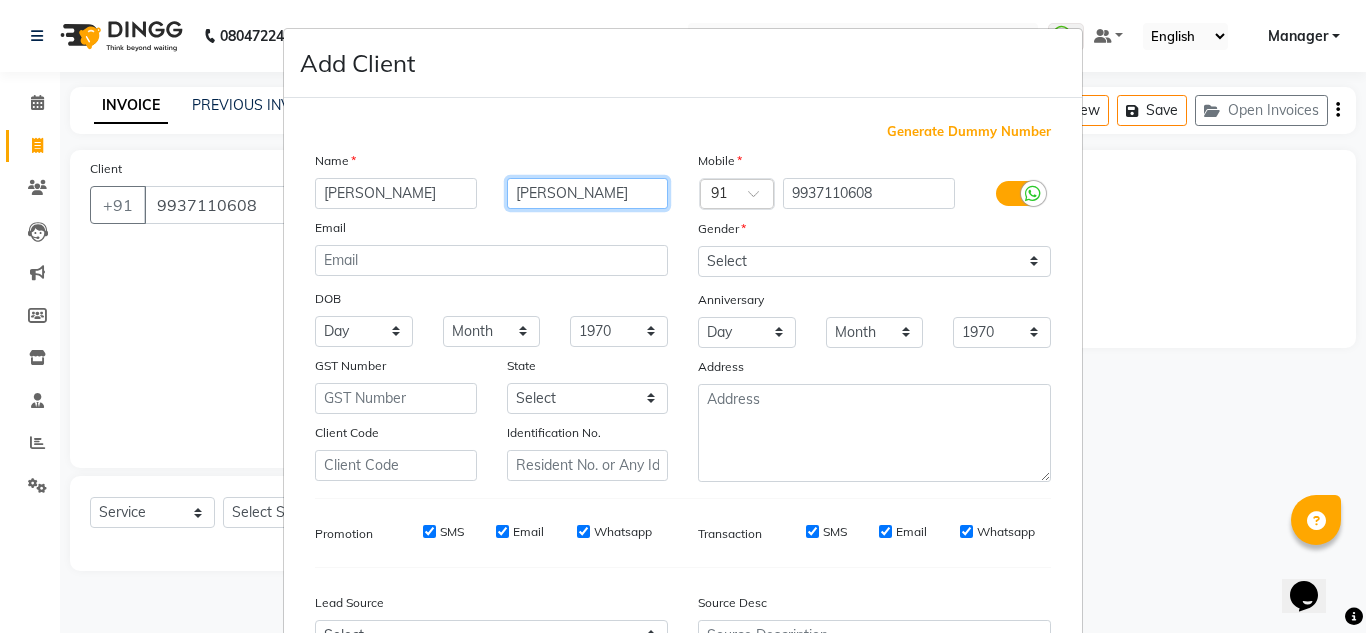 type on "[PERSON_NAME]" 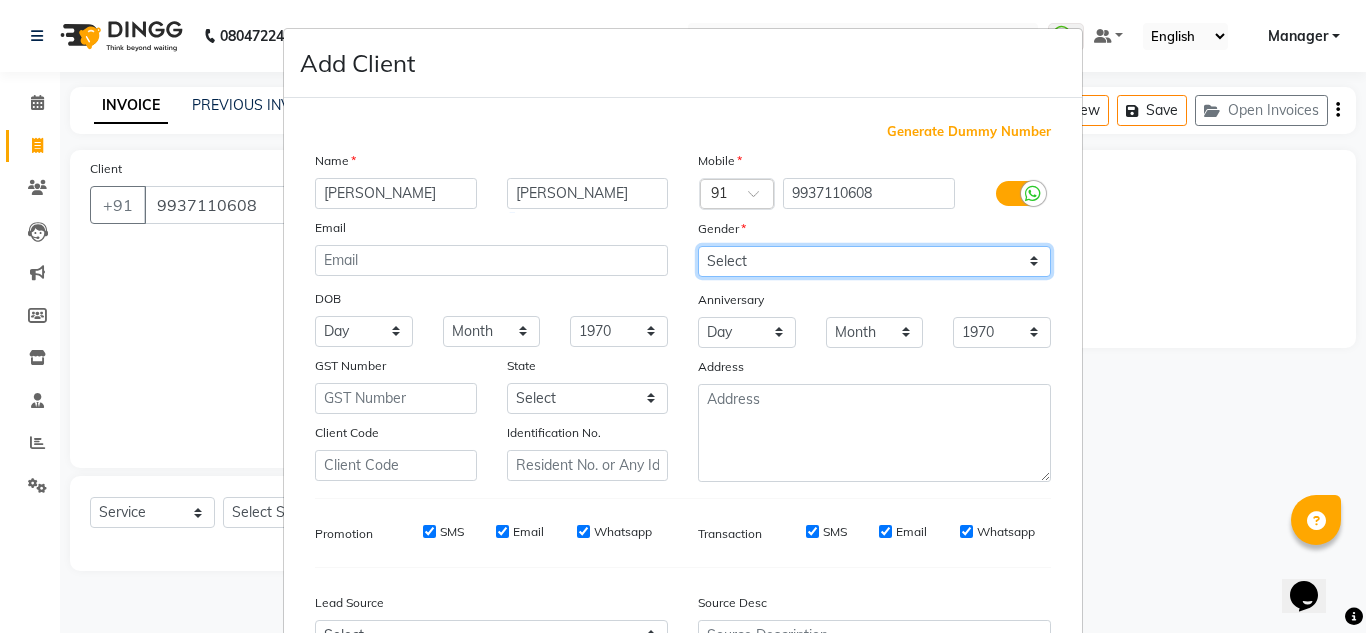 click on "Select [DEMOGRAPHIC_DATA] [DEMOGRAPHIC_DATA] Other Prefer Not To Say" at bounding box center (874, 261) 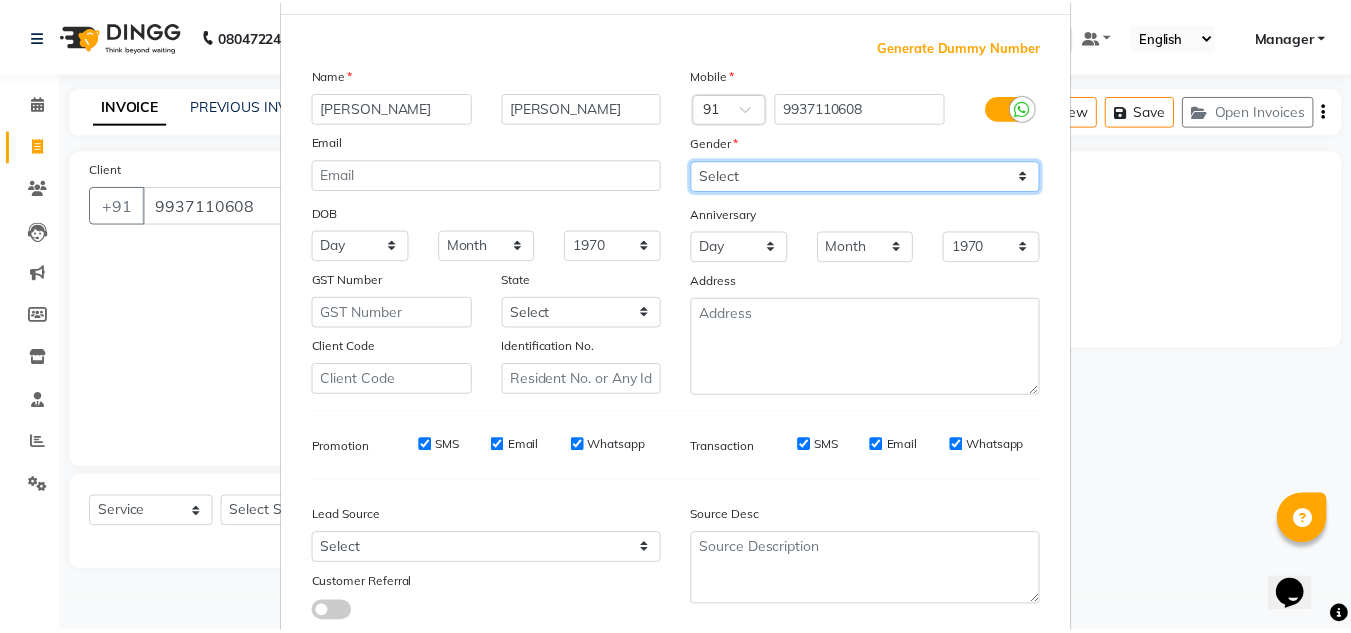 scroll, scrollTop: 216, scrollLeft: 0, axis: vertical 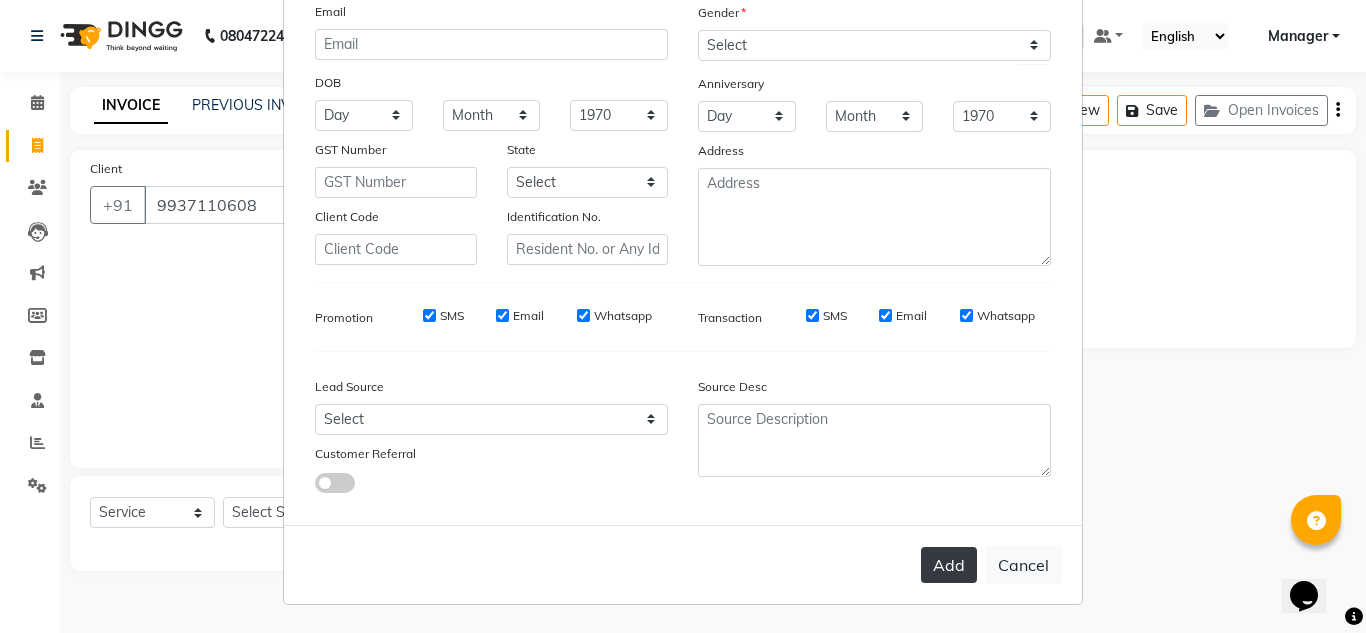 click on "Add" at bounding box center [949, 565] 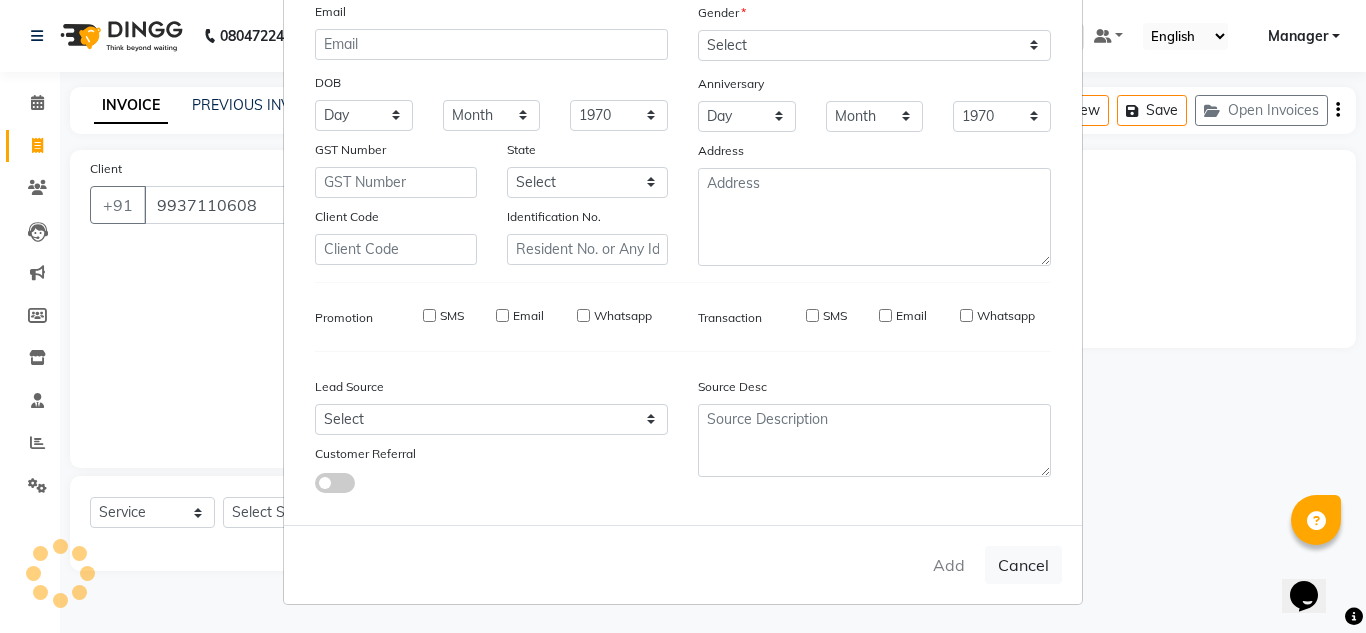 type 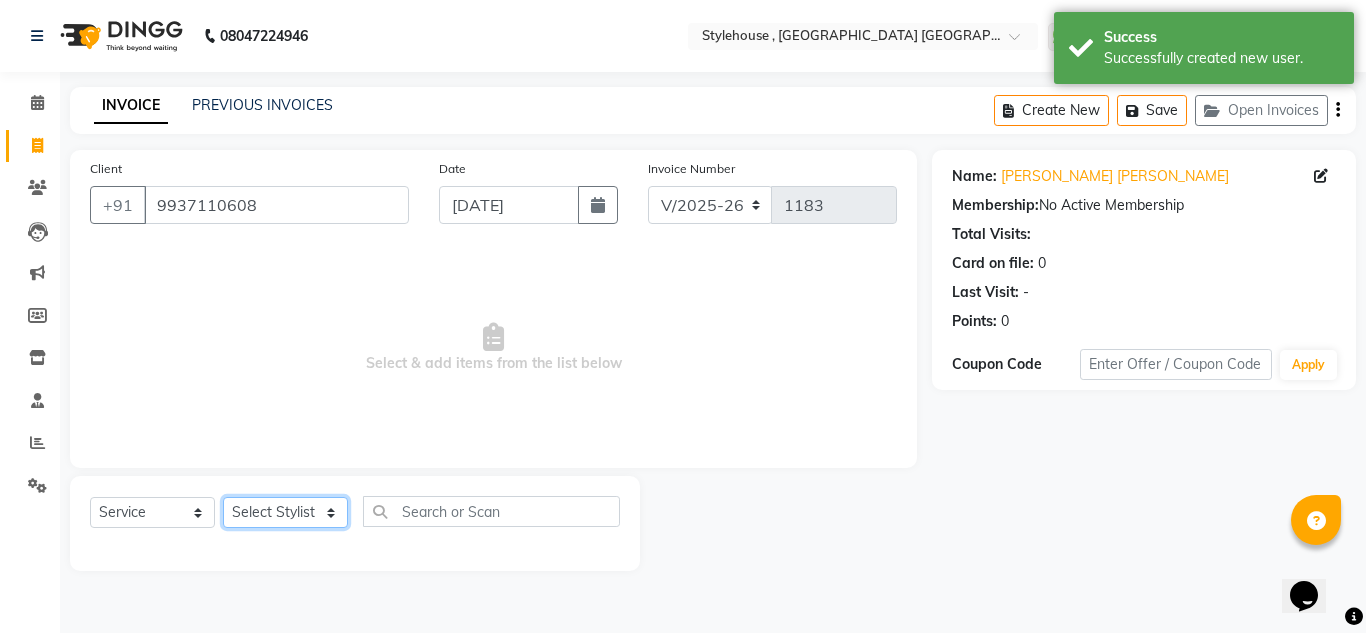 click on "Select Stylist [PERSON_NAME] [PERSON_NAME] [PERSON_NAME] [PERSON_NAME] PRIYA Manager [PERSON_NAME] [PERSON_NAME] [PERSON_NAME] PRIYANKA NANDA PUJA [PERSON_NAME] [PERSON_NAME] [PERSON_NAME] SAMEER [PERSON_NAME] [PERSON_NAME]" 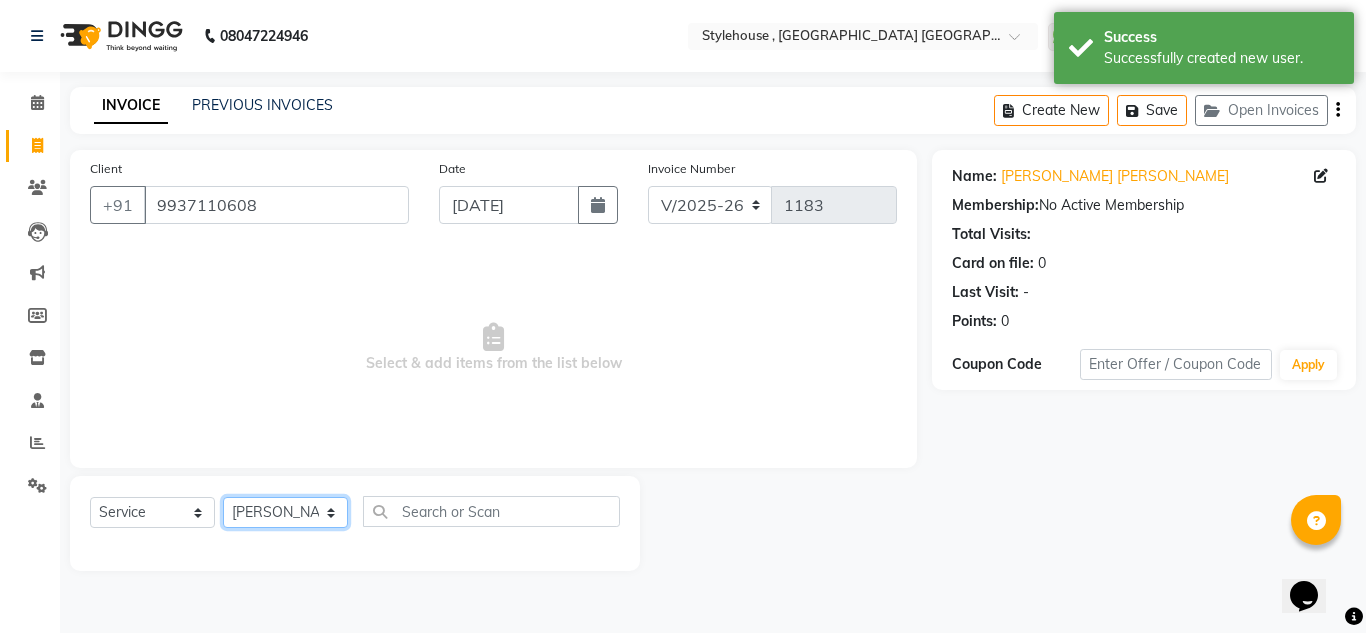 click on "Select Stylist [PERSON_NAME] [PERSON_NAME] [PERSON_NAME] [PERSON_NAME] PRIYA Manager [PERSON_NAME] [PERSON_NAME] [PERSON_NAME] PRIYANKA NANDA PUJA [PERSON_NAME] [PERSON_NAME] [PERSON_NAME] SAMEER [PERSON_NAME] [PERSON_NAME]" 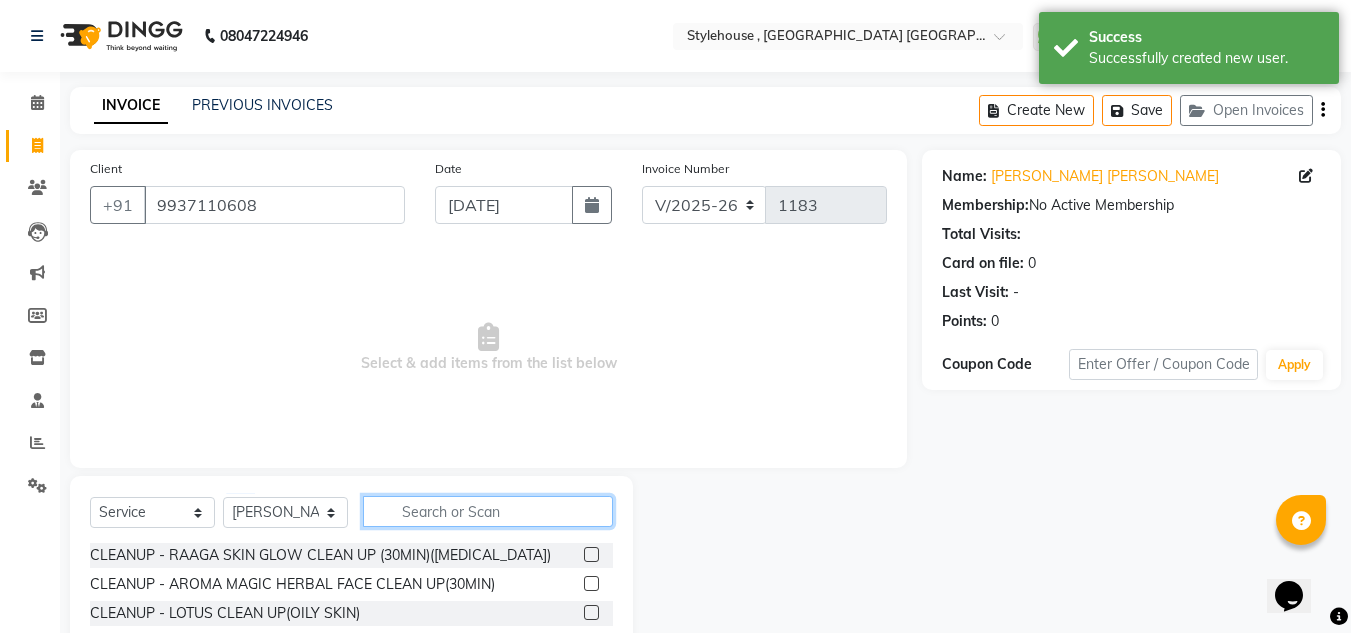 click 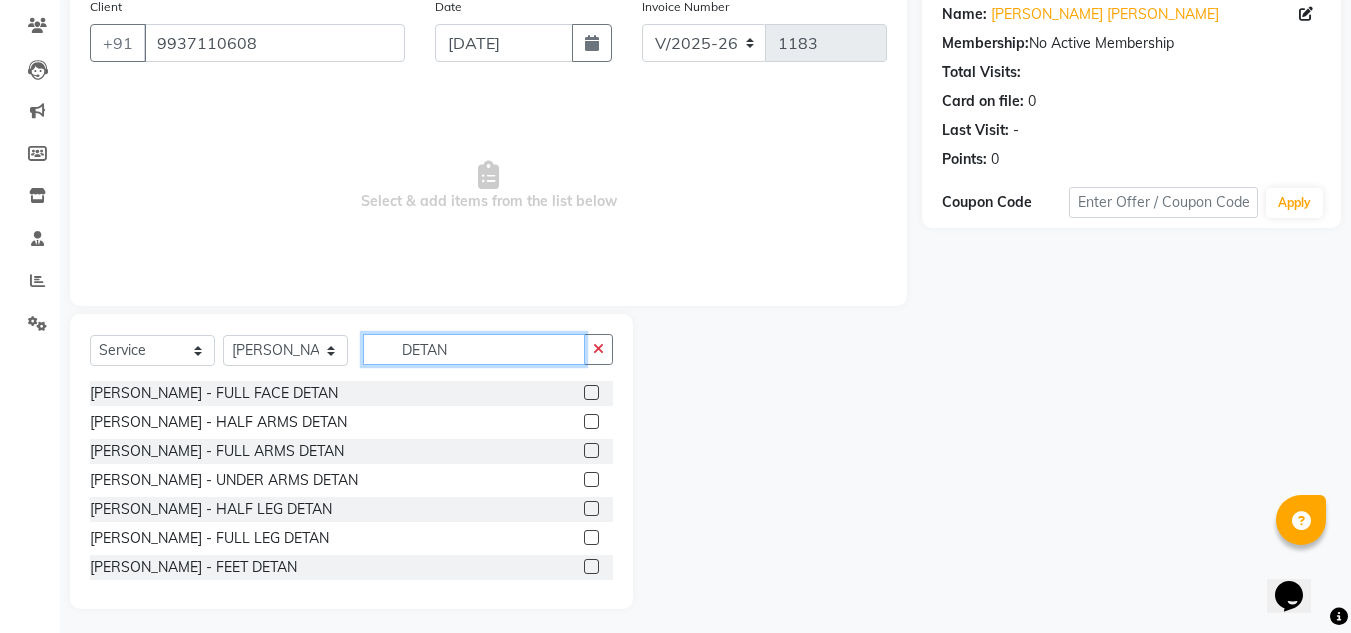 scroll, scrollTop: 168, scrollLeft: 0, axis: vertical 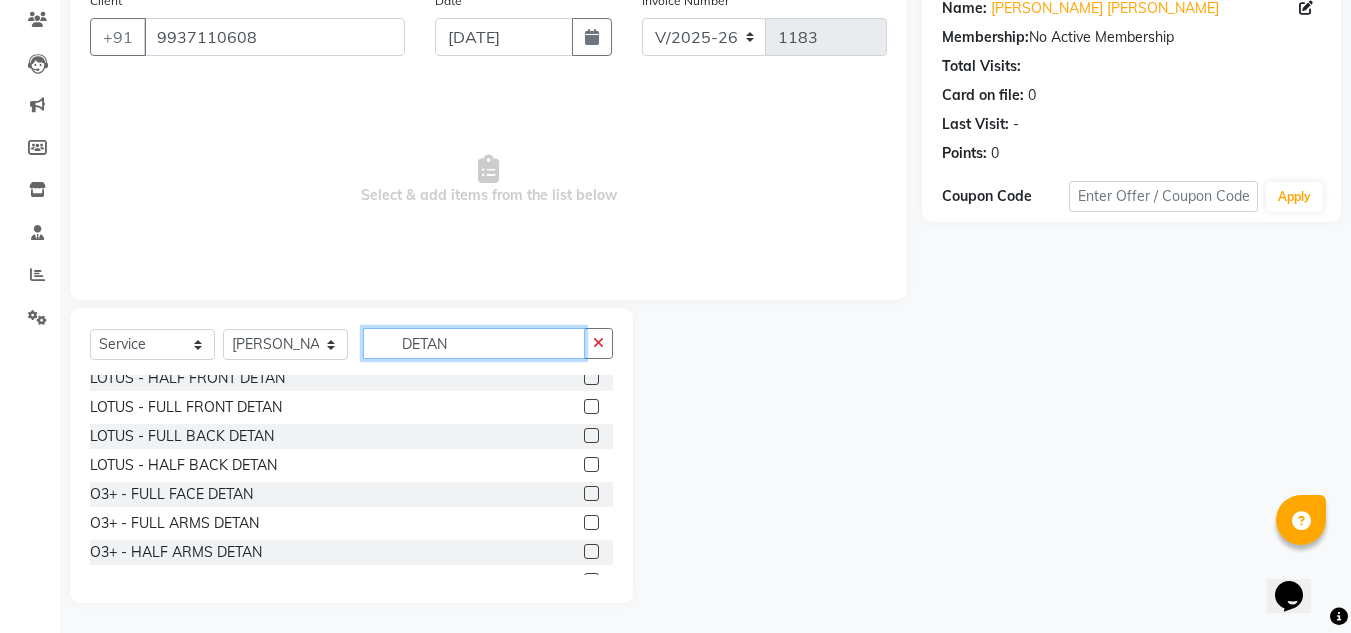type on "DETAN" 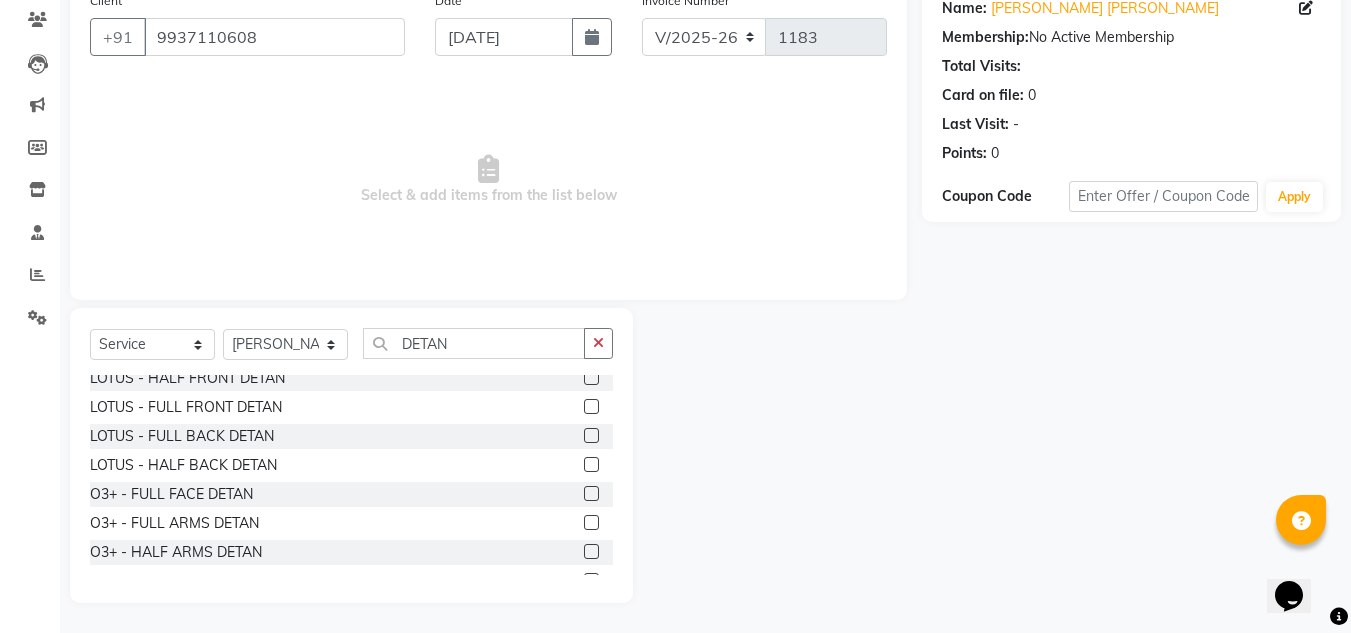 click 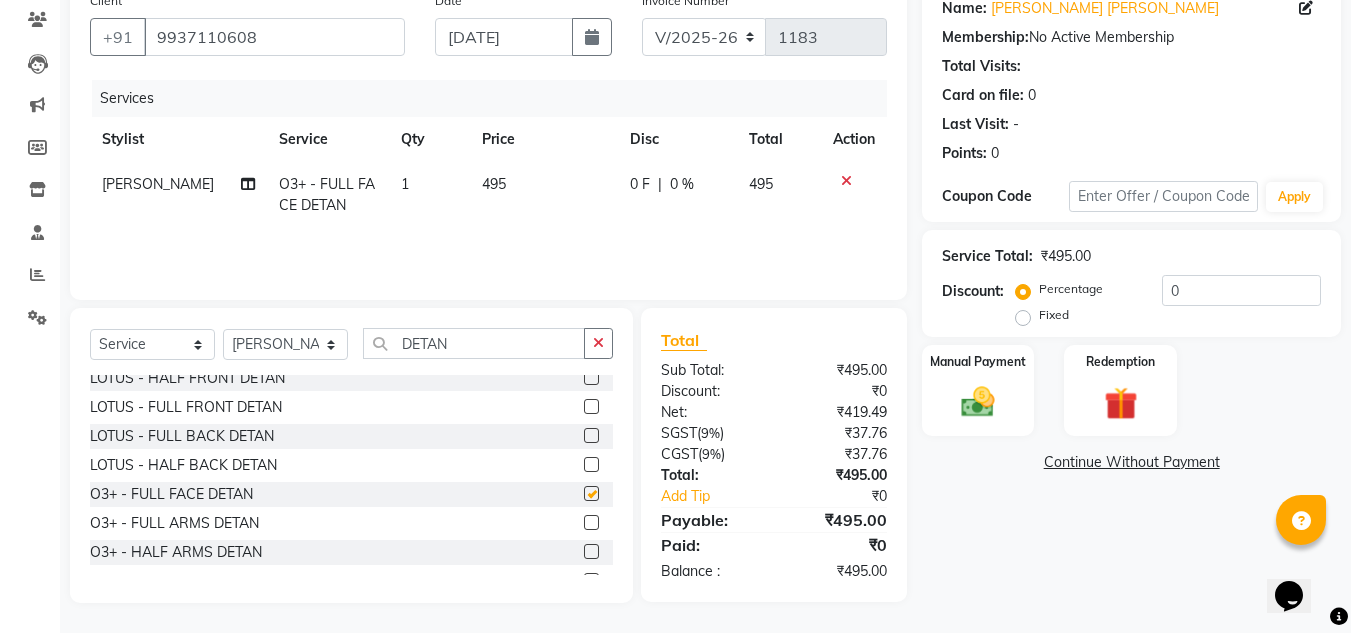 checkbox on "false" 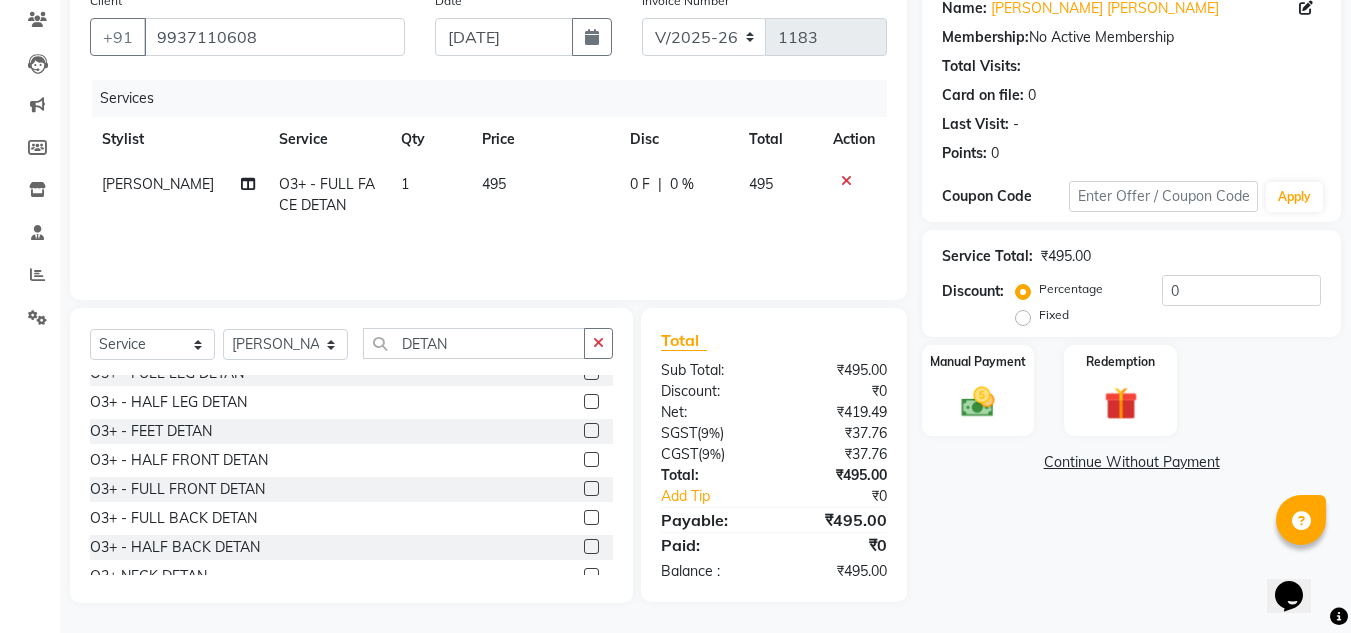 scroll, scrollTop: 848, scrollLeft: 0, axis: vertical 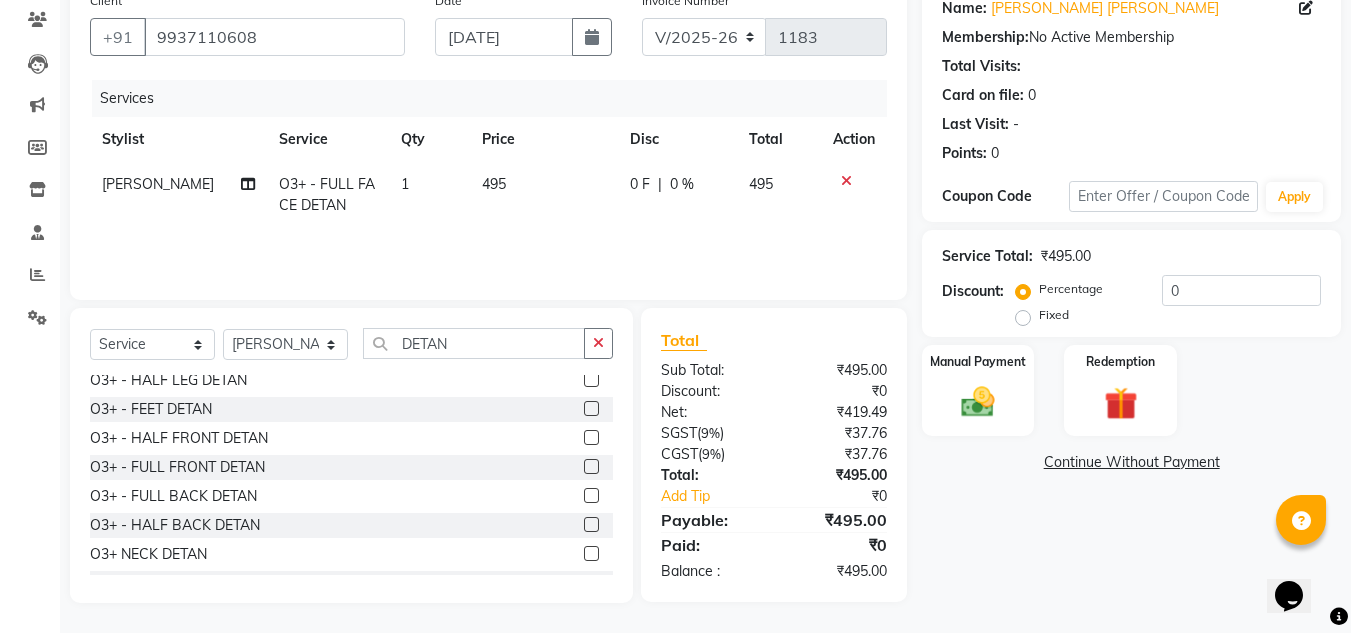 click 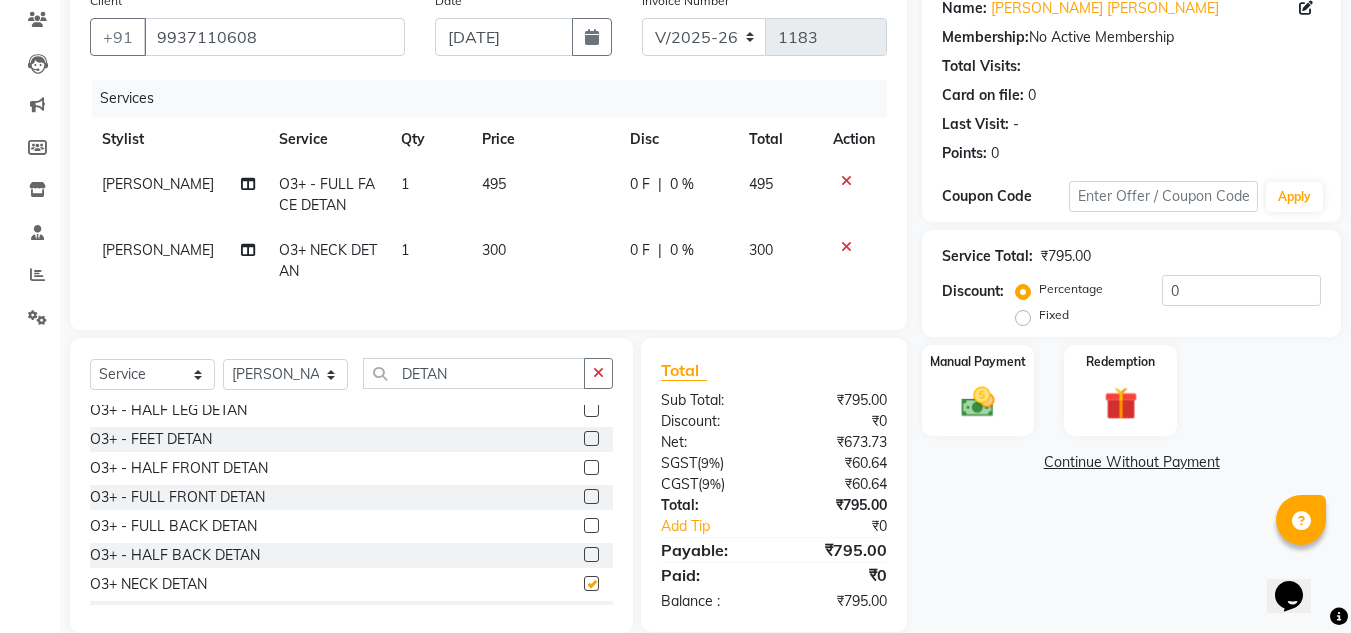 checkbox on "false" 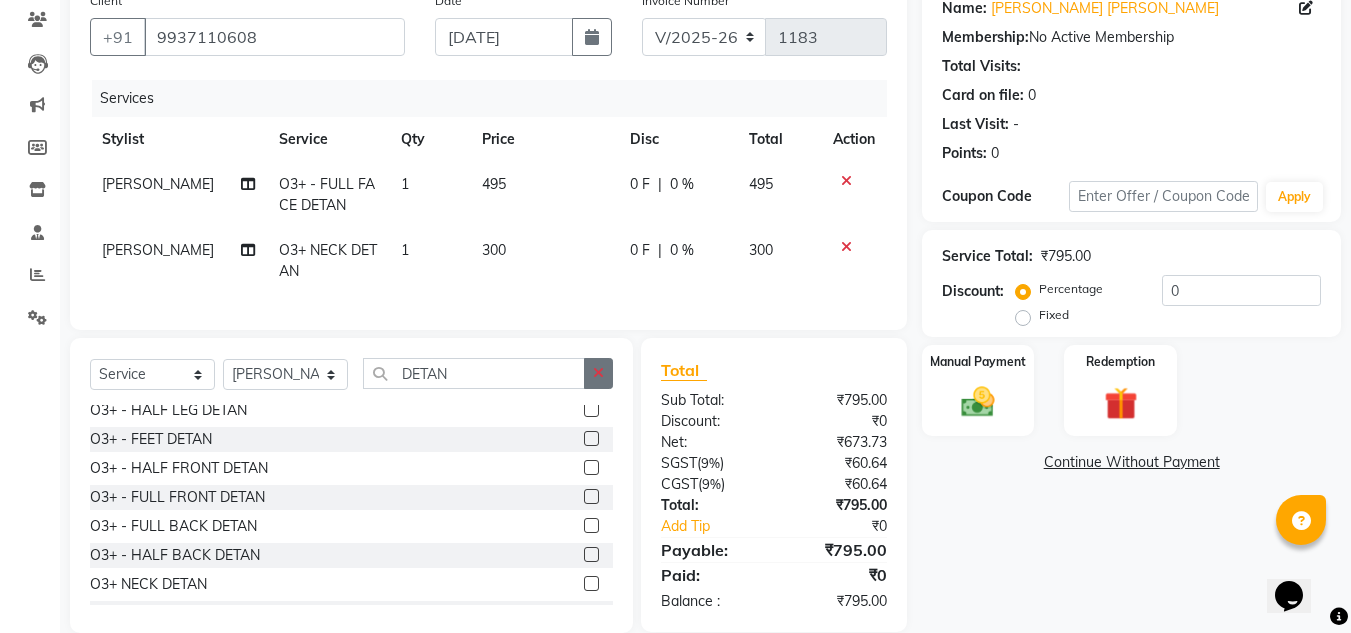 click 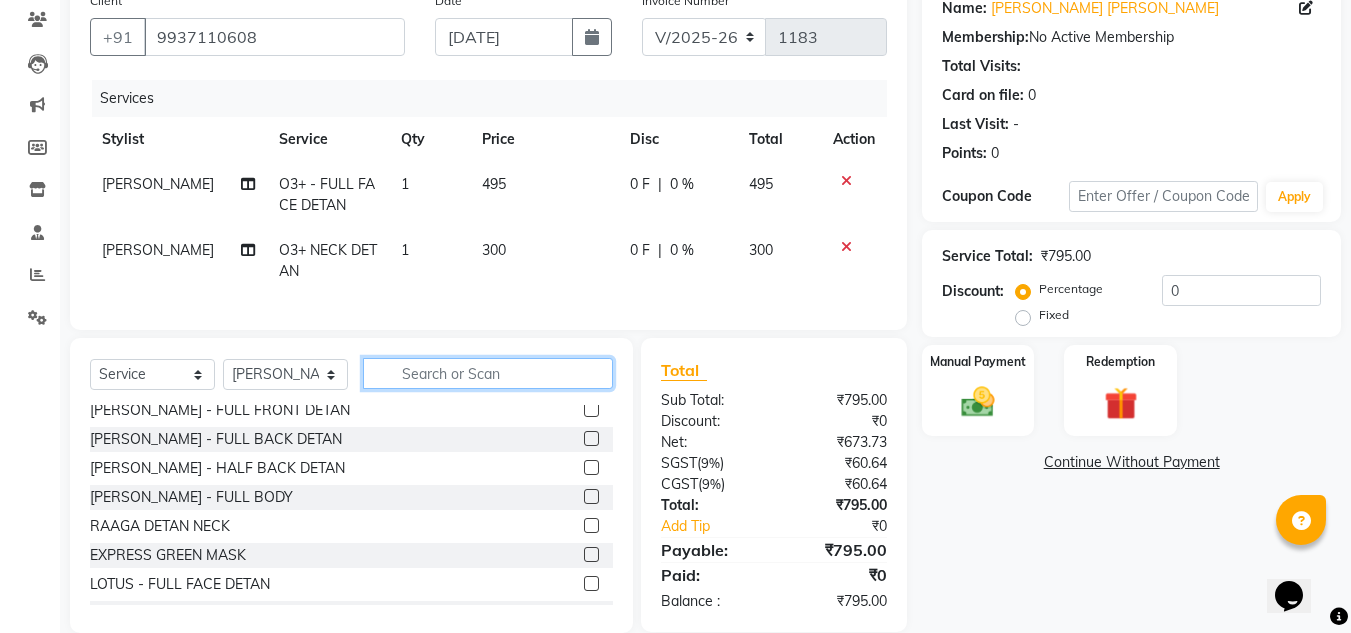 click 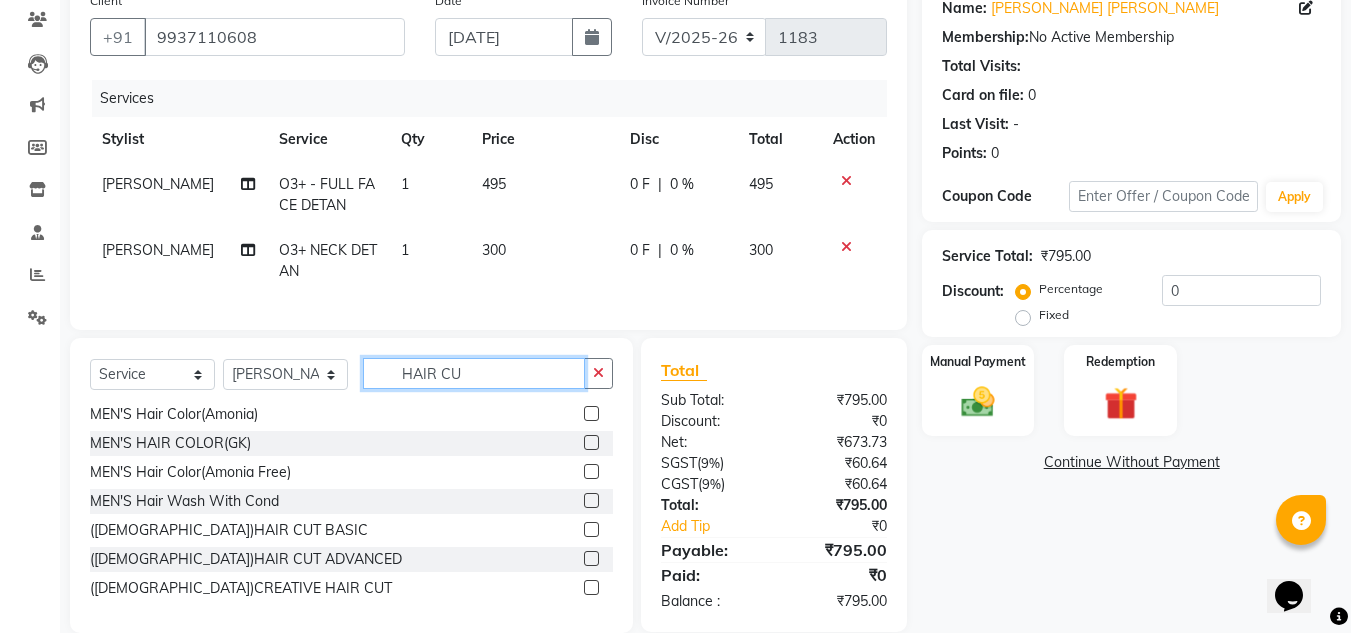 scroll, scrollTop: 3, scrollLeft: 0, axis: vertical 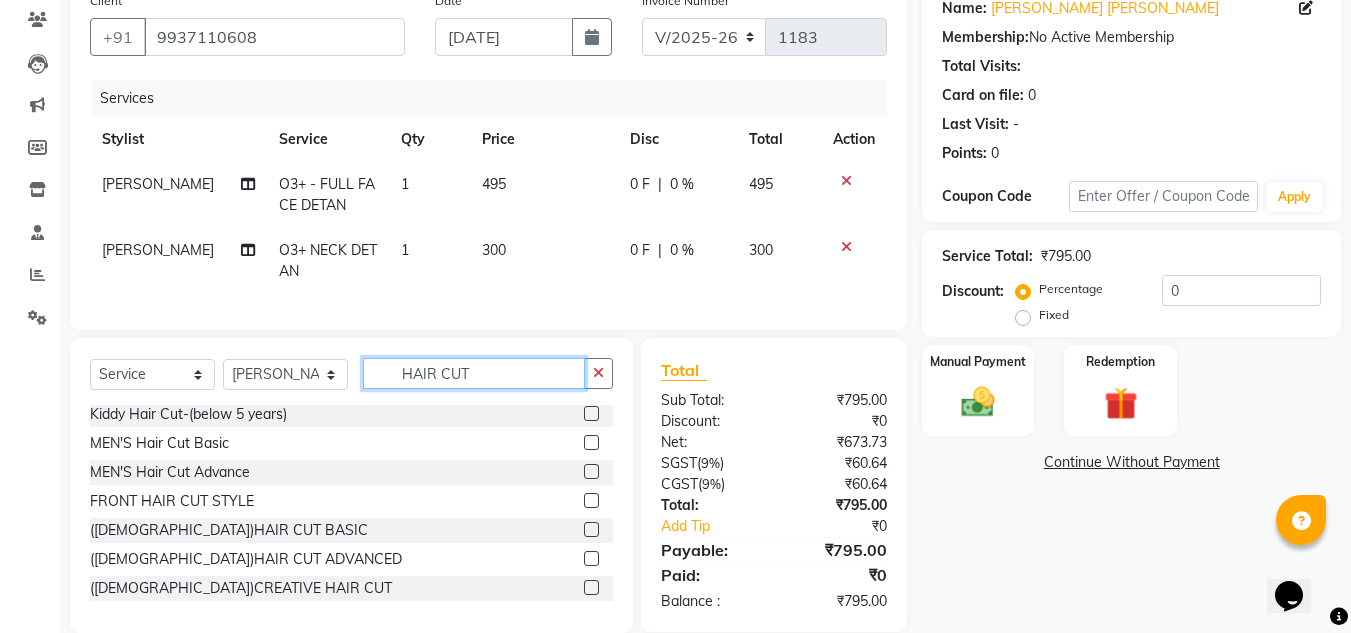 type on "HAIR CUT" 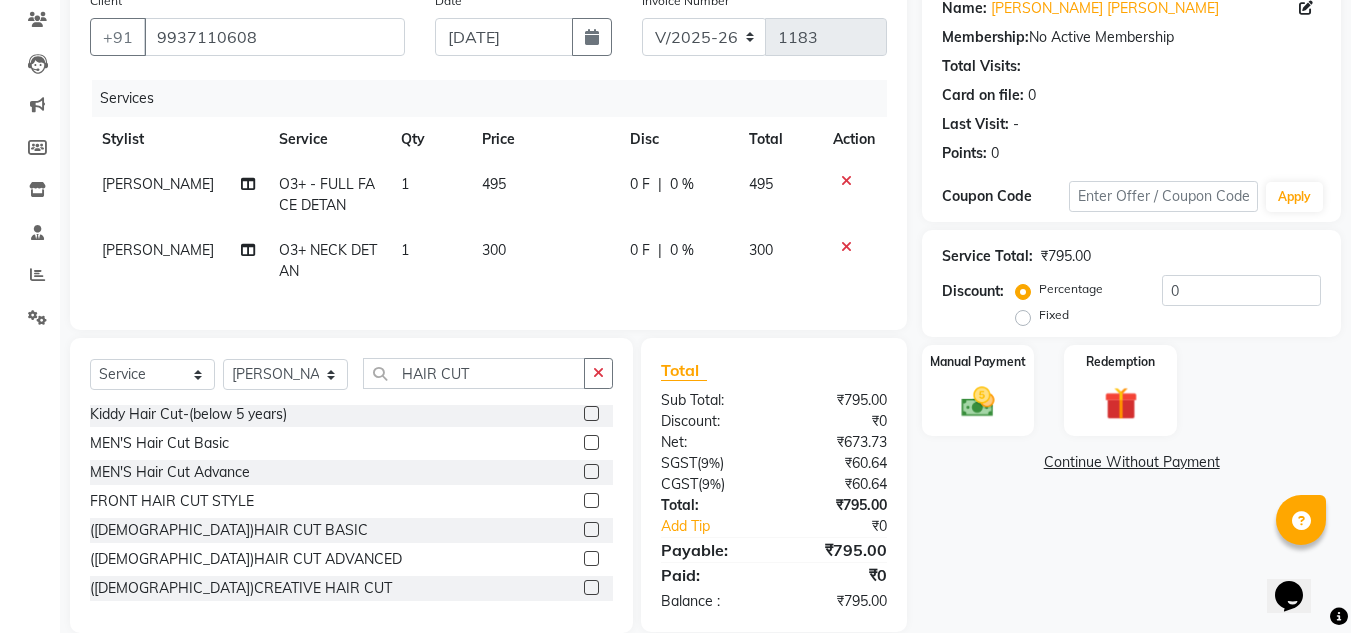click 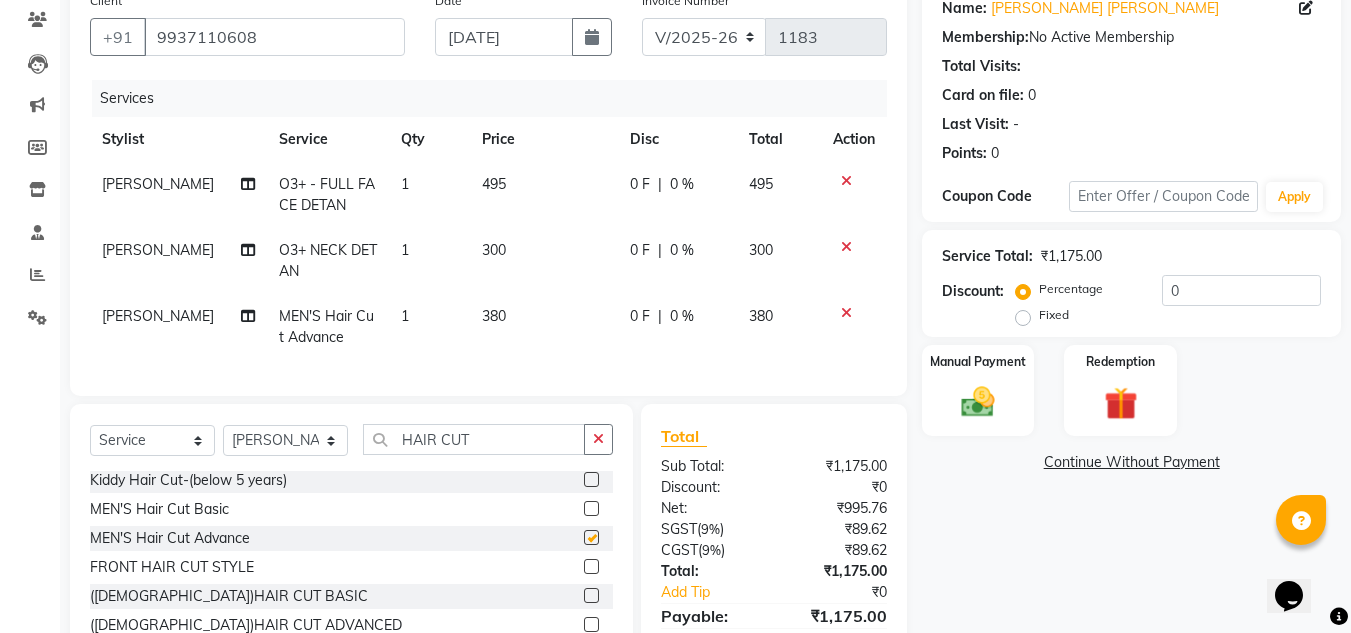 checkbox on "false" 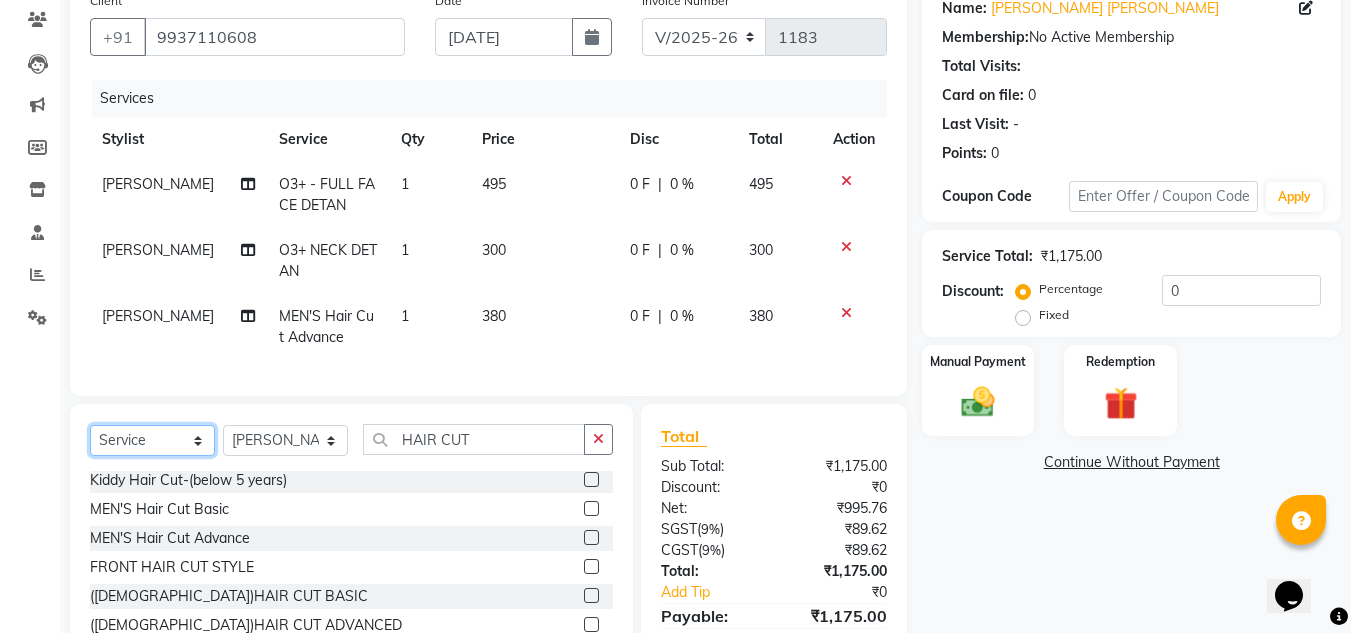 click on "Select  Service  Product  Membership  Package Voucher Prepaid Gift Card" 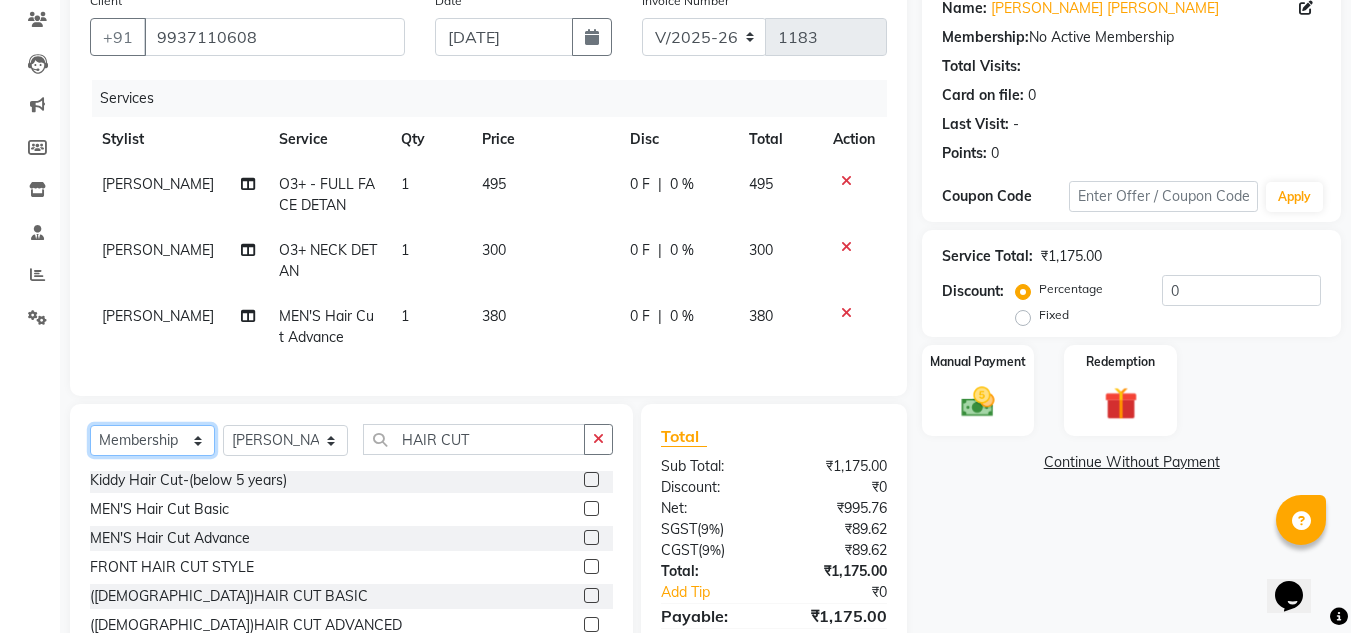 click on "Select  Service  Product  Membership  Package Voucher Prepaid Gift Card" 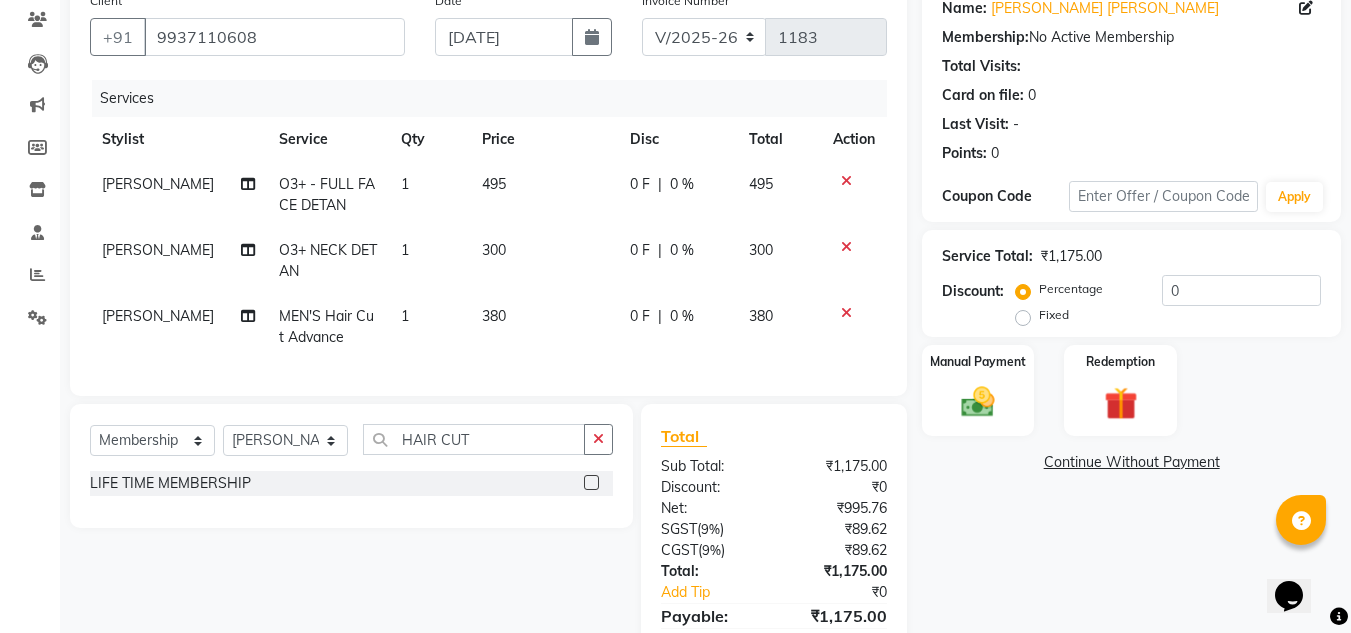 click 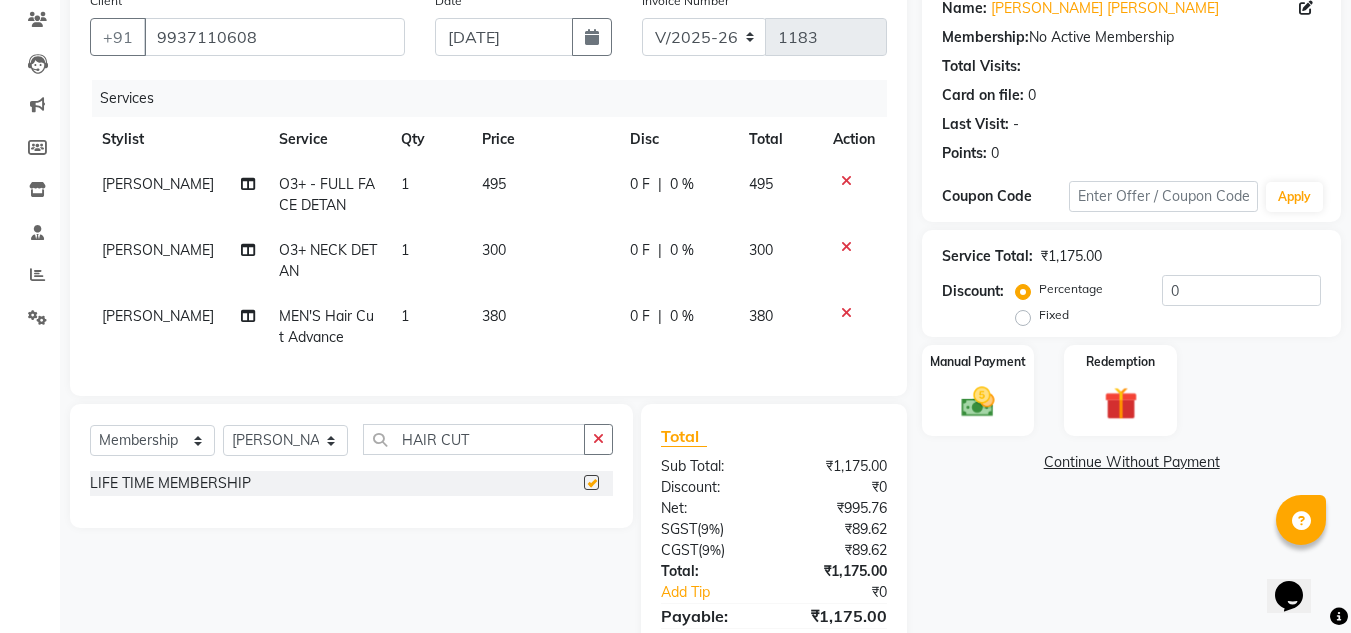 select on "select" 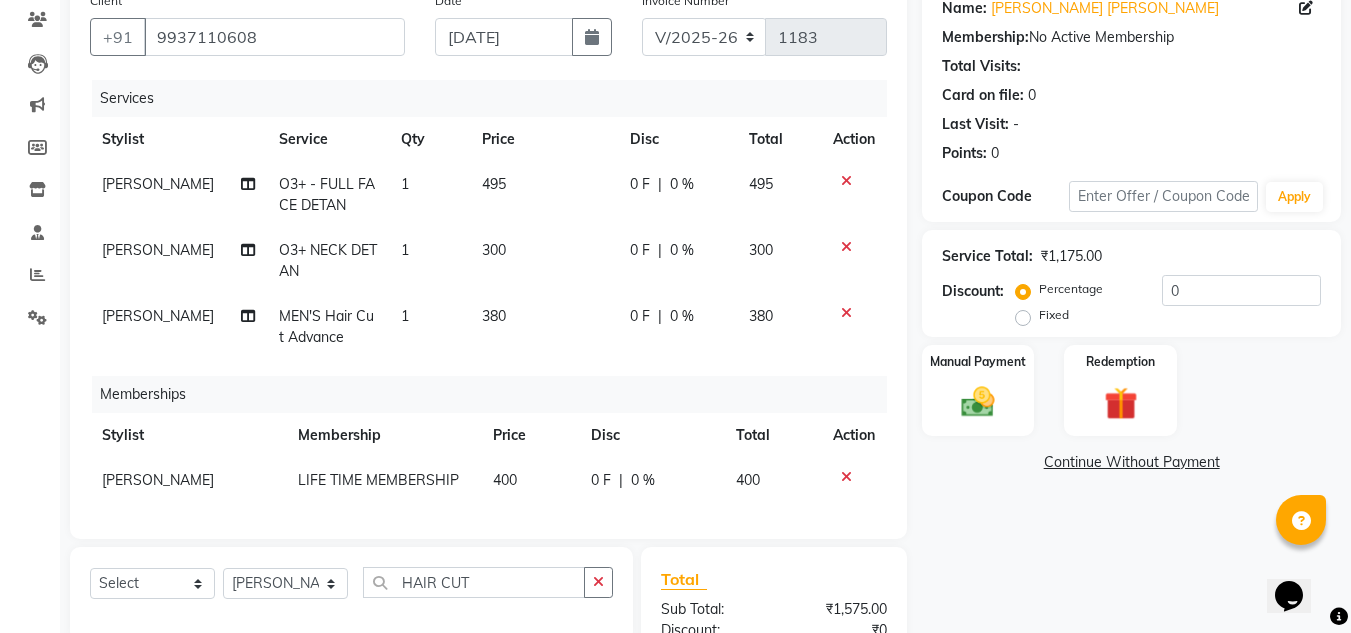 click on "0 F | 0 %" 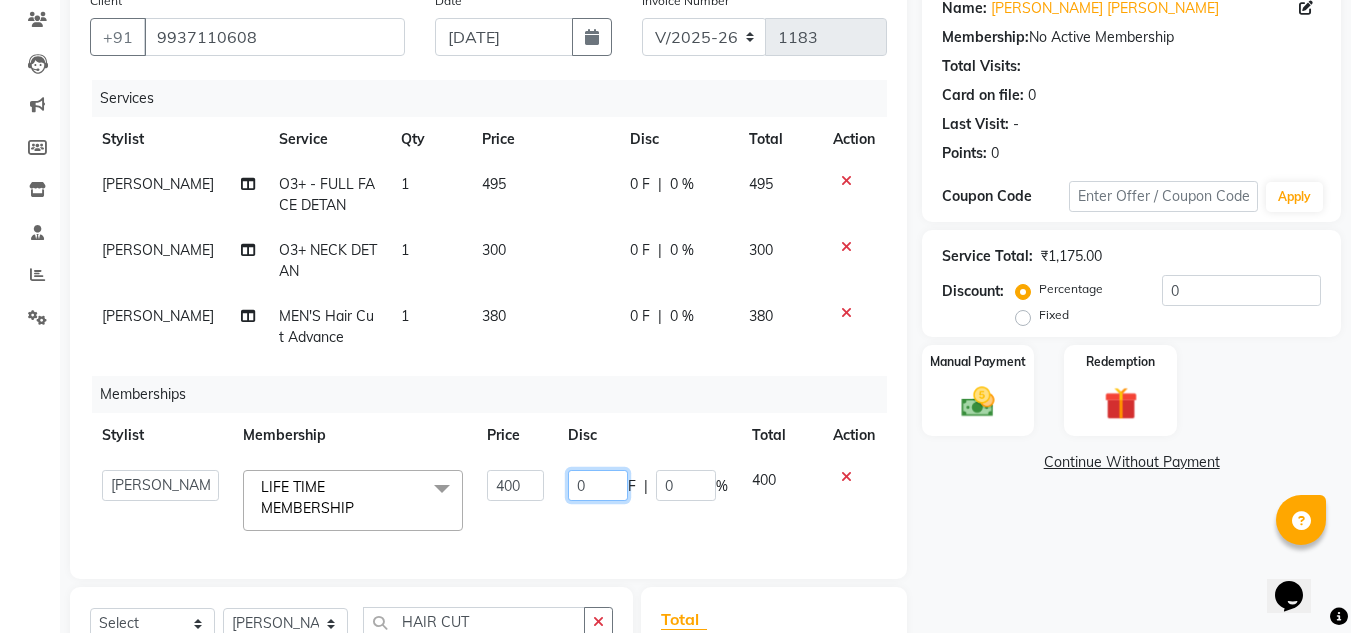 click on "0" 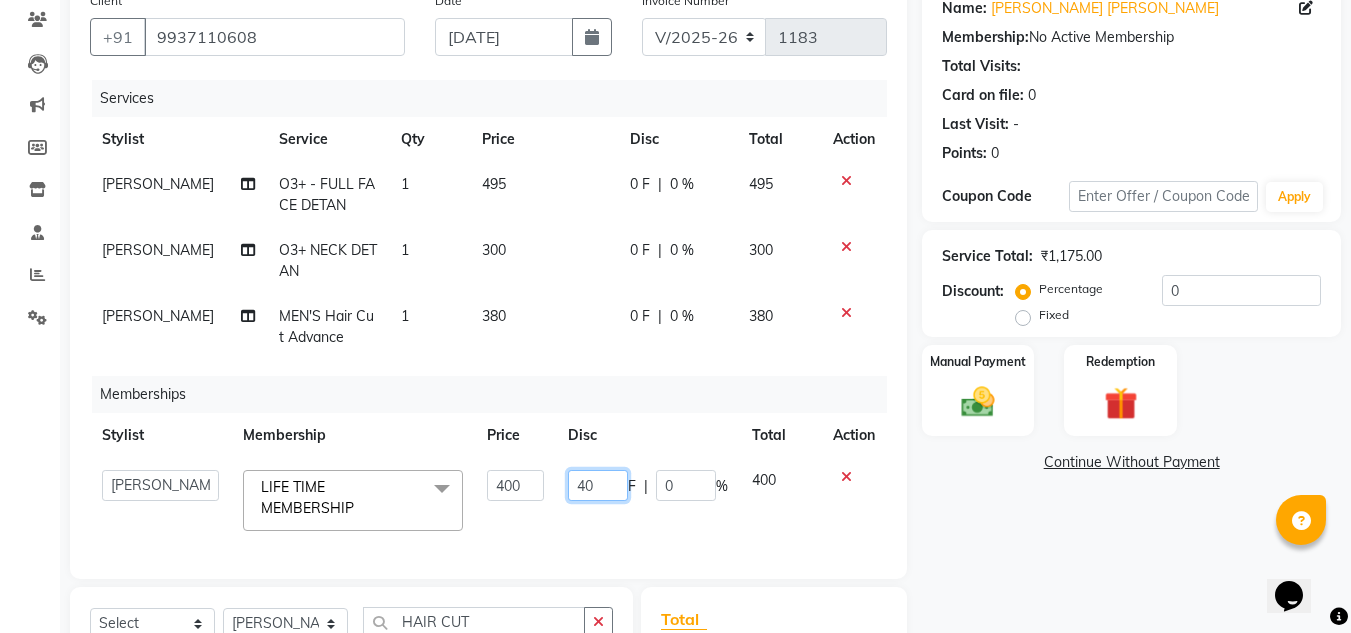 type on "400" 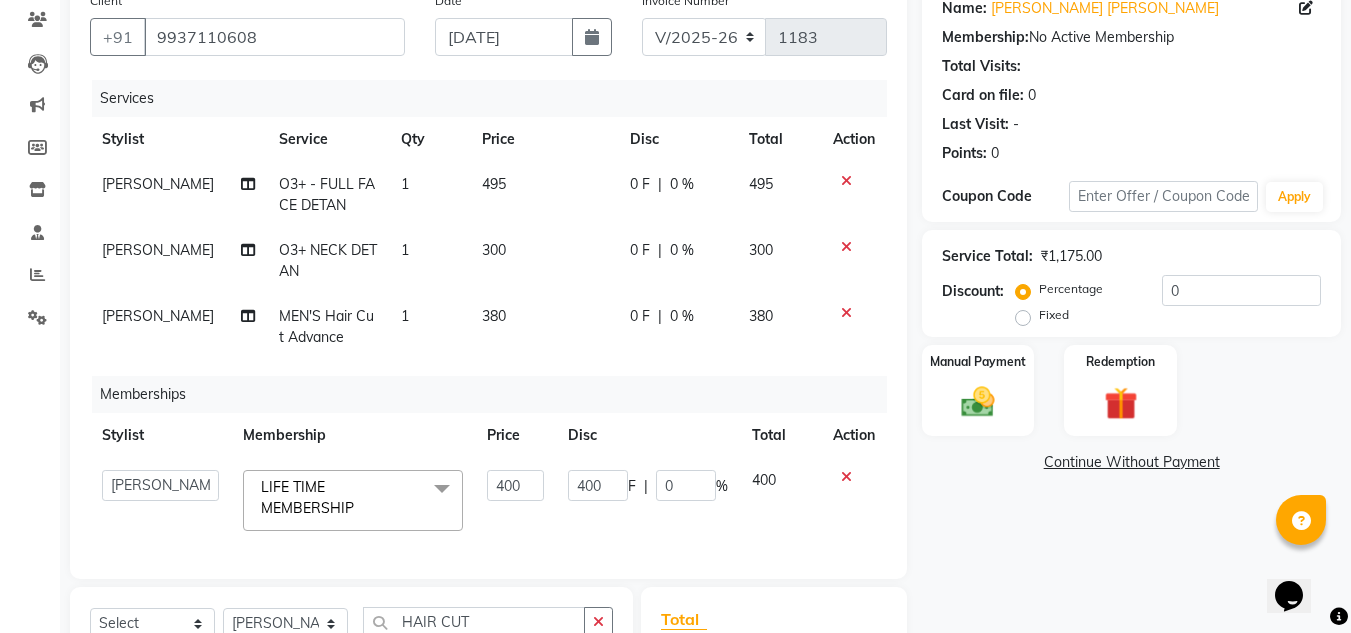 click on "Memberships" 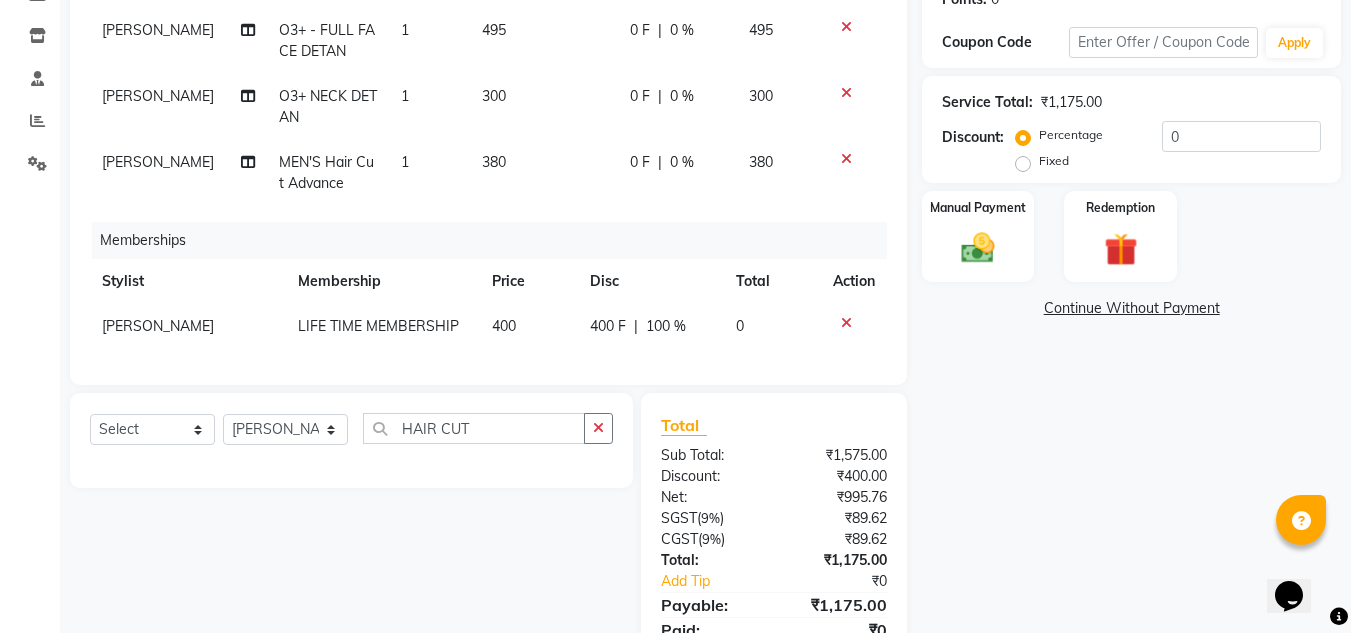 scroll, scrollTop: 121, scrollLeft: 0, axis: vertical 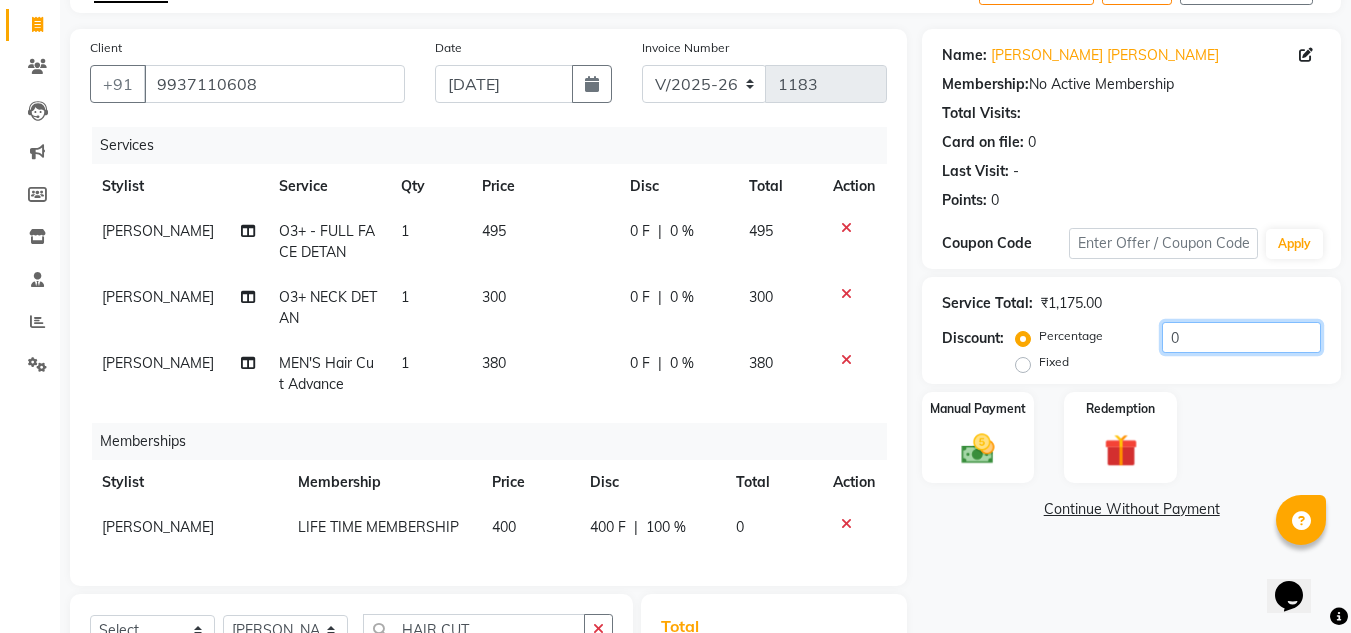 click on "0" 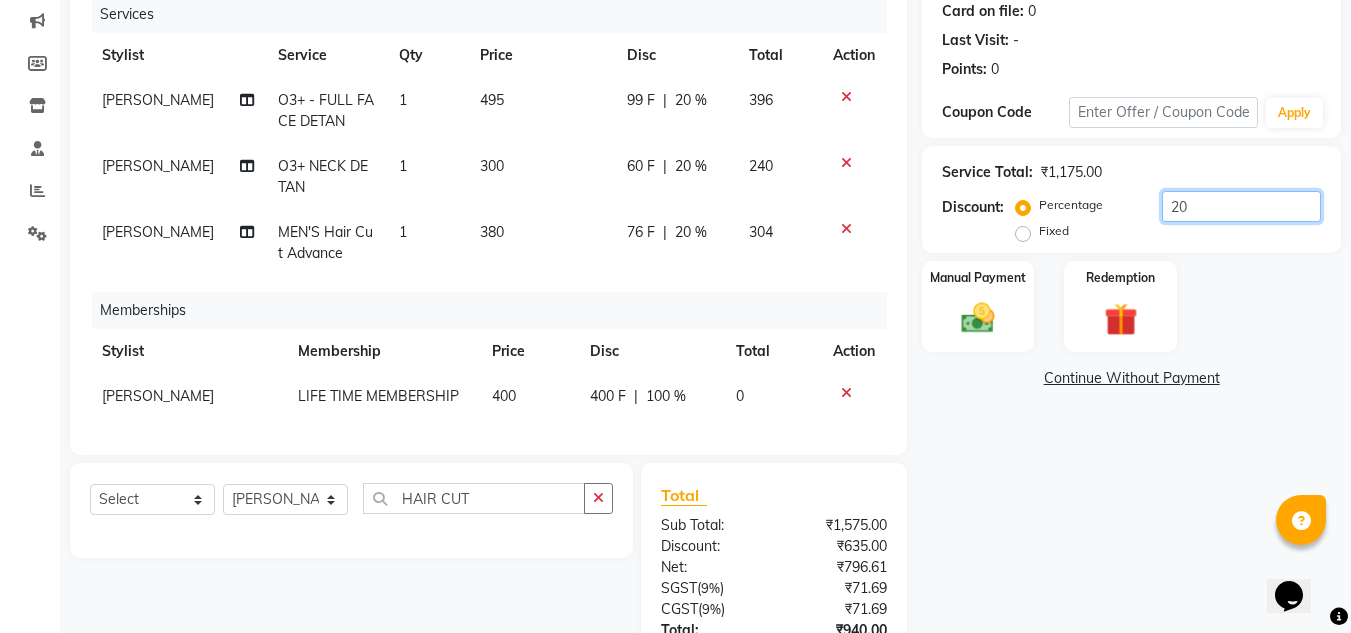 scroll, scrollTop: 221, scrollLeft: 0, axis: vertical 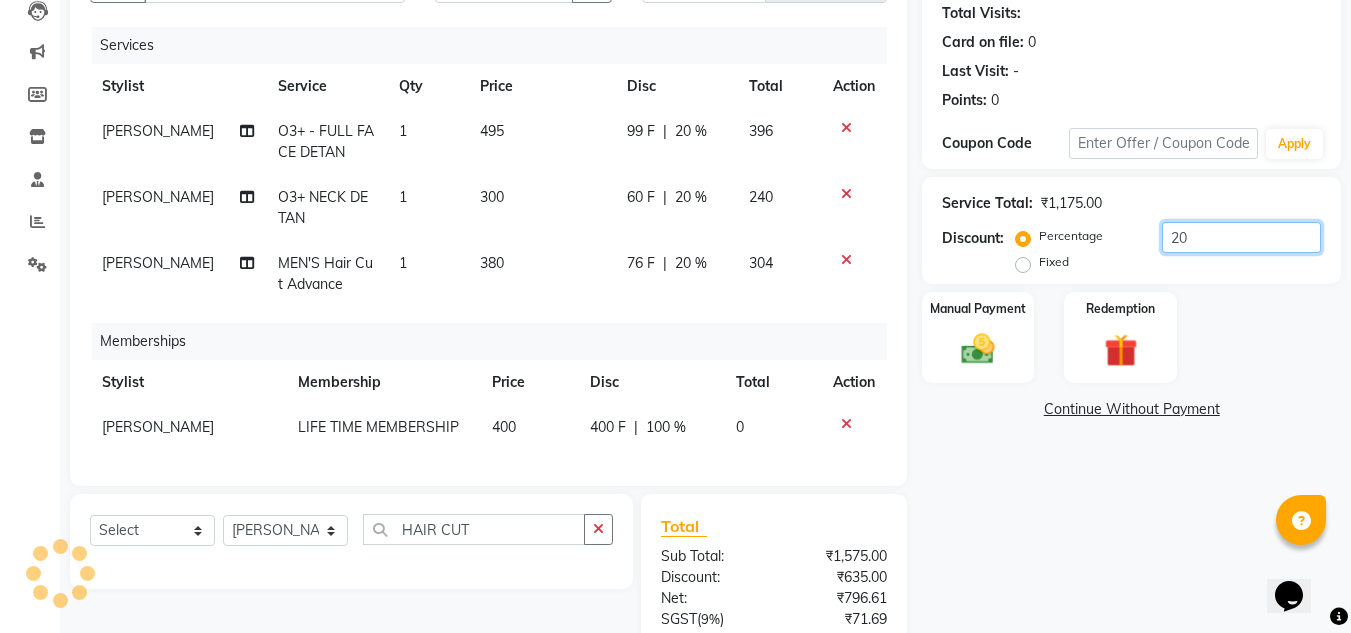 type on "20" 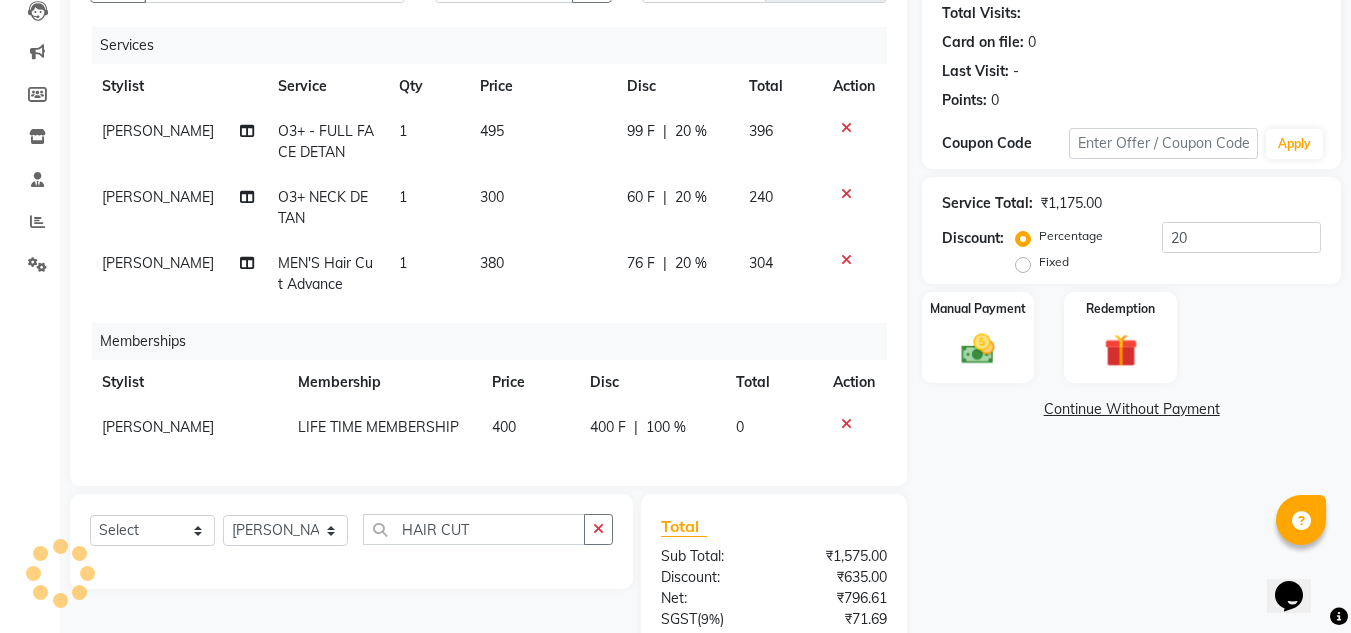 click on "300" 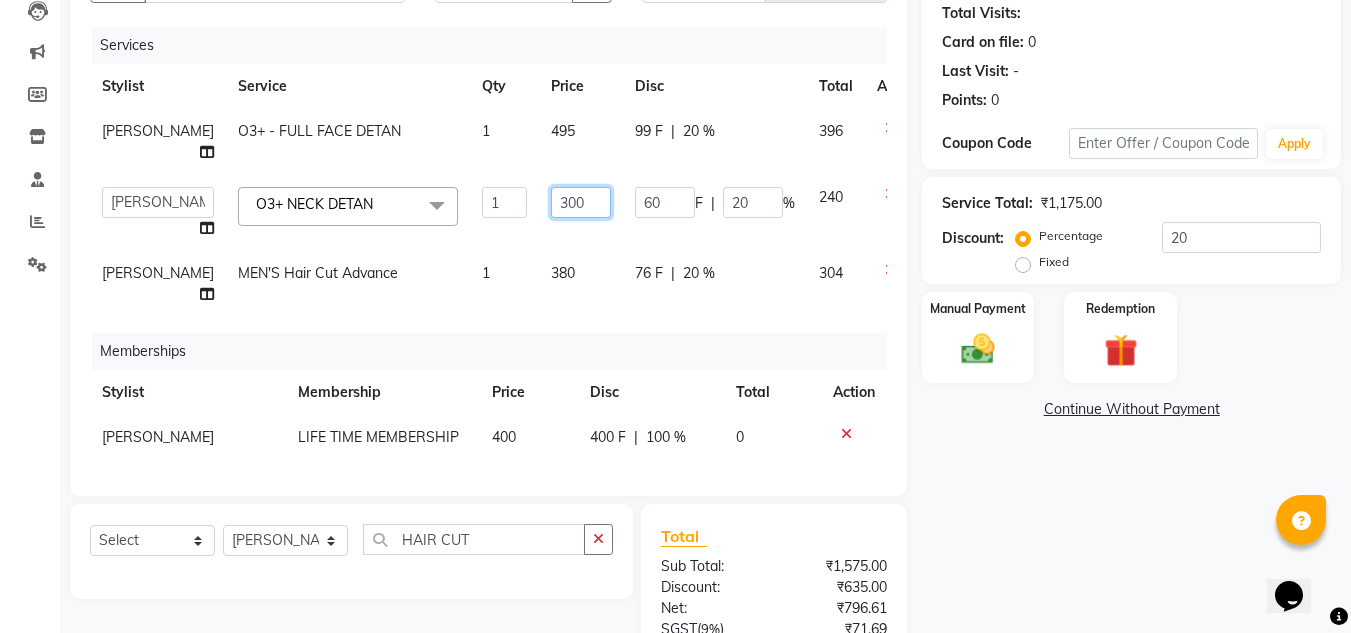 click on "300" 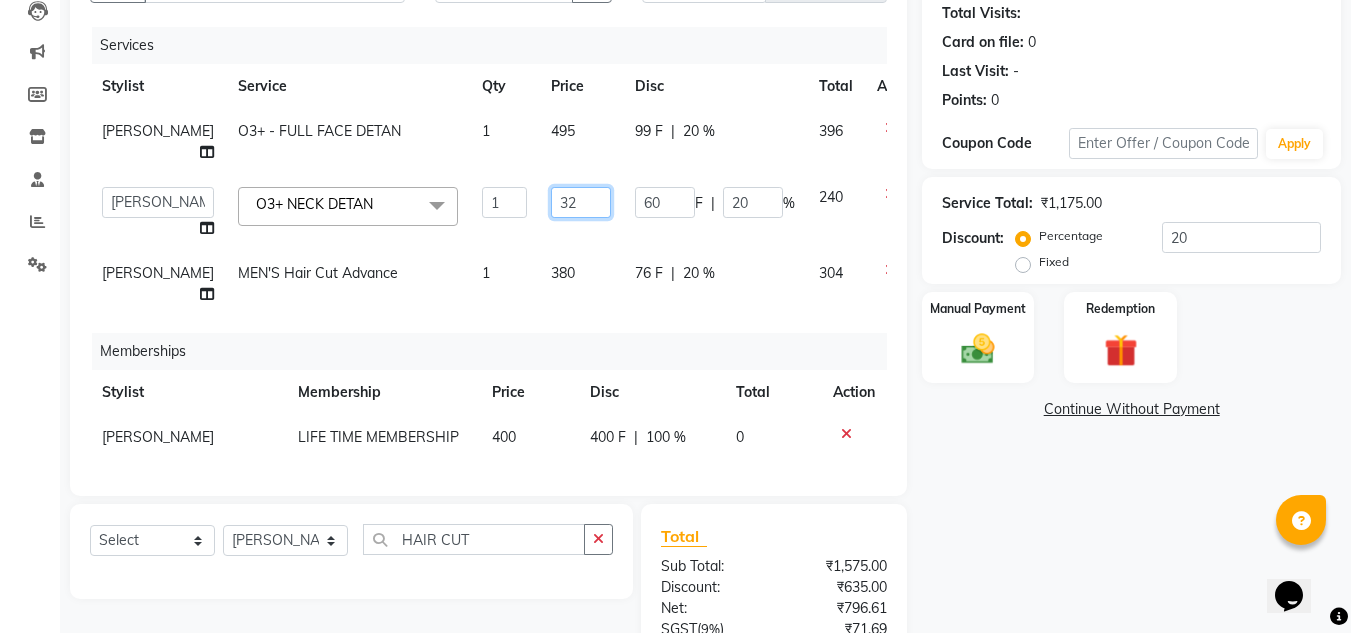 type on "320" 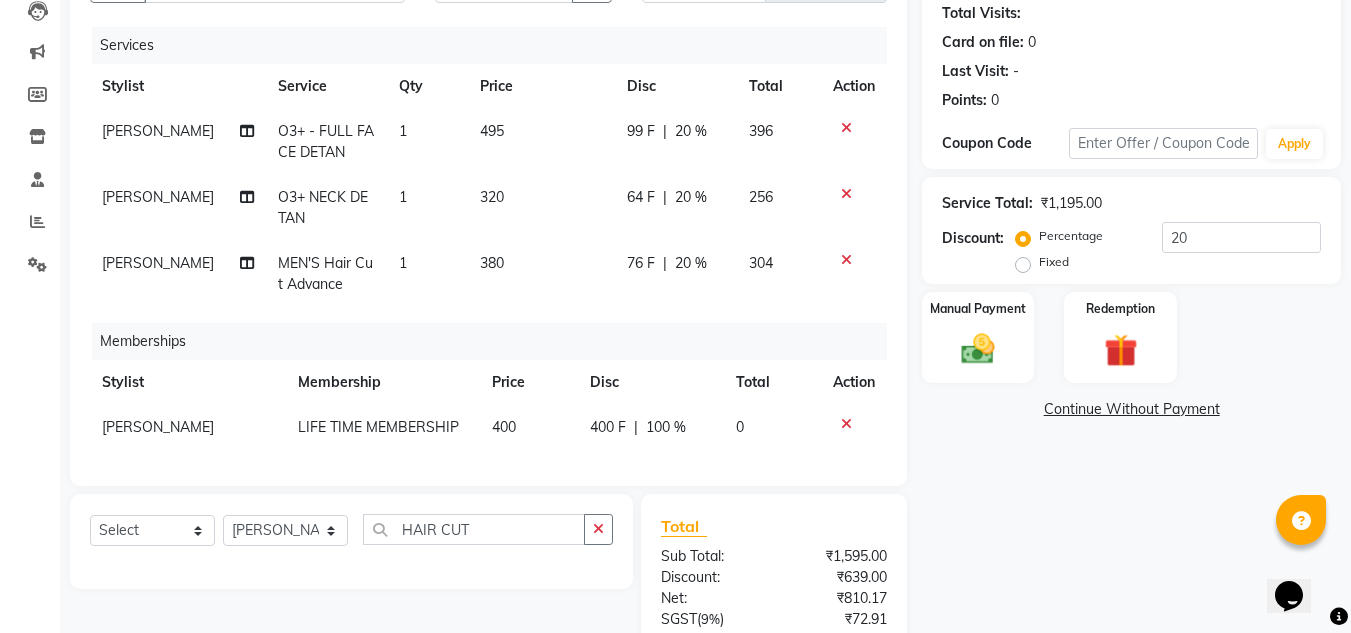 click on "320" 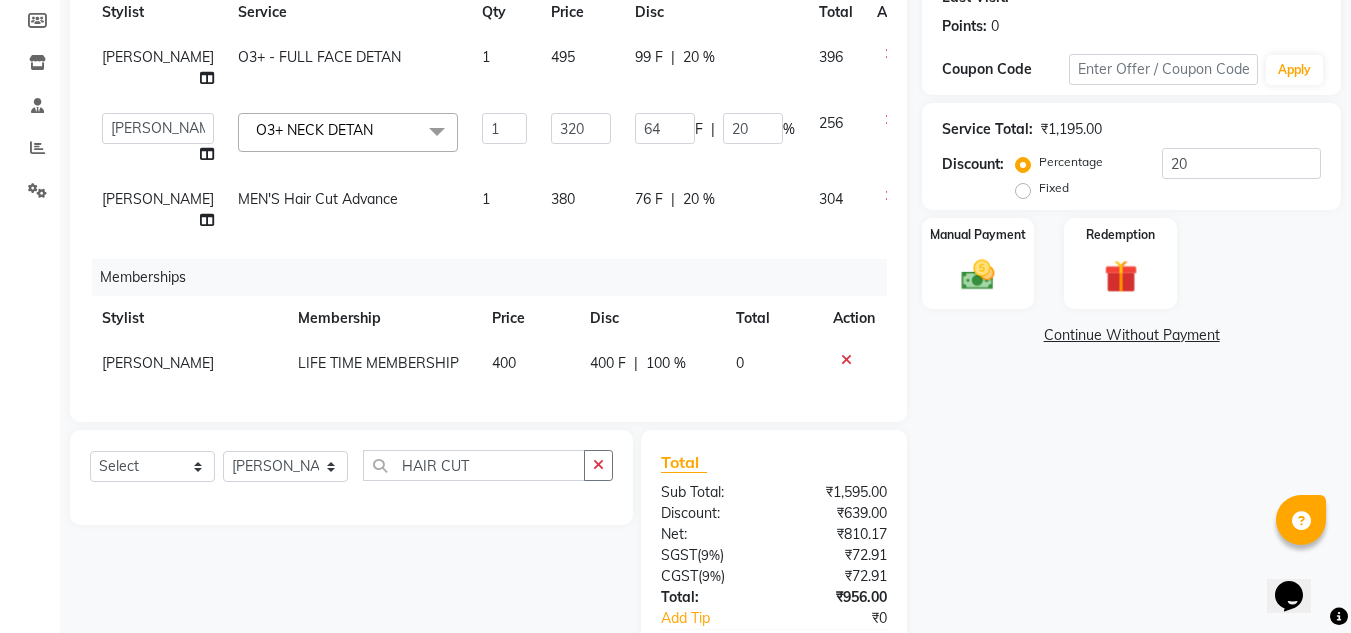 scroll, scrollTop: 431, scrollLeft: 0, axis: vertical 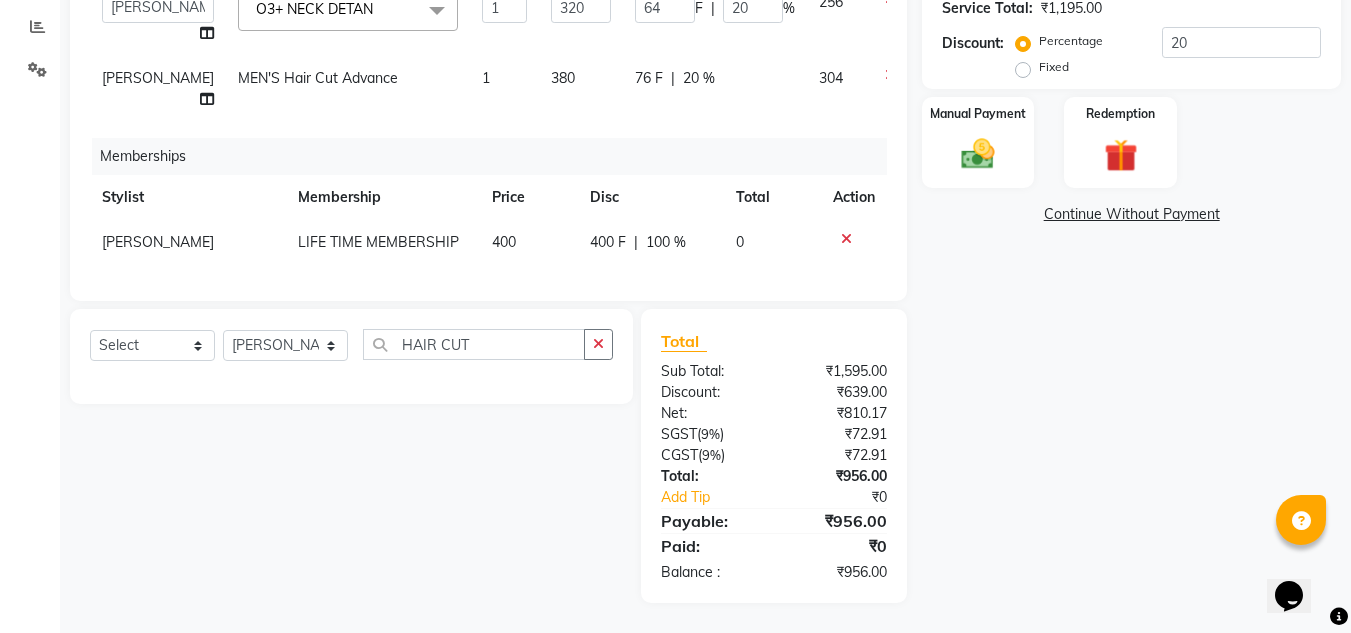 click on "Memberships" 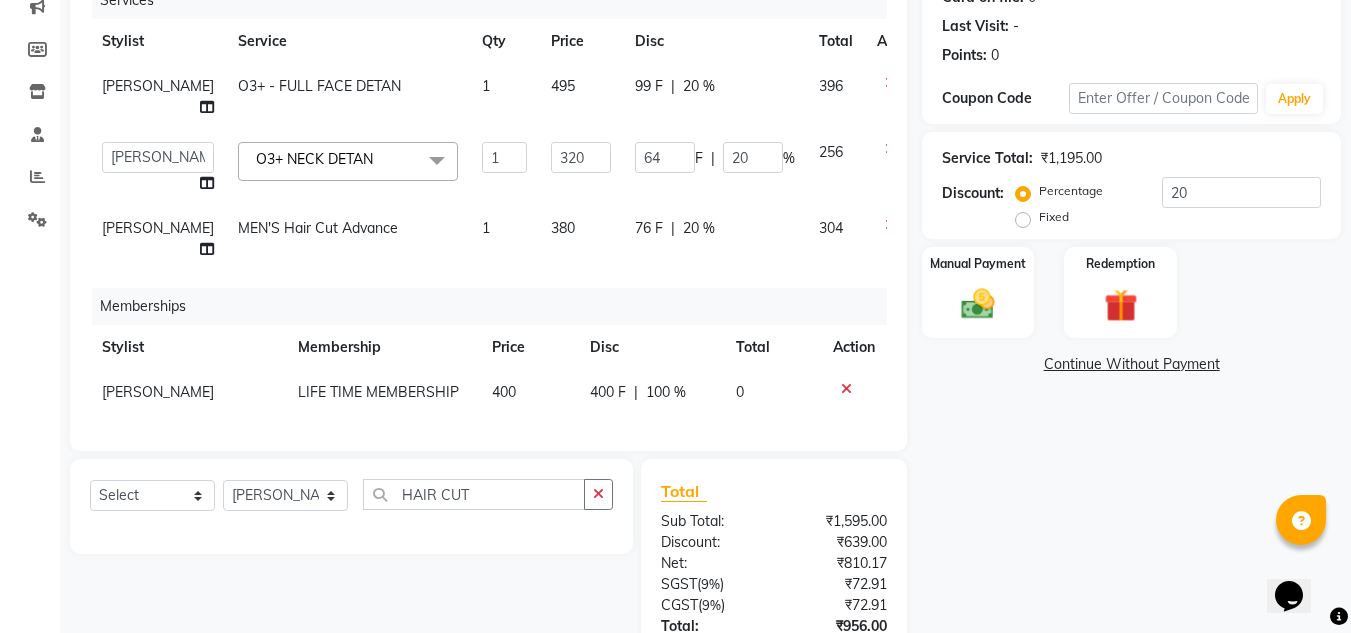 scroll, scrollTop: 231, scrollLeft: 0, axis: vertical 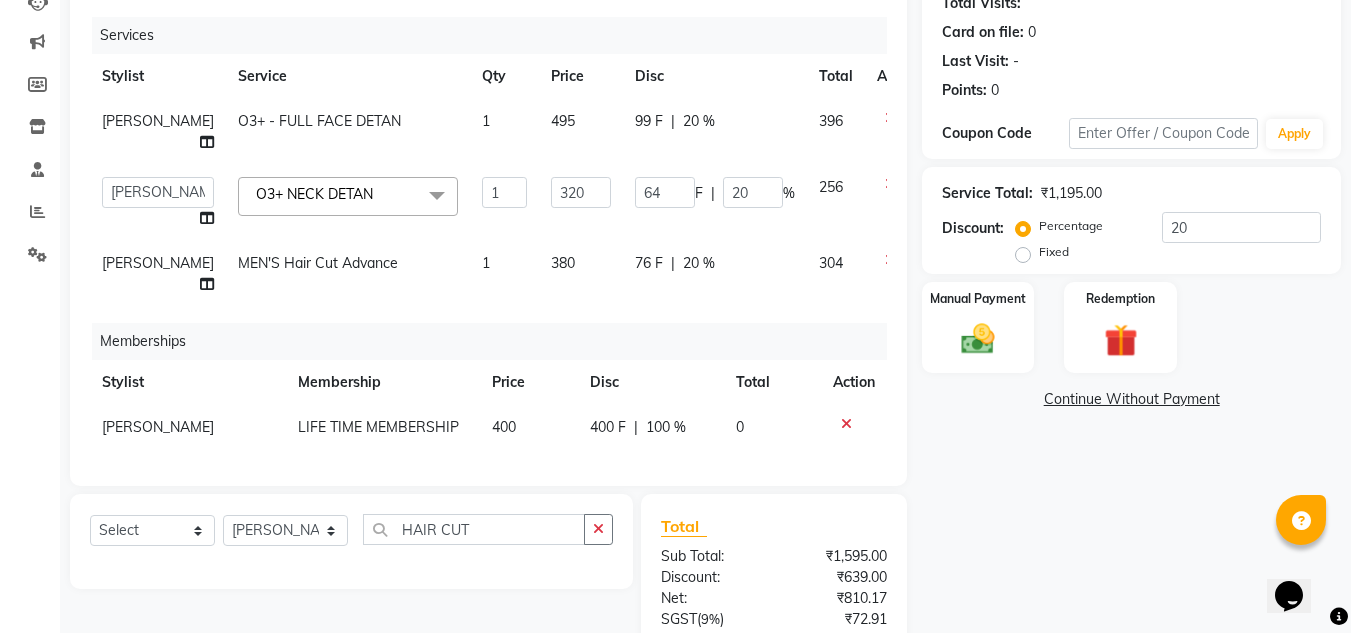 click on "495" 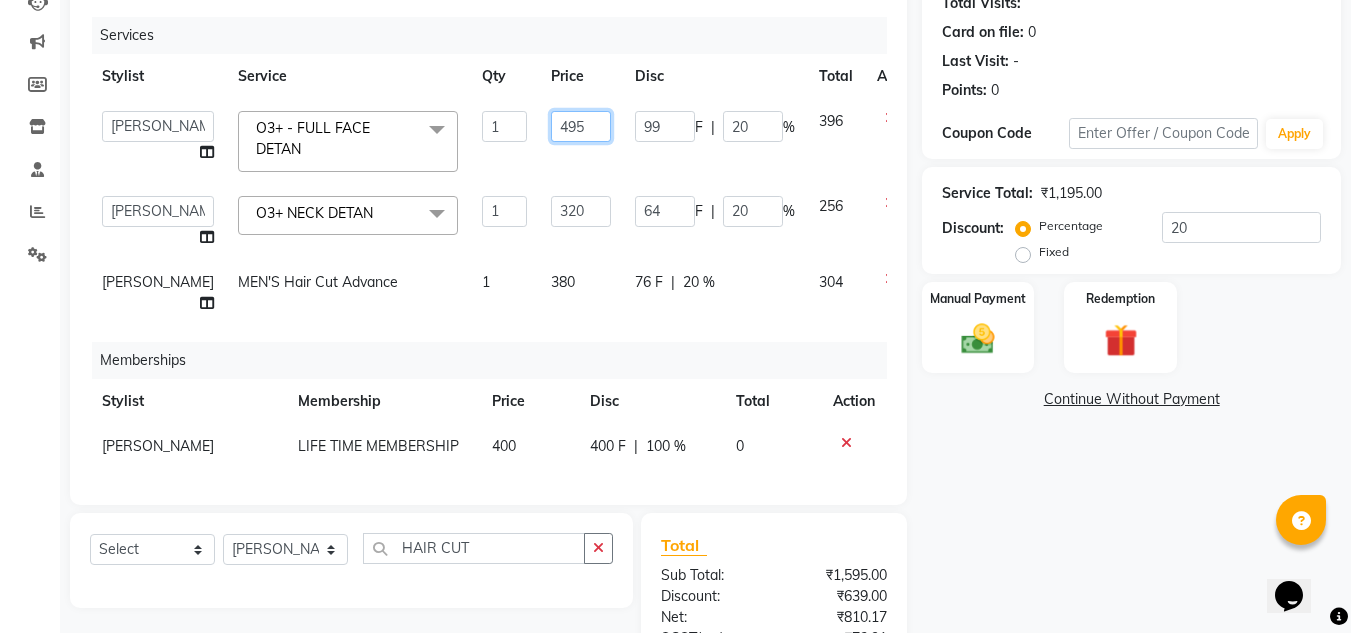 click on "495" 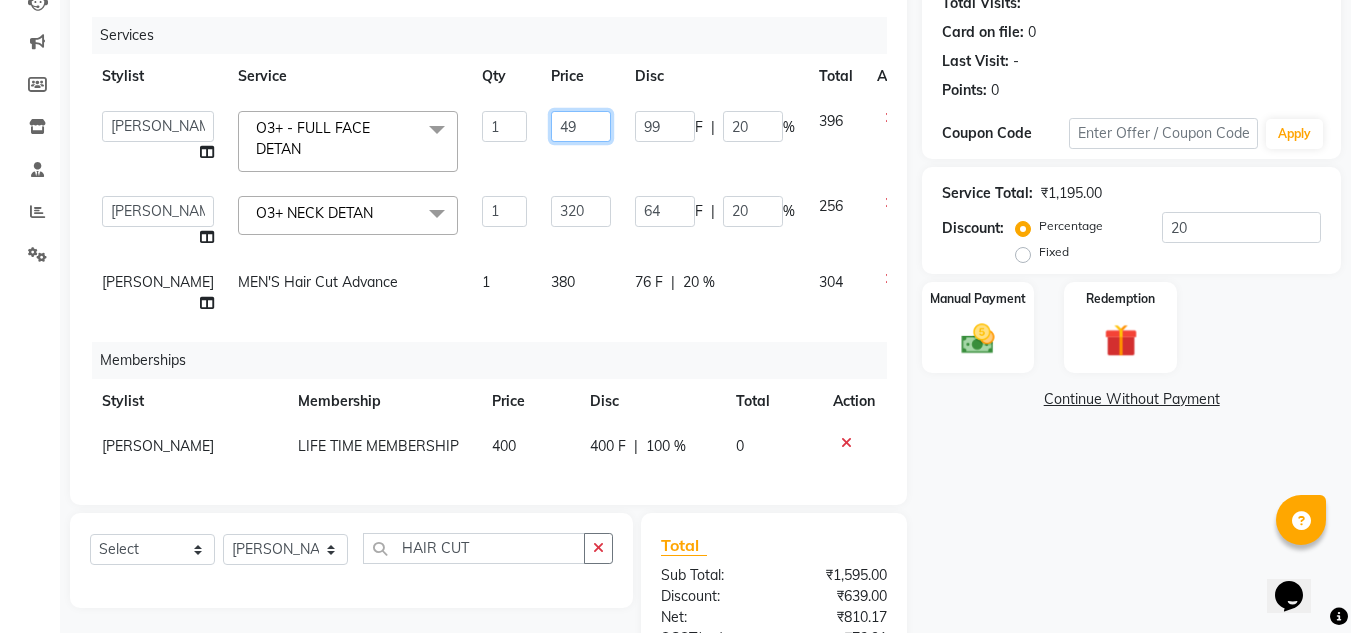 type on "498" 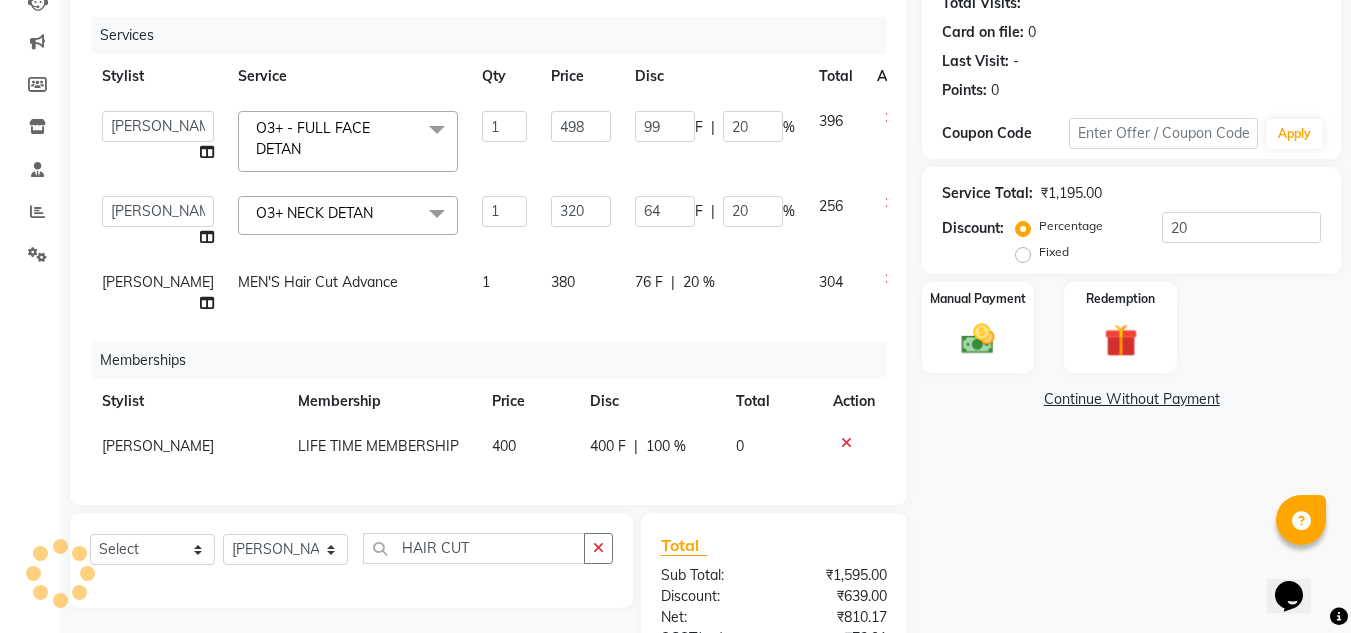click on "Name: Gyana Ranjan Parida Membership:  No Active Membership  Total Visits:   Card on file:  0 Last Visit:   - Points:   0  Coupon Code Apply Service Total:  ₹1,195.00  Discount:  Percentage   Fixed  20 Manual Payment Redemption  Continue Without Payment" 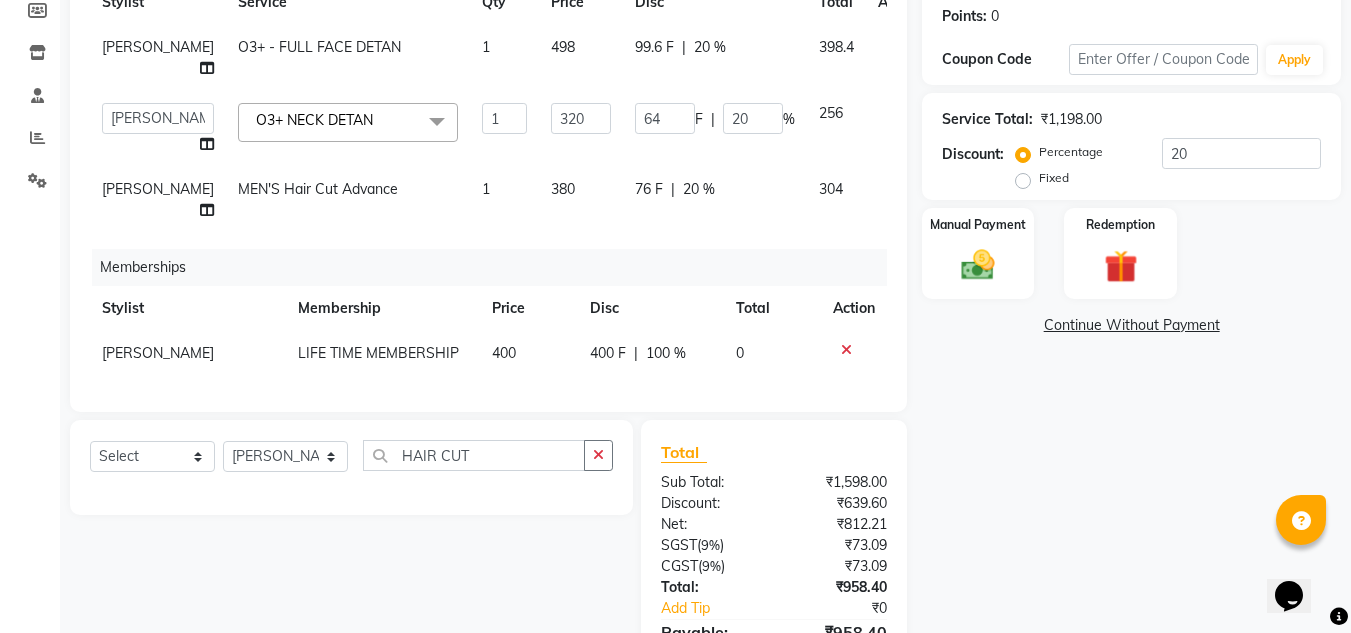 scroll, scrollTop: 131, scrollLeft: 0, axis: vertical 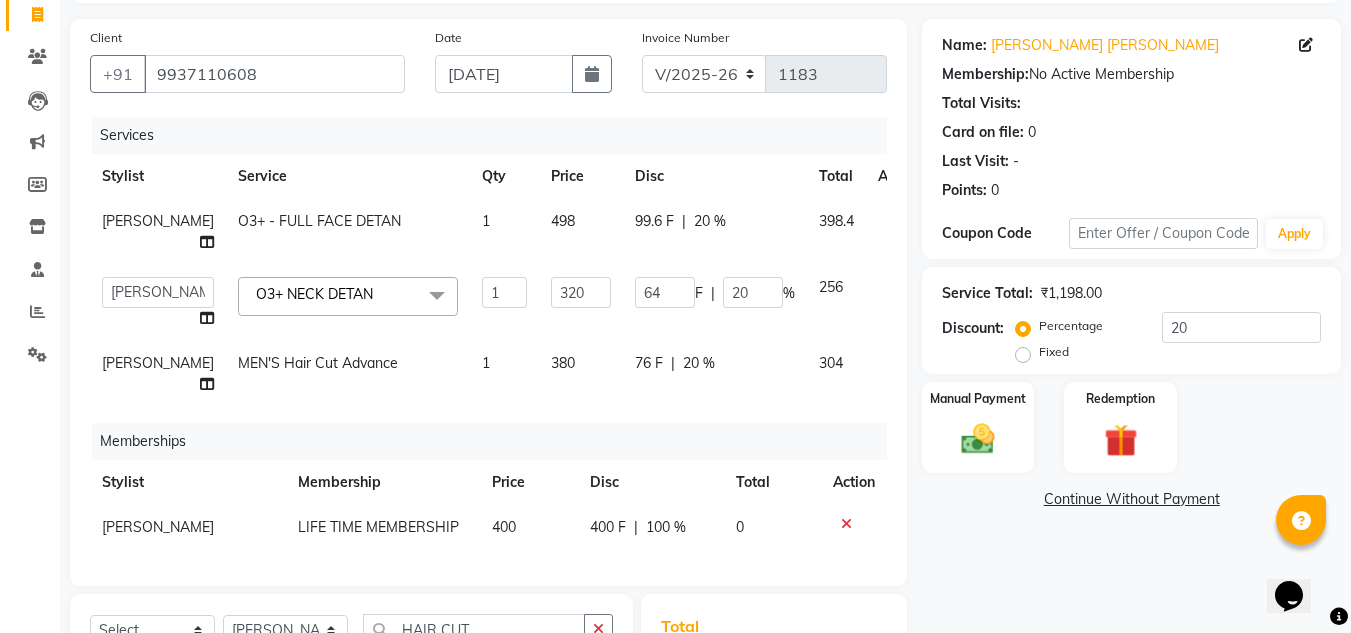 click on "498" 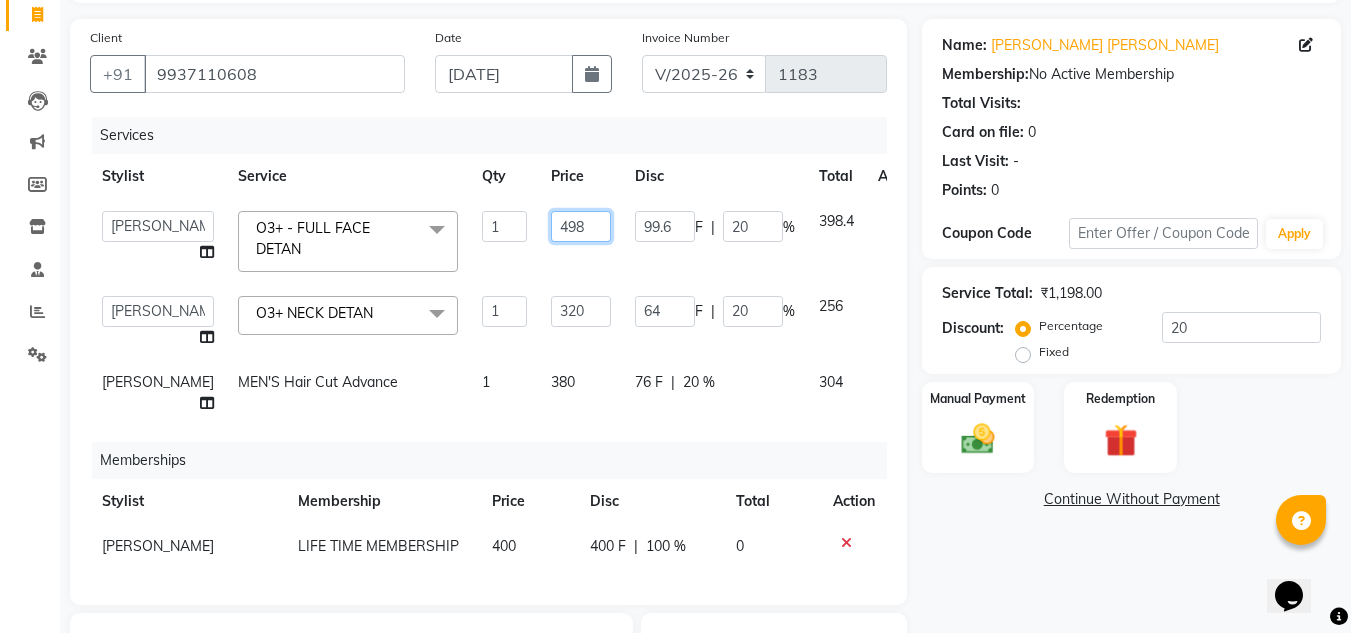 click on "498" 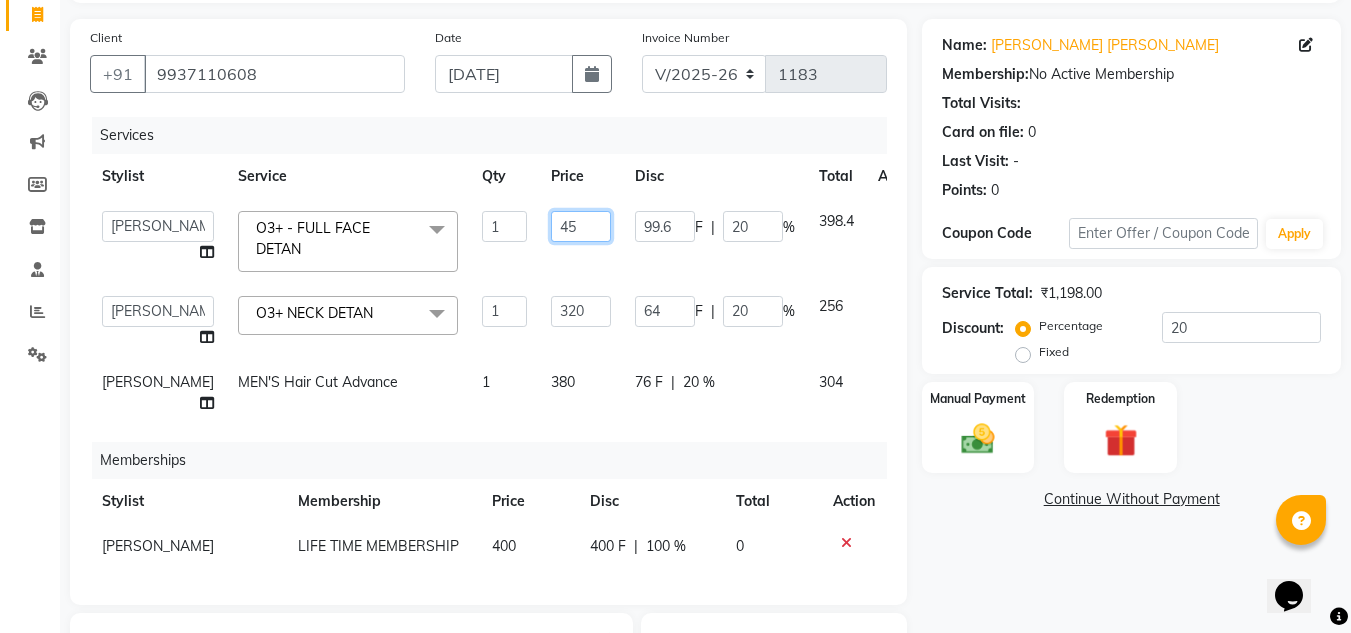 type on "450" 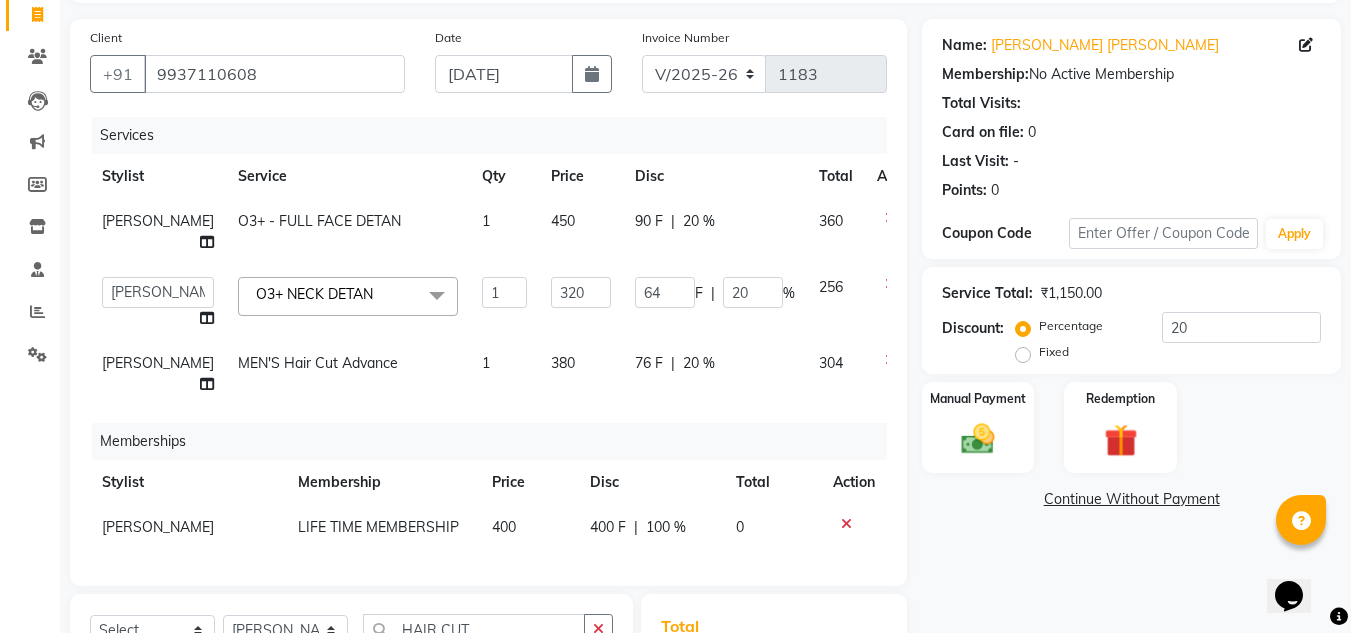 click on "Continue Without Payment" 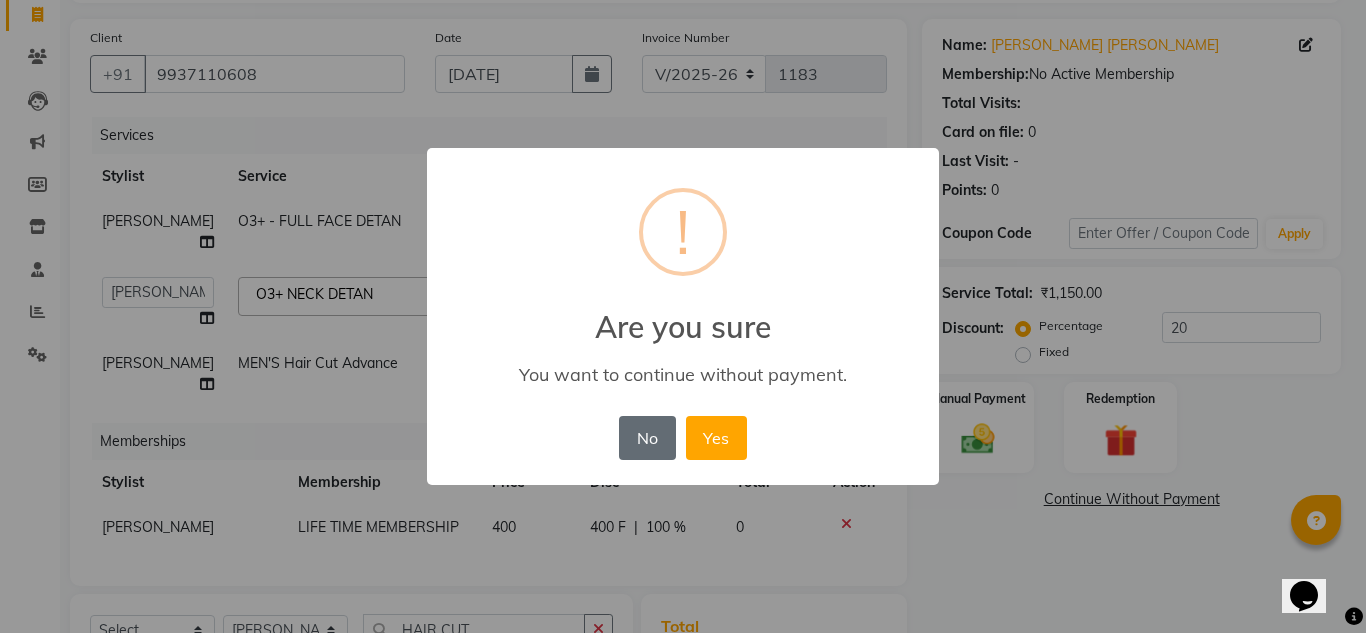 click on "No" at bounding box center (647, 438) 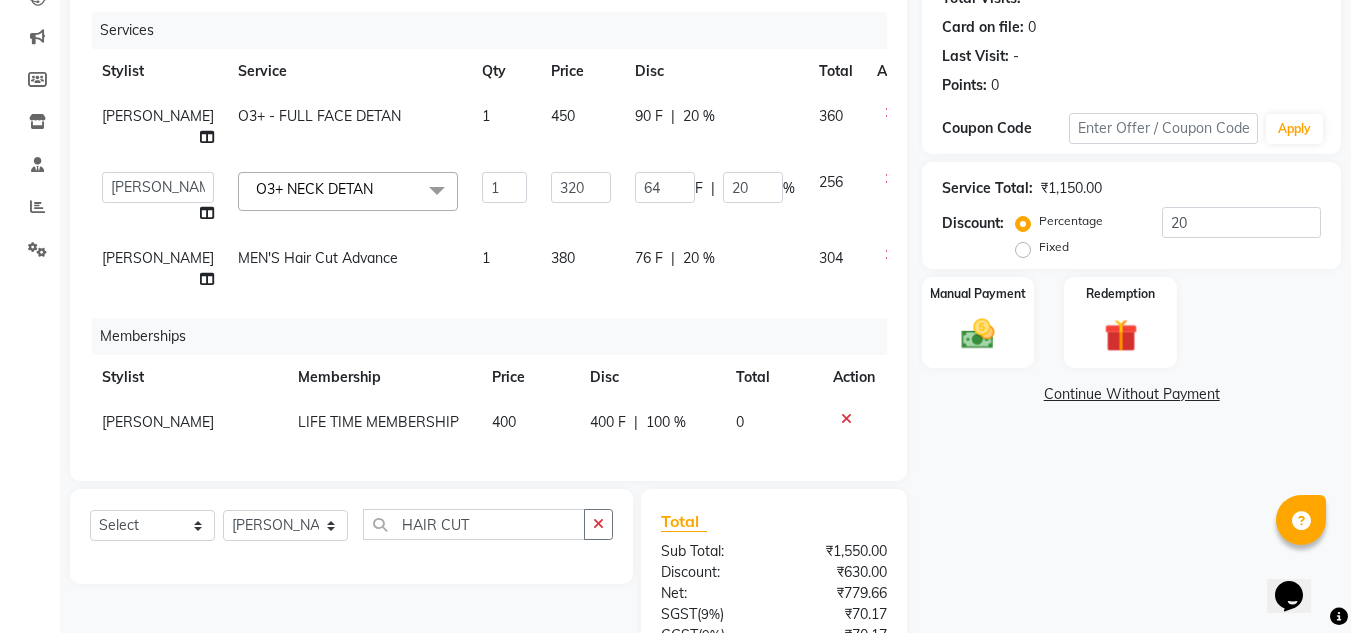 scroll, scrollTop: 231, scrollLeft: 0, axis: vertical 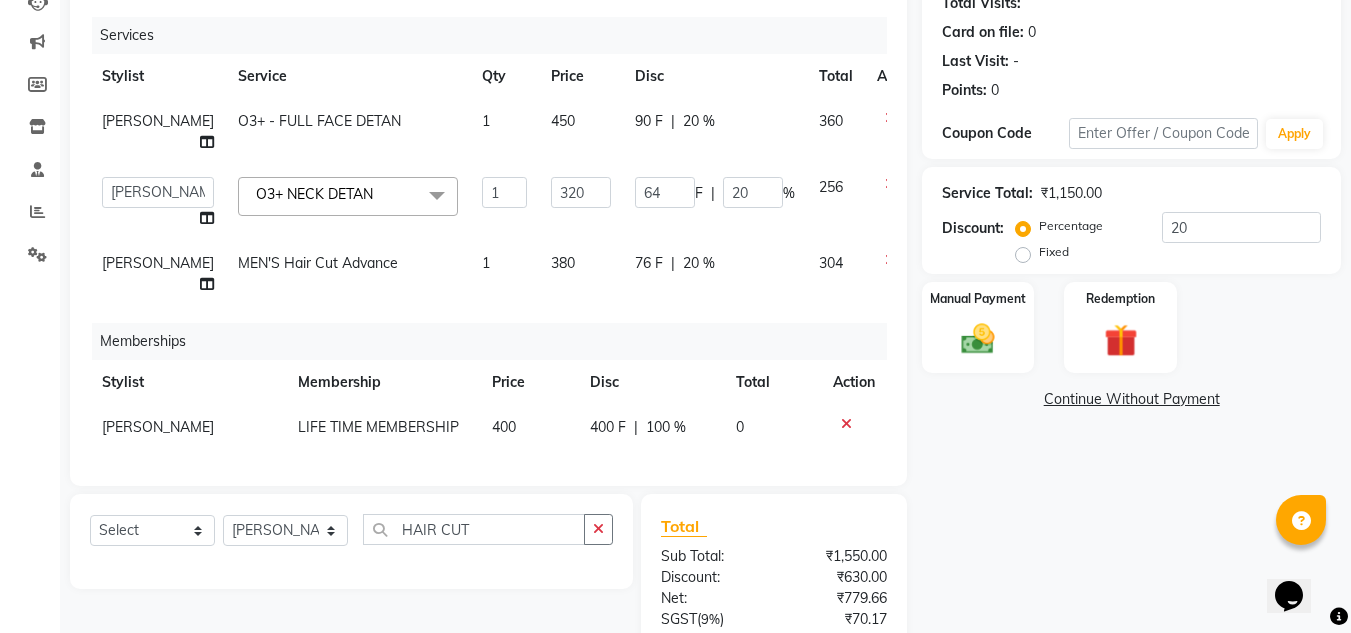 click on "450" 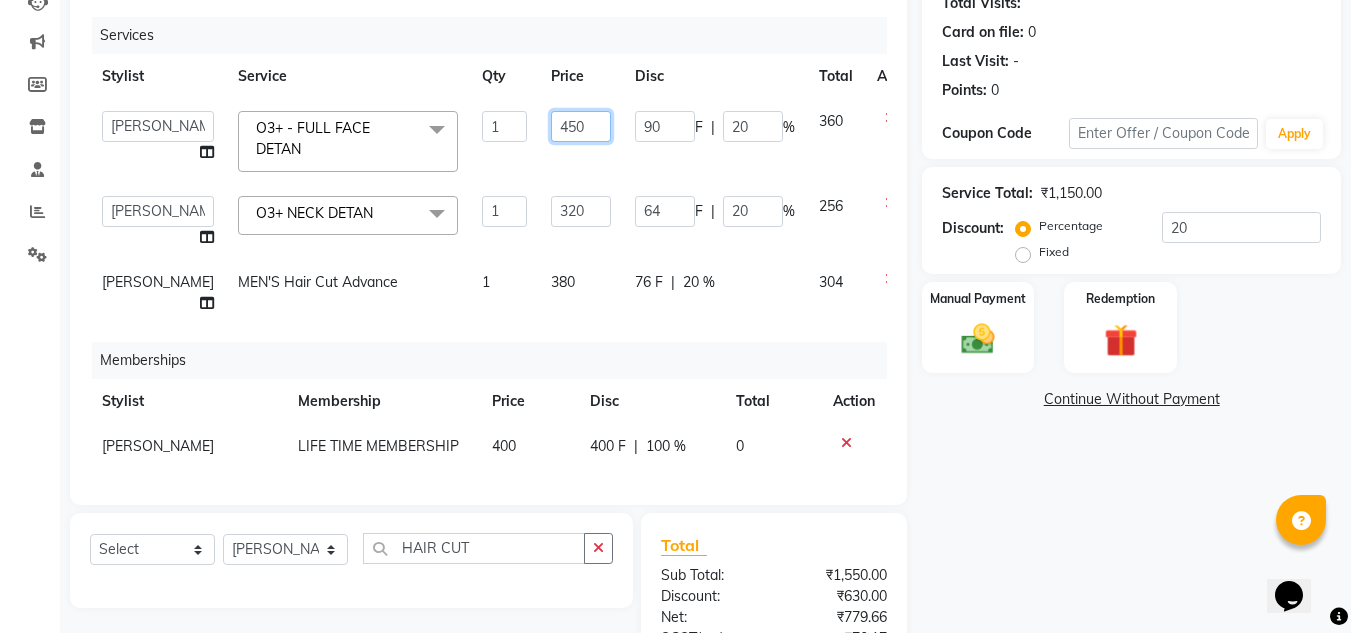 click on "450" 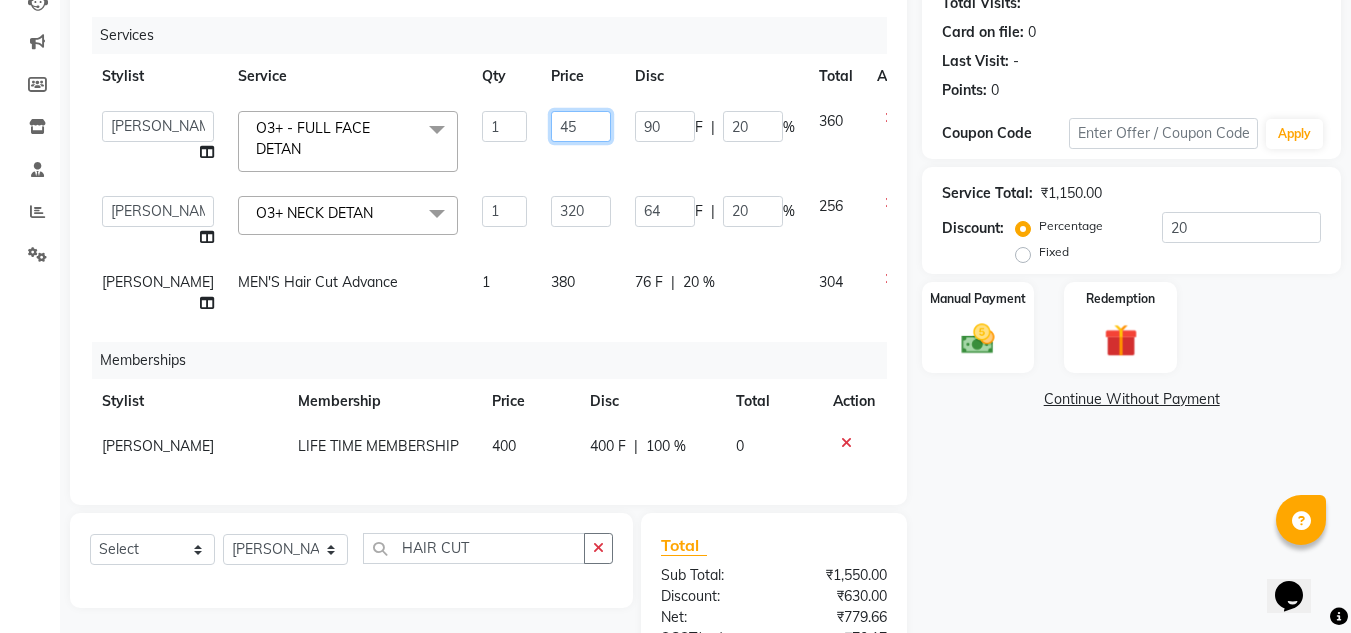 type on "4" 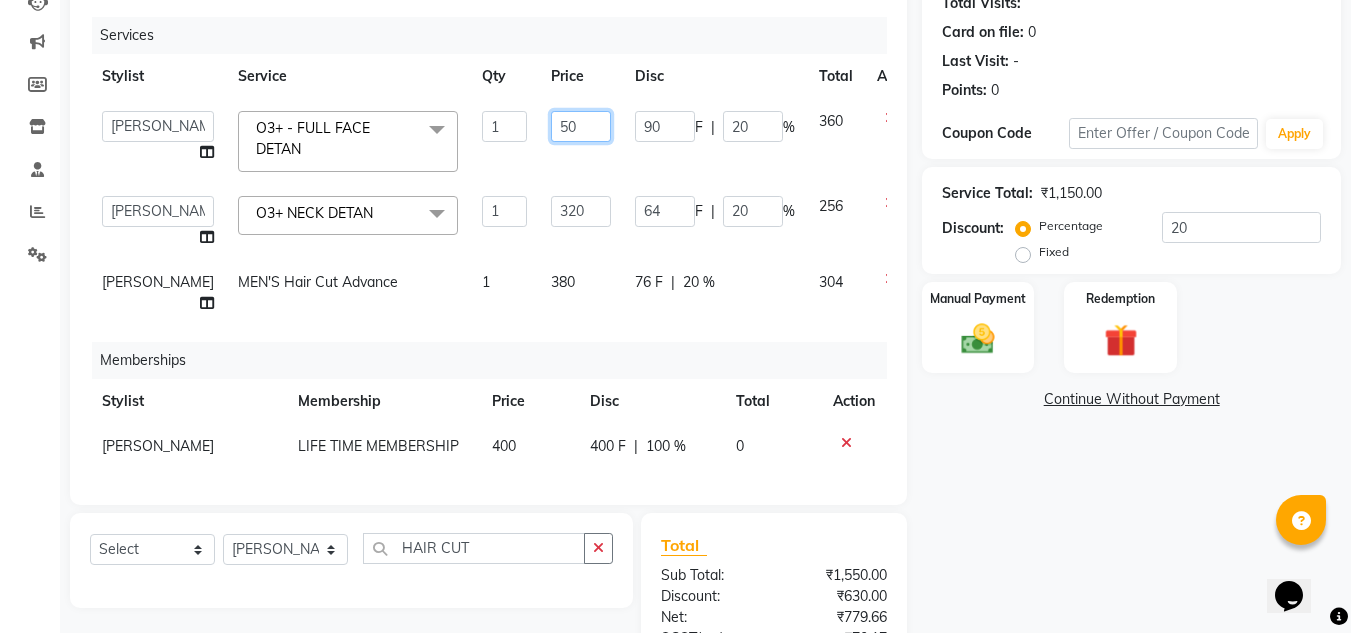 type on "500" 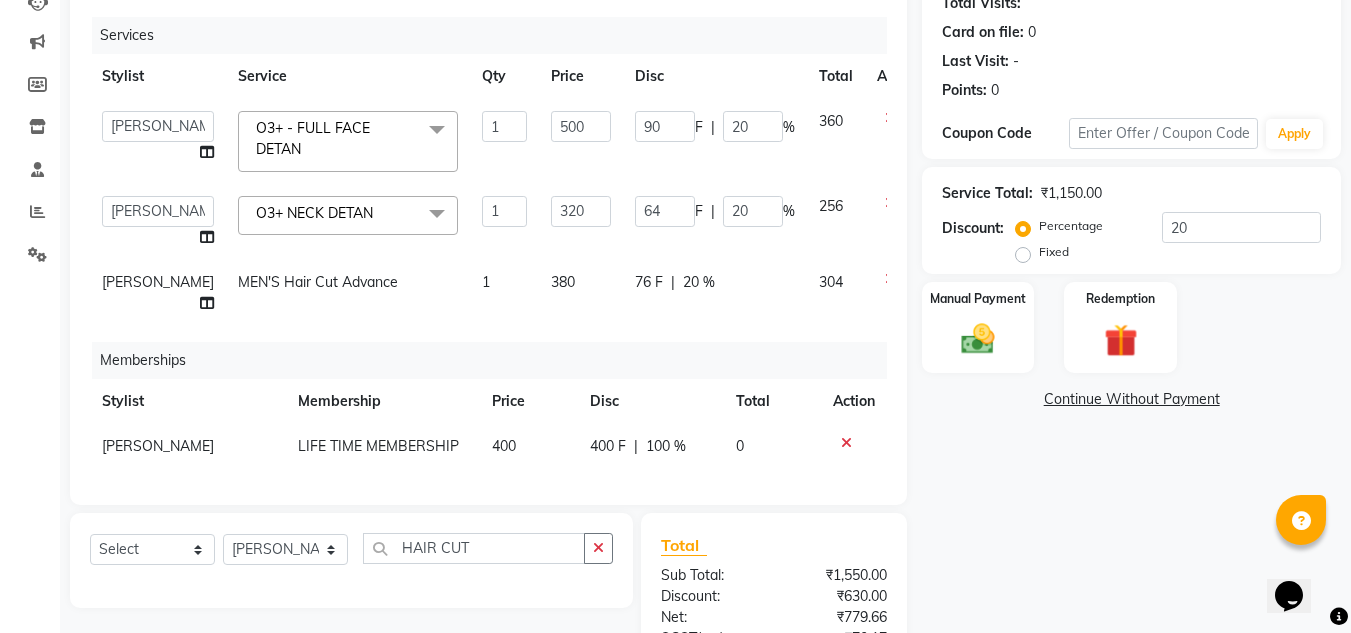 click on "Name: Gyana Ranjan Parida Membership:  No Active Membership  Total Visits:   Card on file:  0 Last Visit:   - Points:   0  Coupon Code Apply Service Total:  ₹1,150.00  Discount:  Percentage   Fixed  20 Manual Payment Redemption  Continue Without Payment" 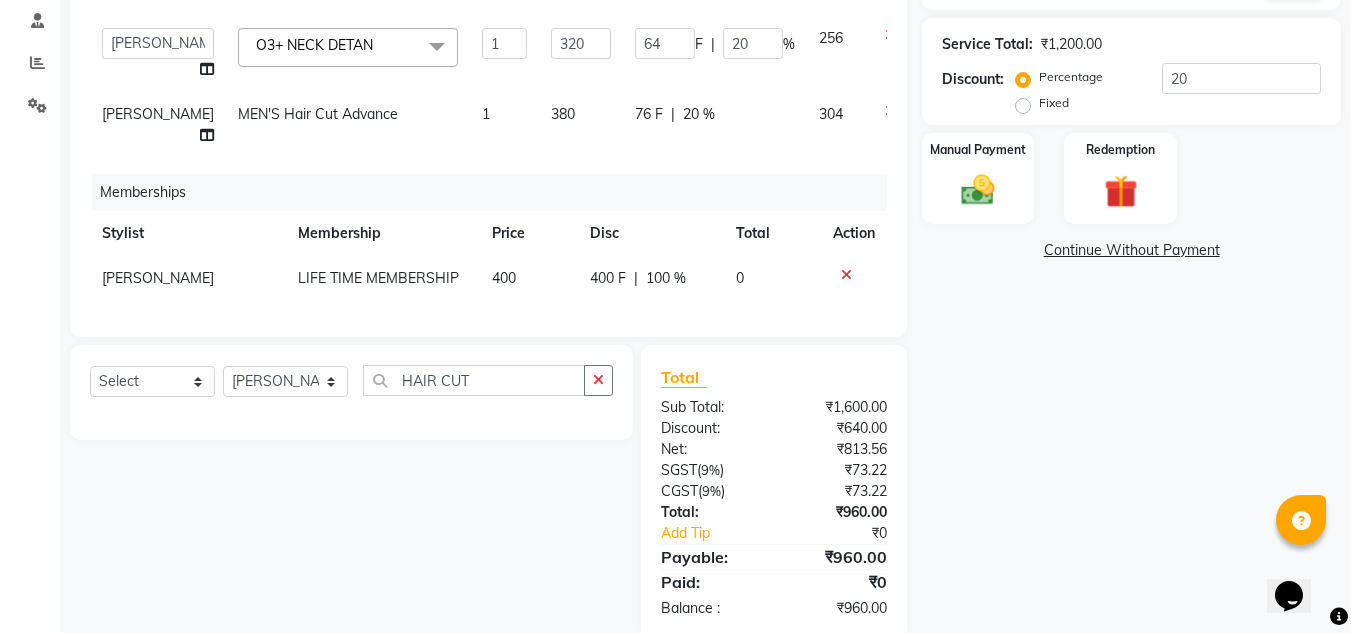 scroll, scrollTop: 331, scrollLeft: 0, axis: vertical 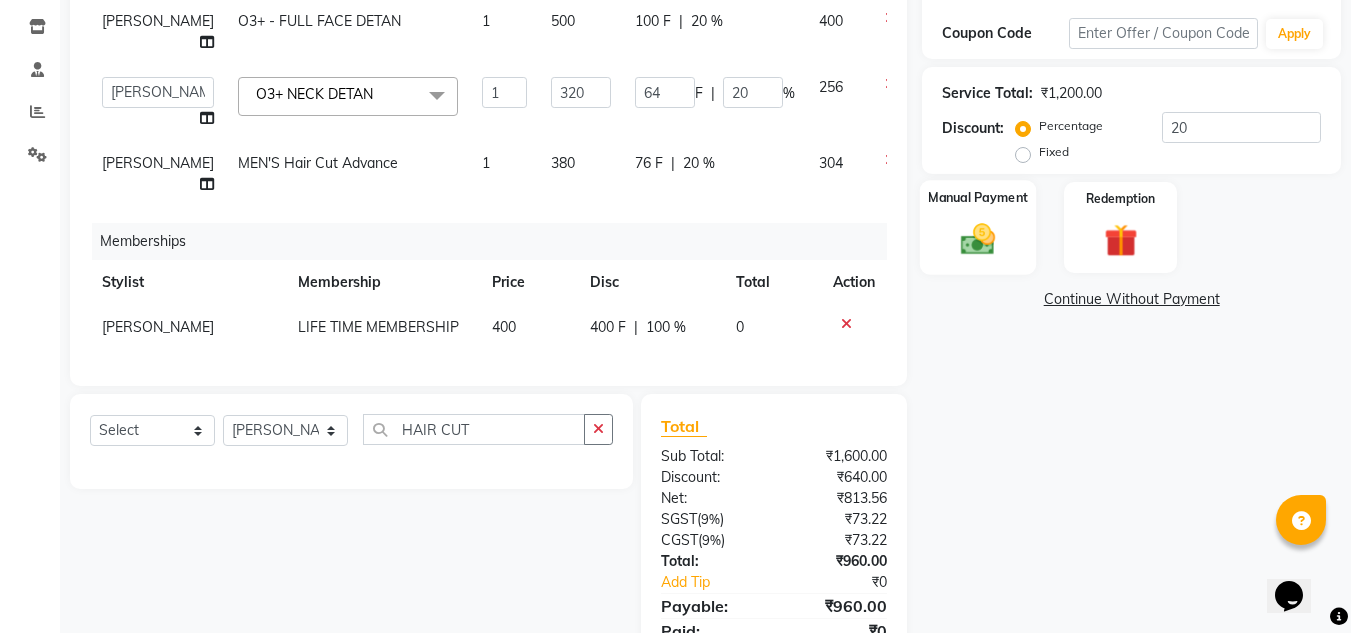 click 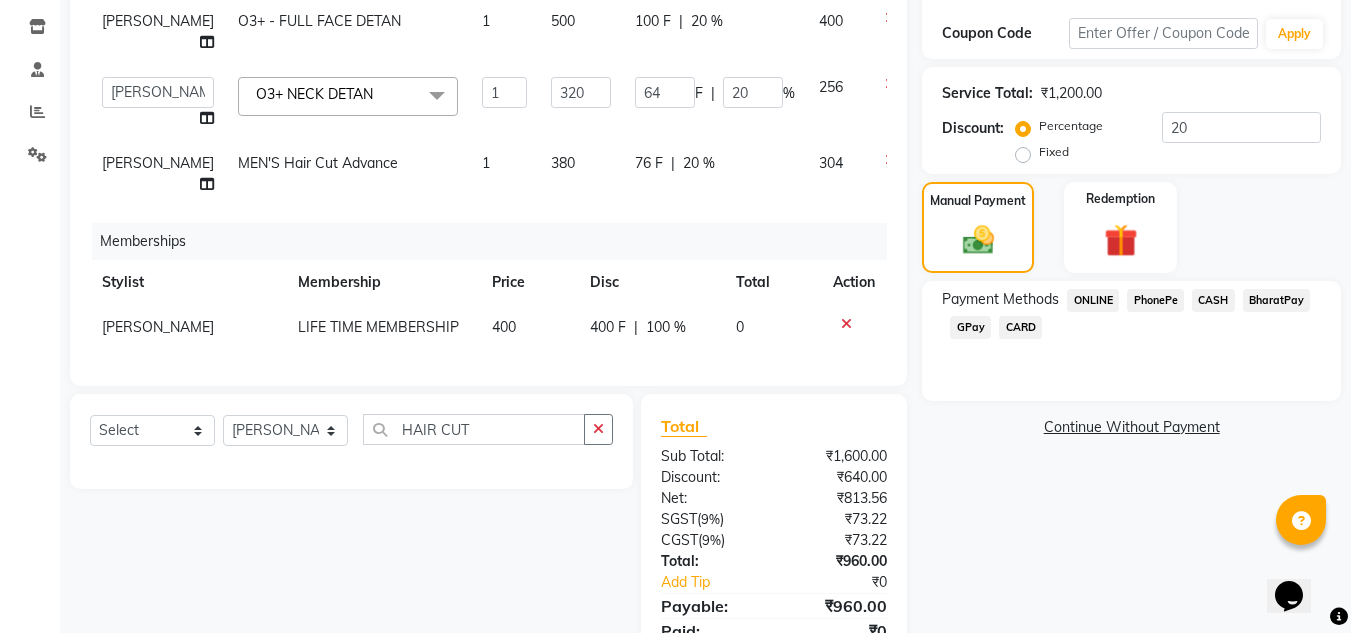 click on "PhonePe" 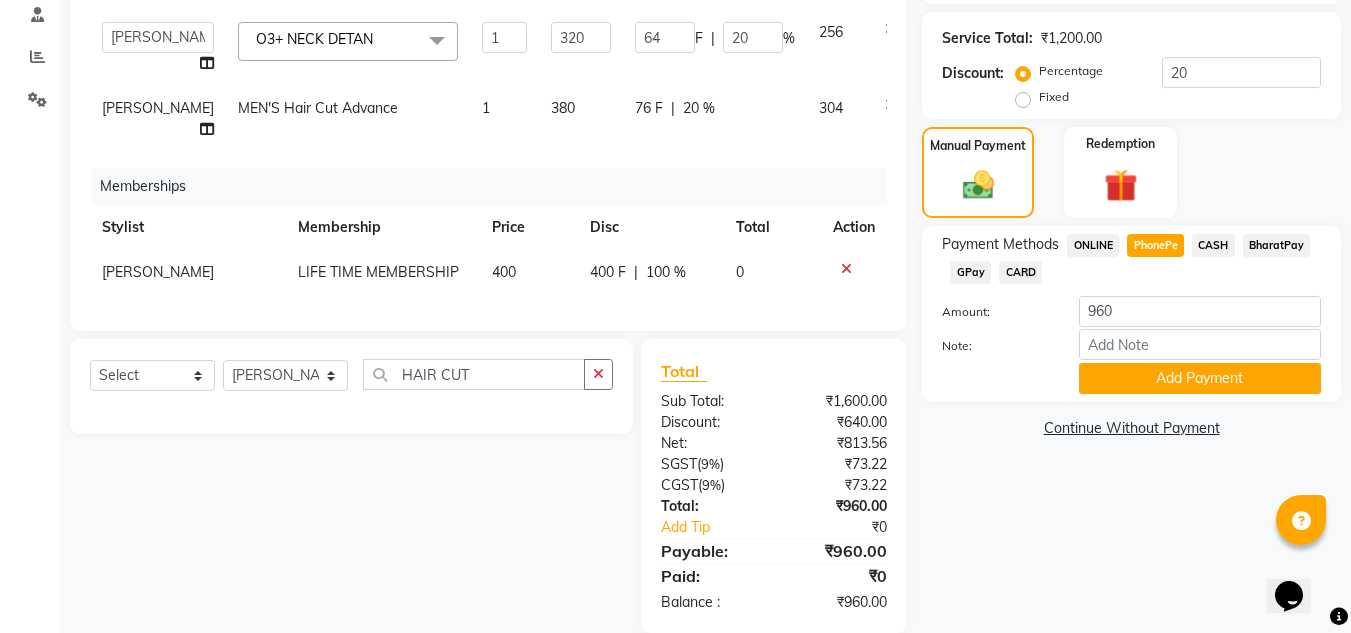 scroll, scrollTop: 431, scrollLeft: 0, axis: vertical 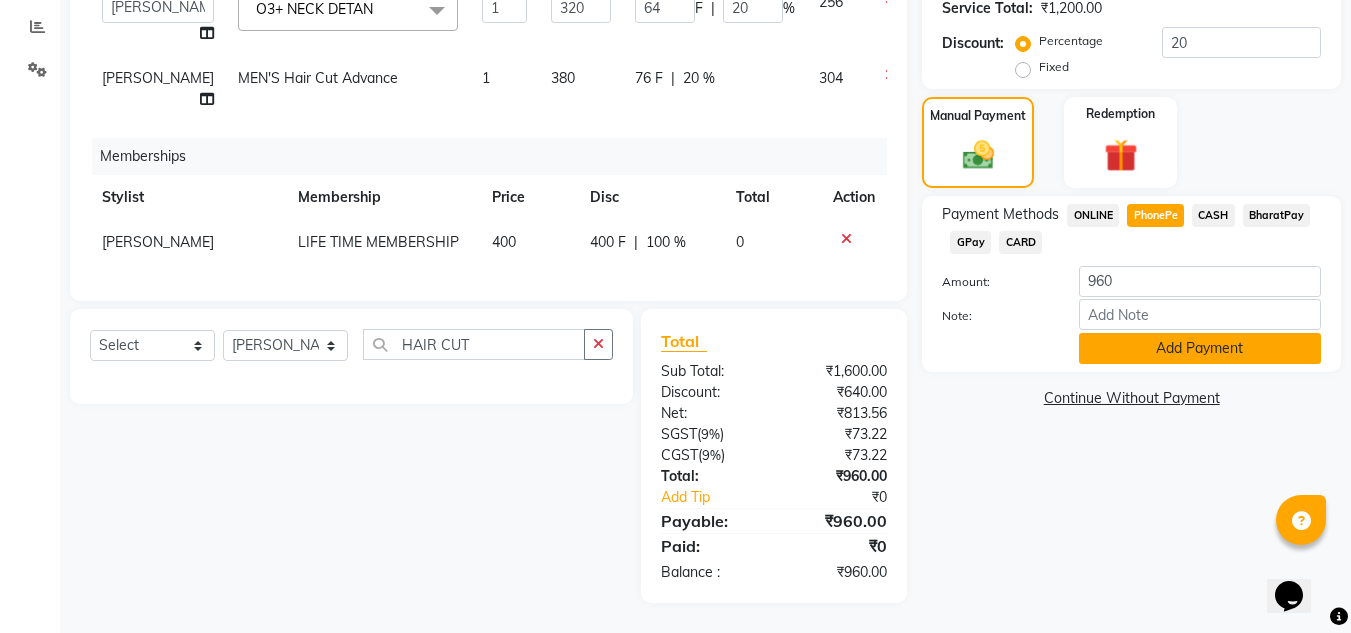click on "Add Payment" 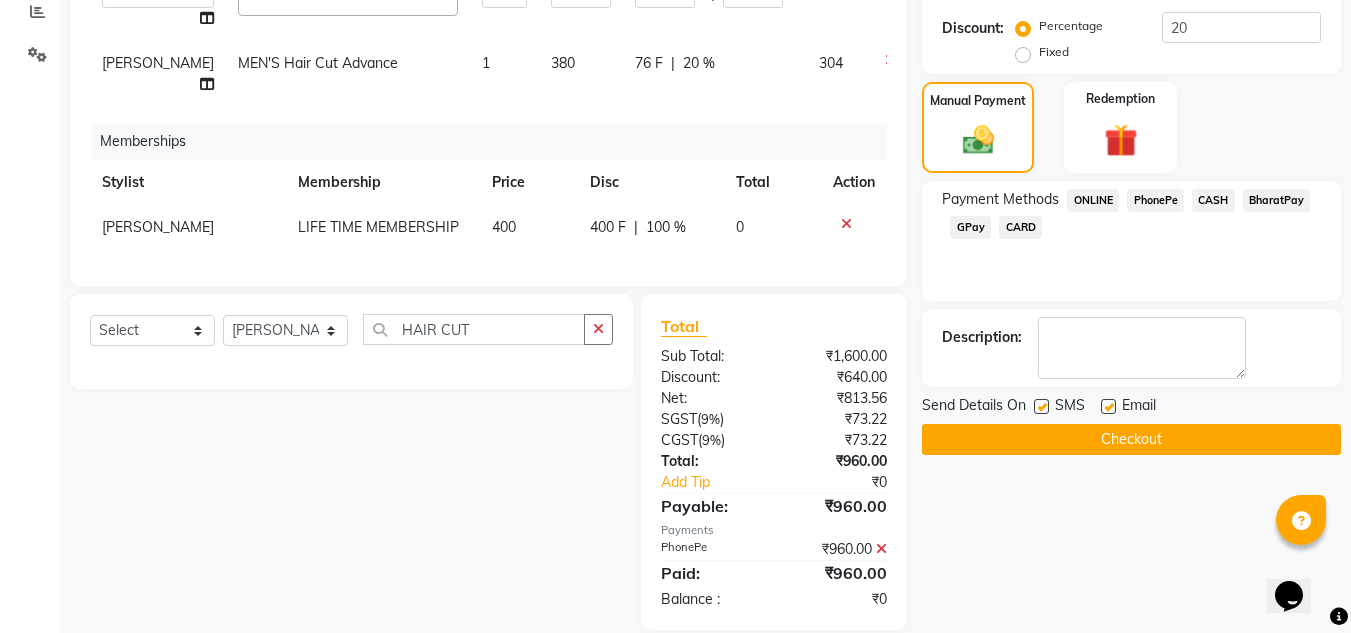 scroll, scrollTop: 473, scrollLeft: 0, axis: vertical 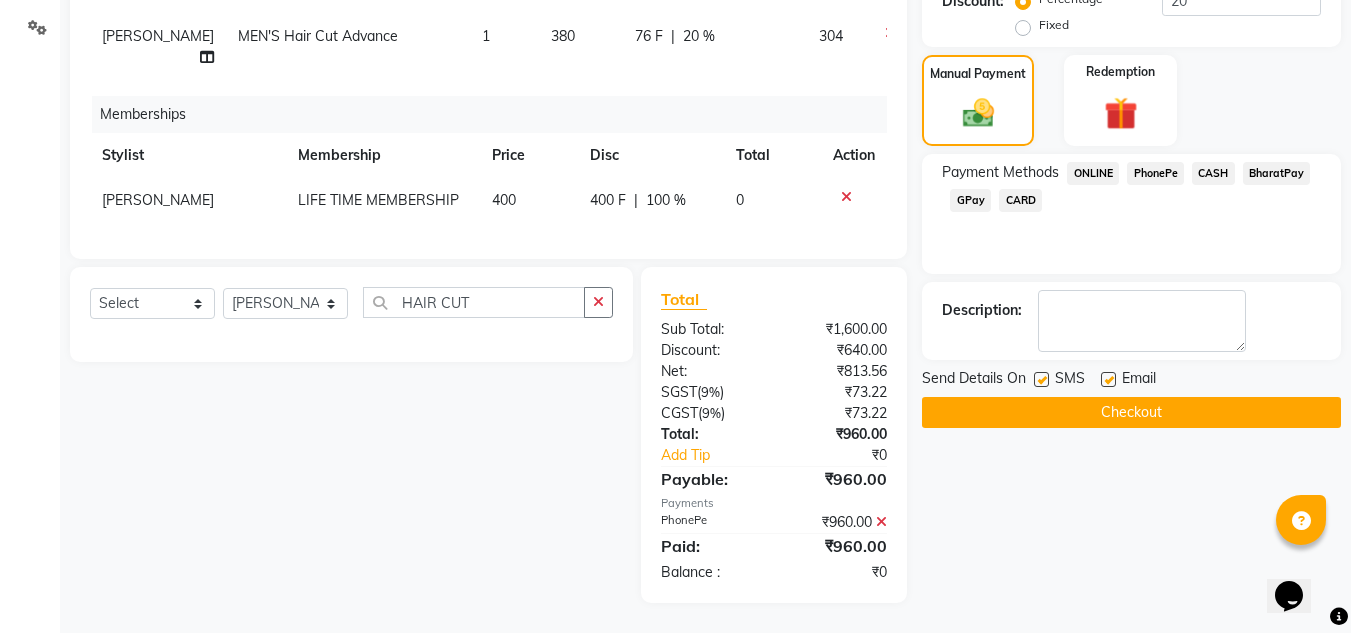 click on "Checkout" 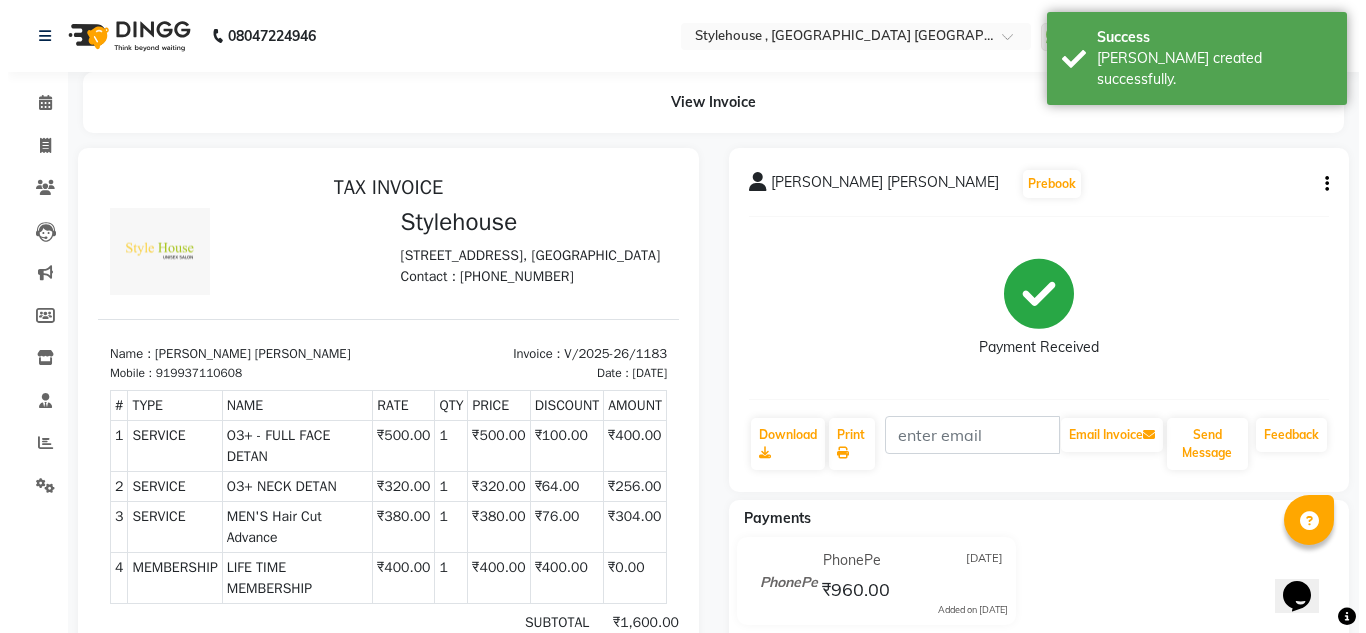 scroll, scrollTop: 0, scrollLeft: 0, axis: both 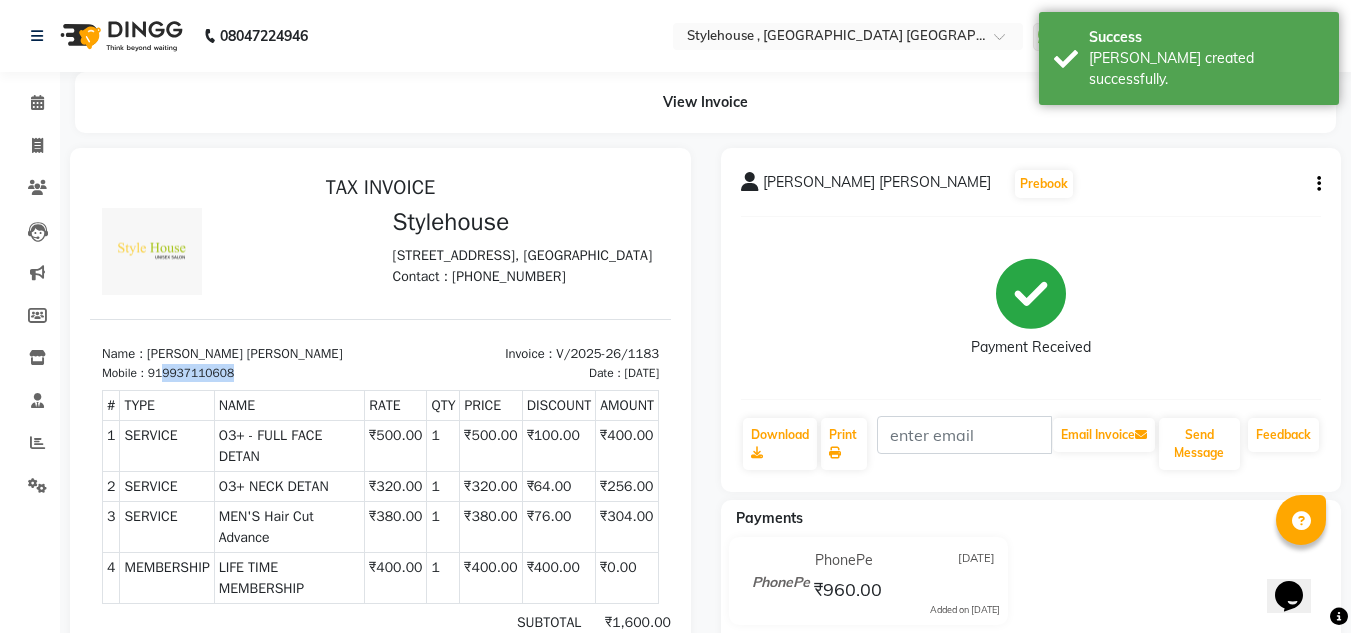 drag, startPoint x: 242, startPoint y: 402, endPoint x: 167, endPoint y: 403, distance: 75.00667 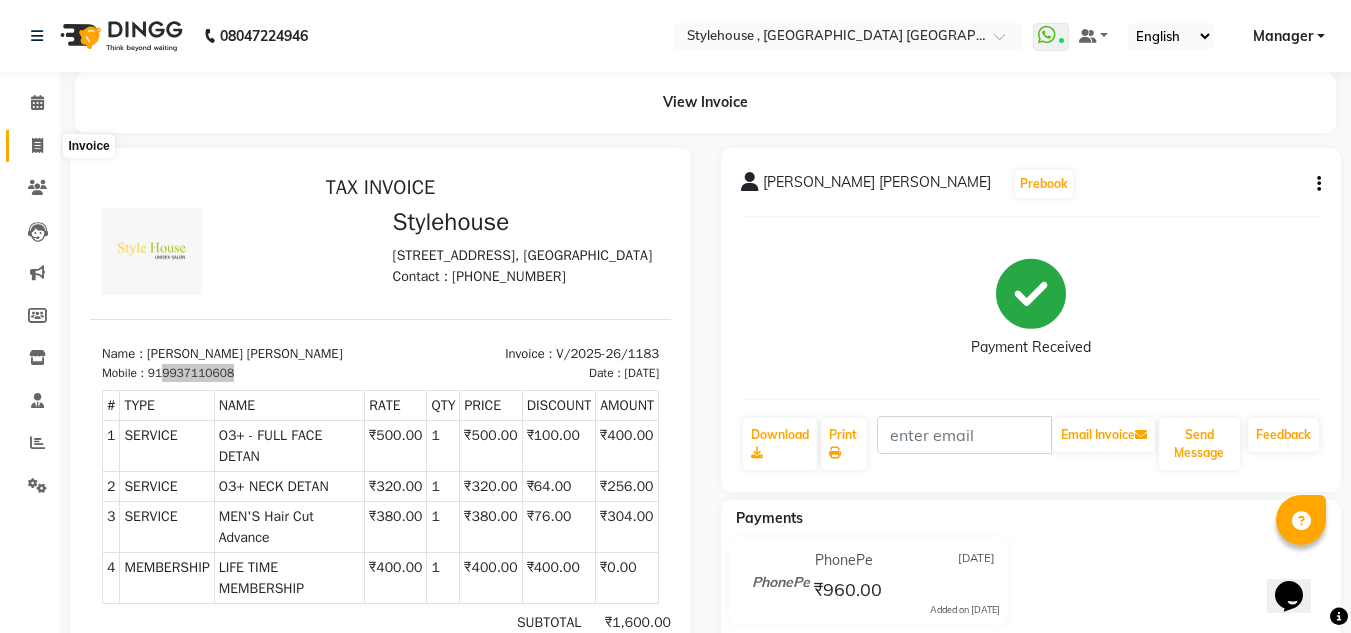 click 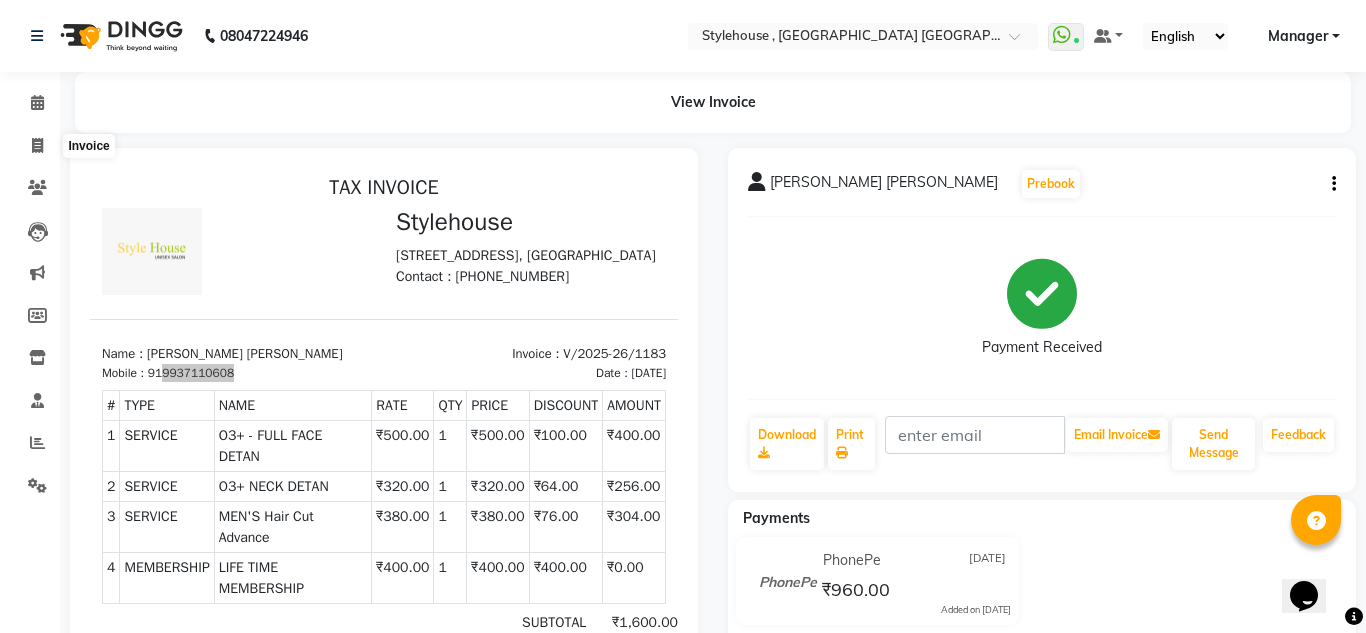 select on "7793" 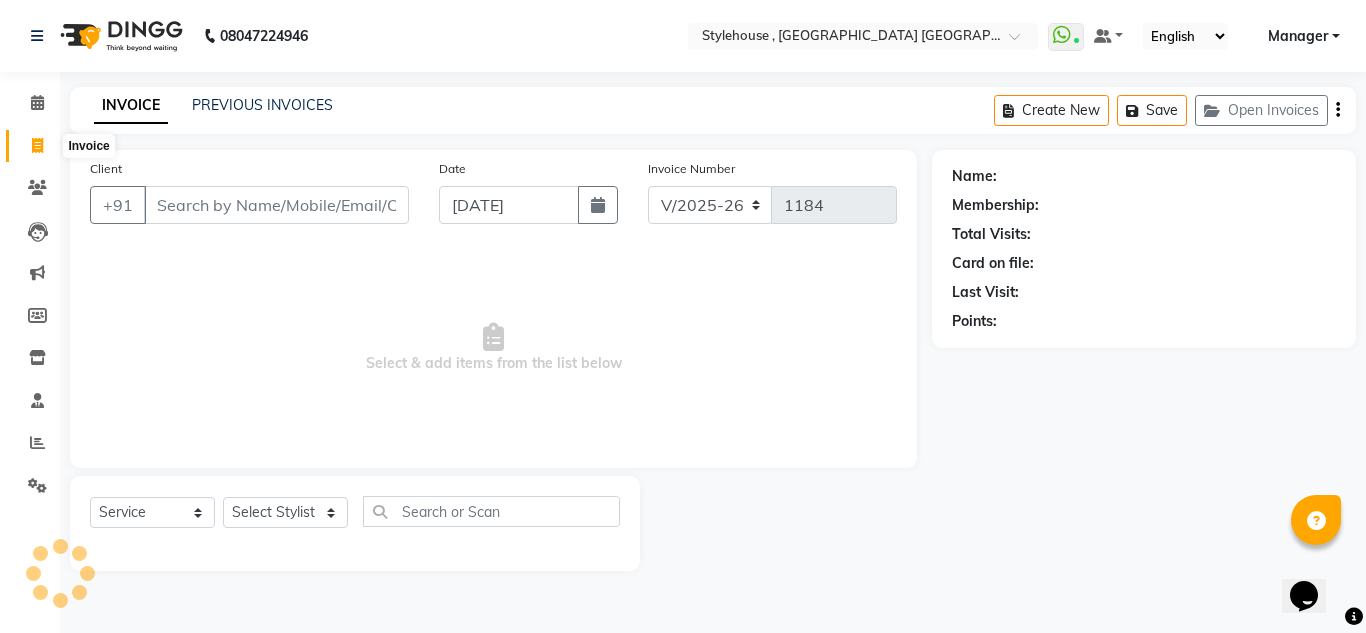 click 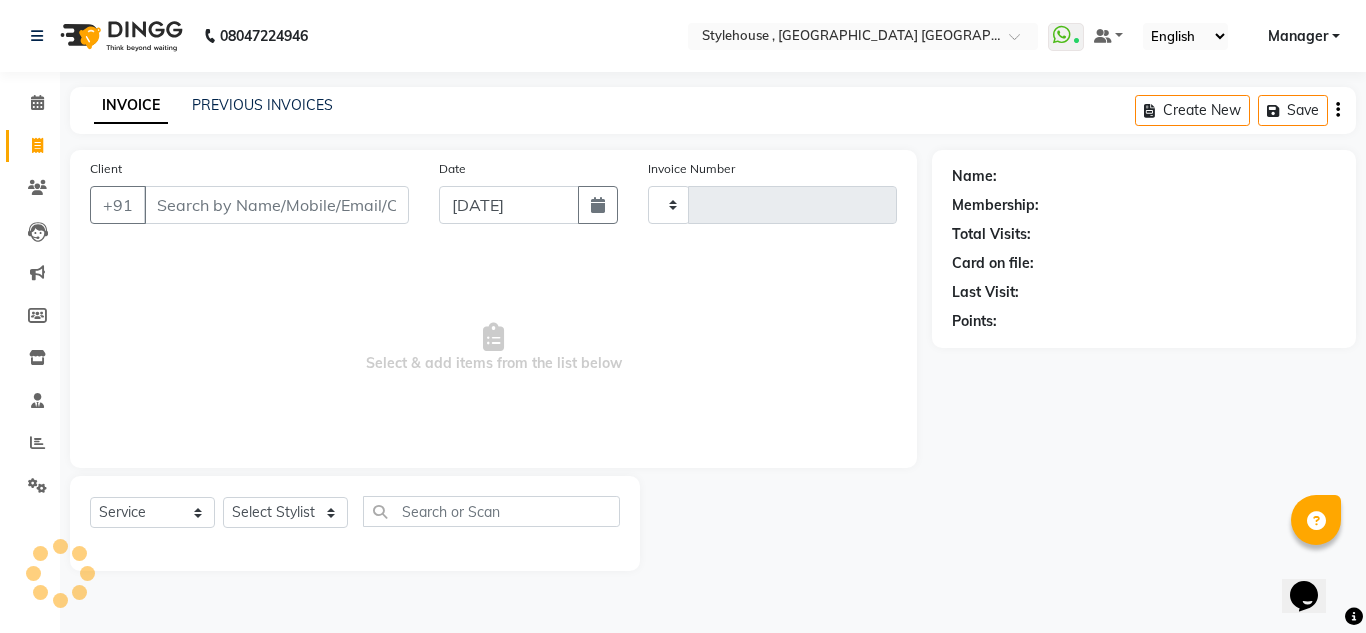 type on "1184" 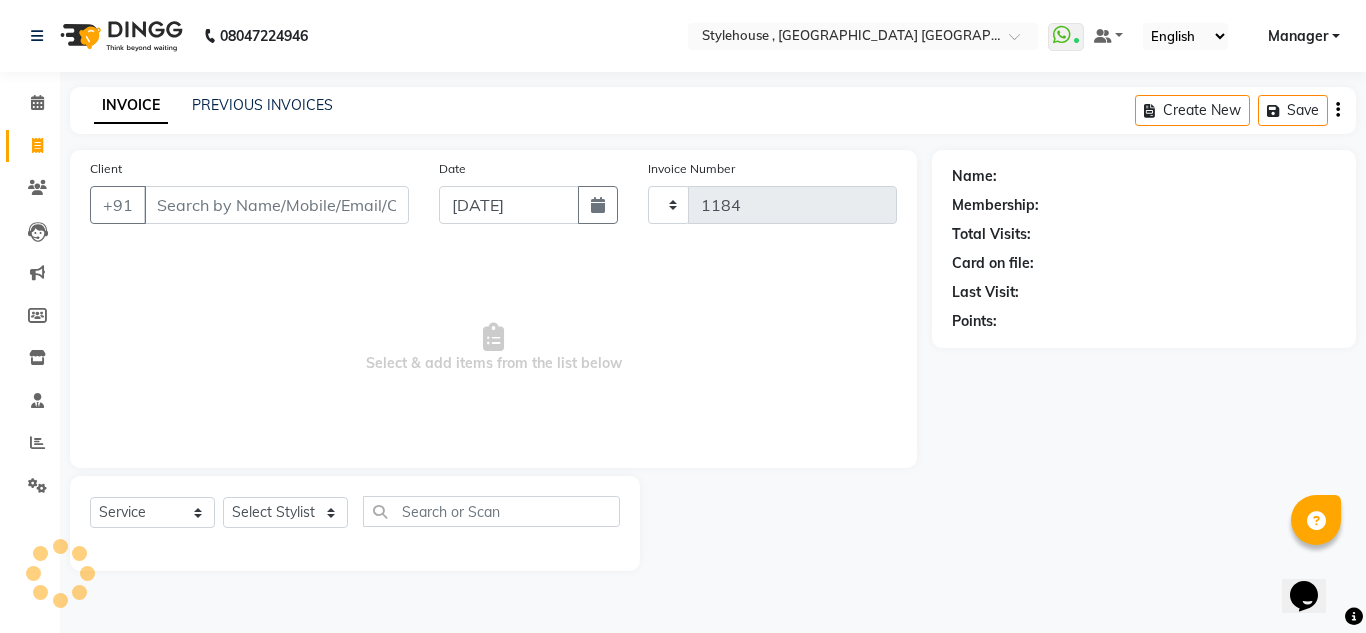 select on "7793" 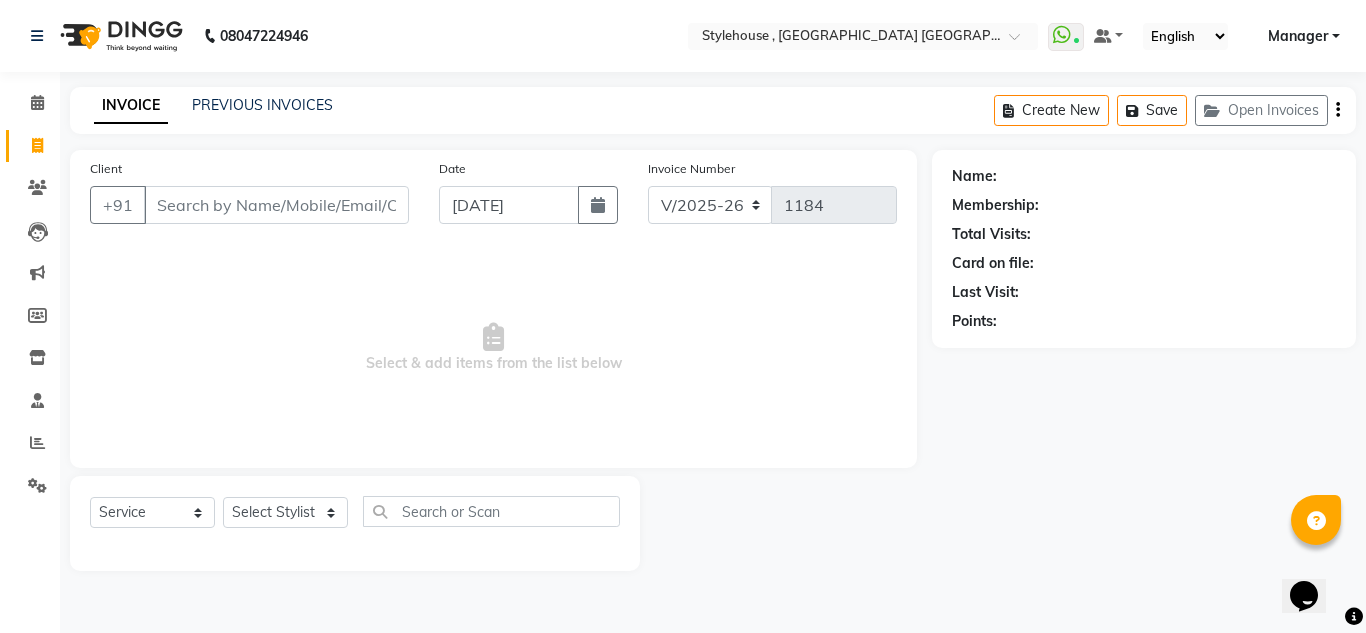 click 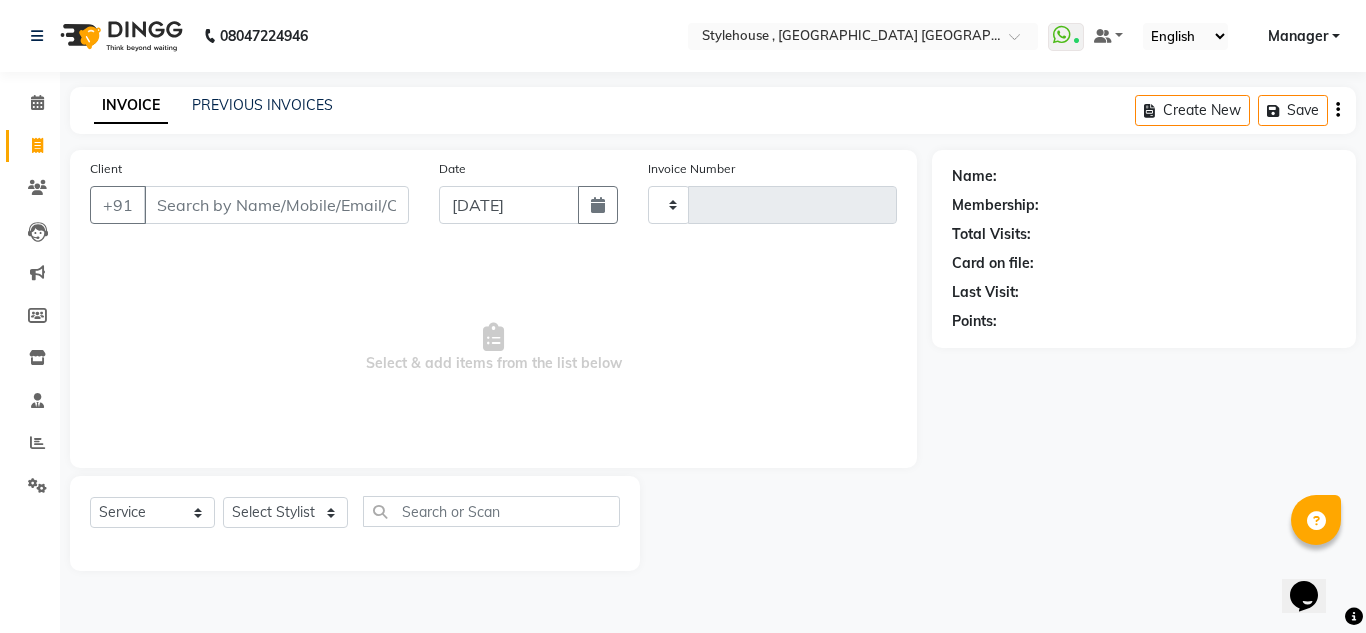 type on "1184" 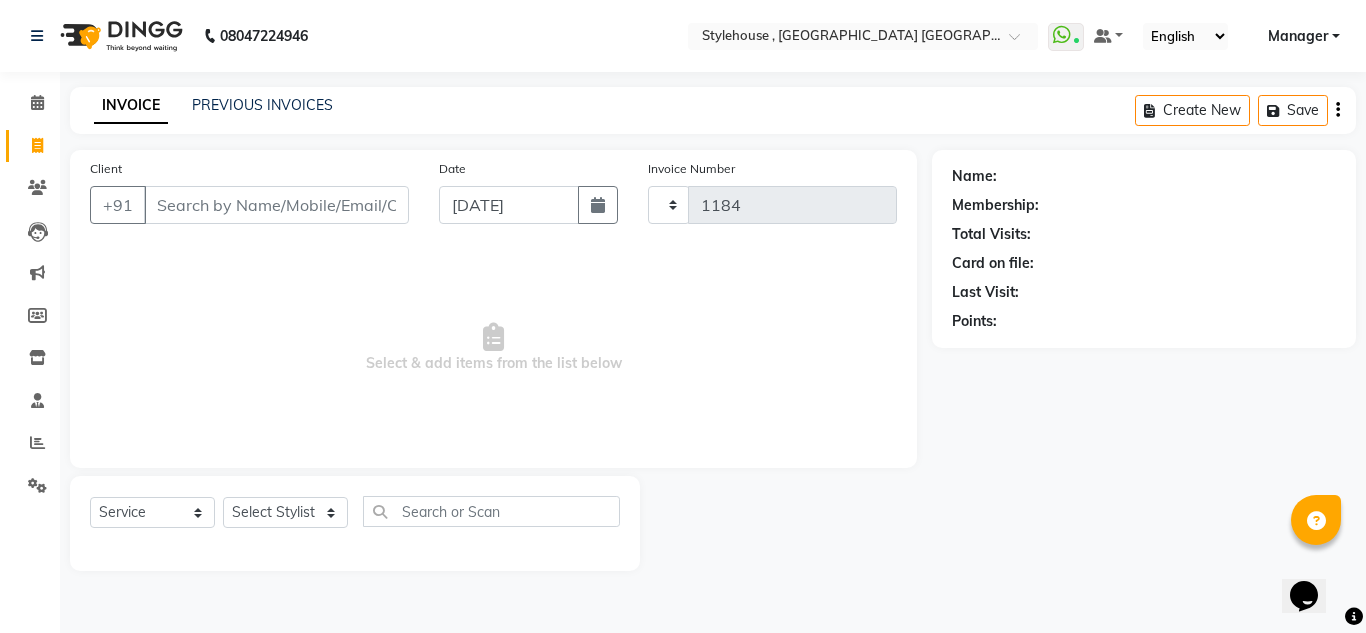 select on "7793" 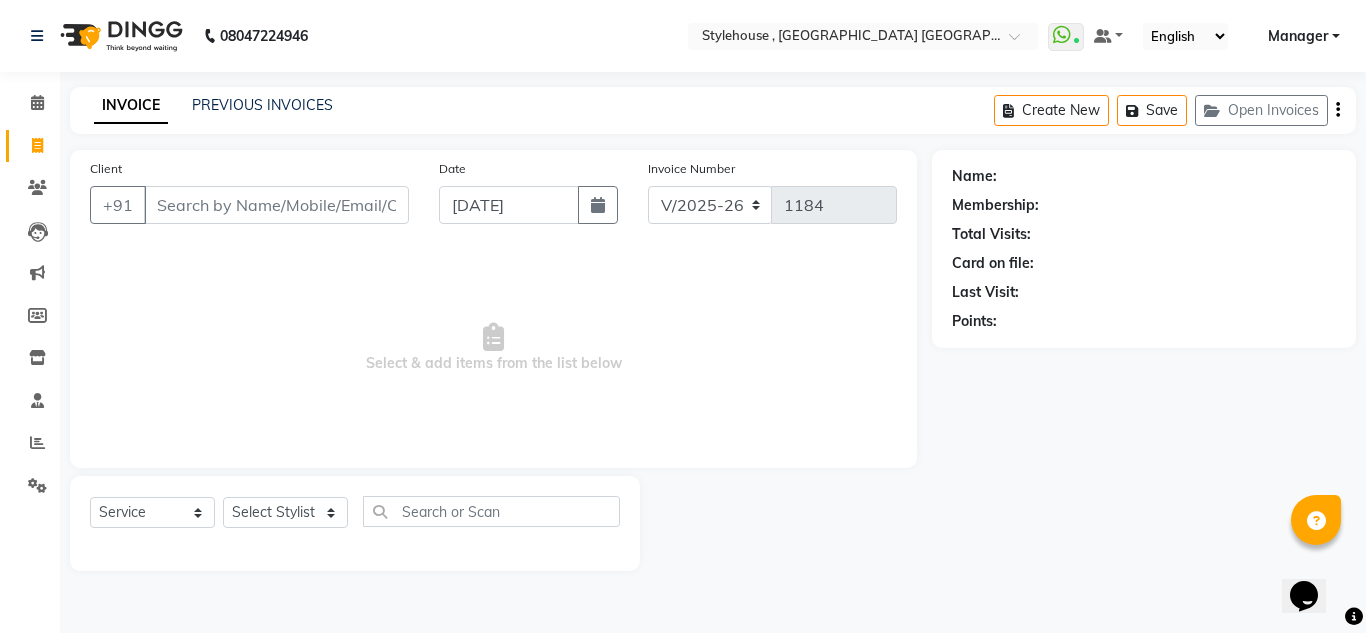 click 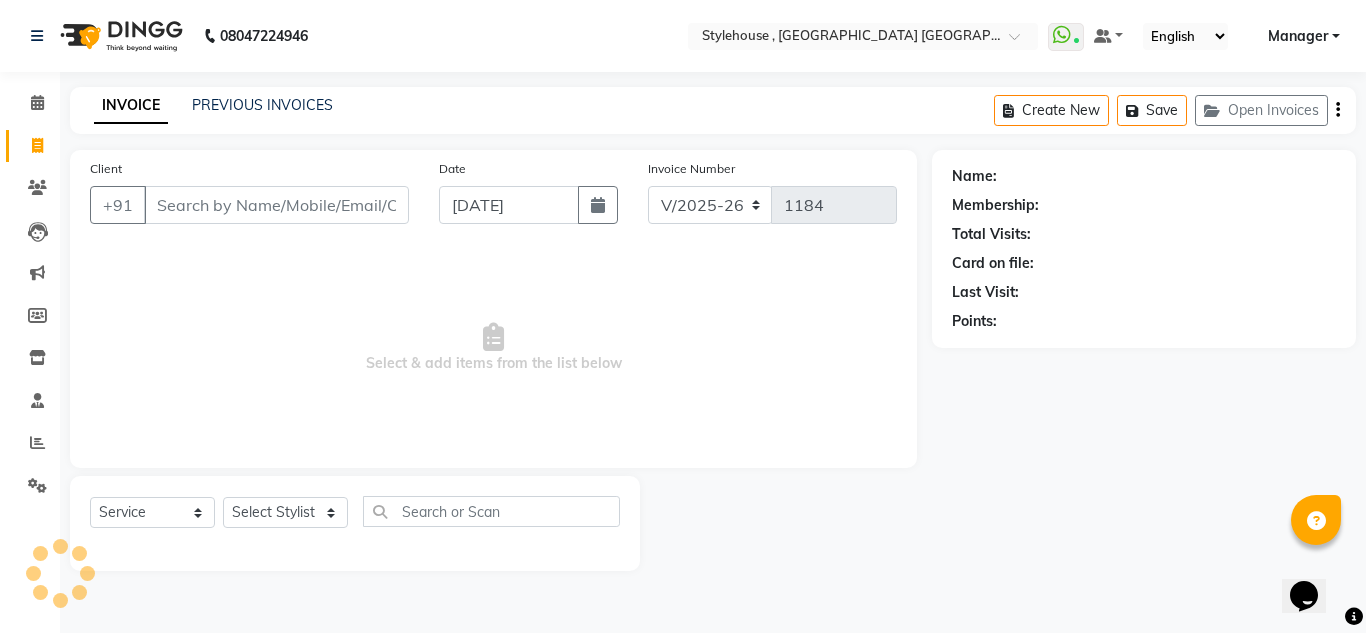 click 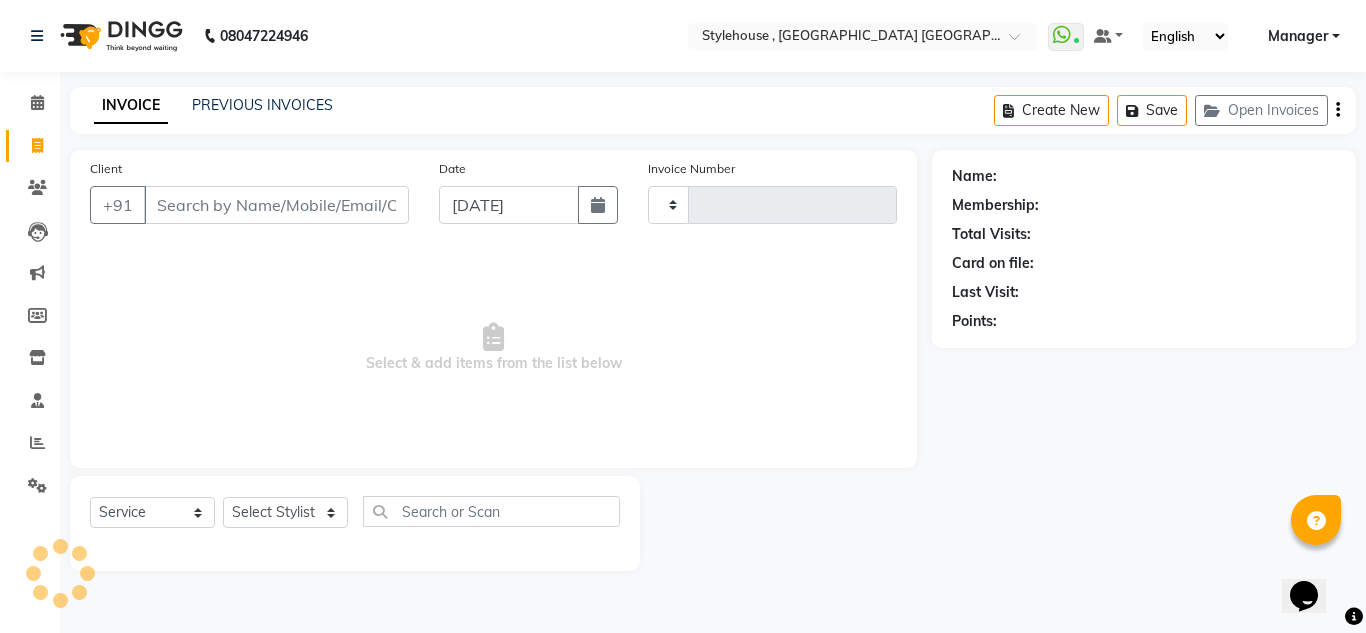 type on "1184" 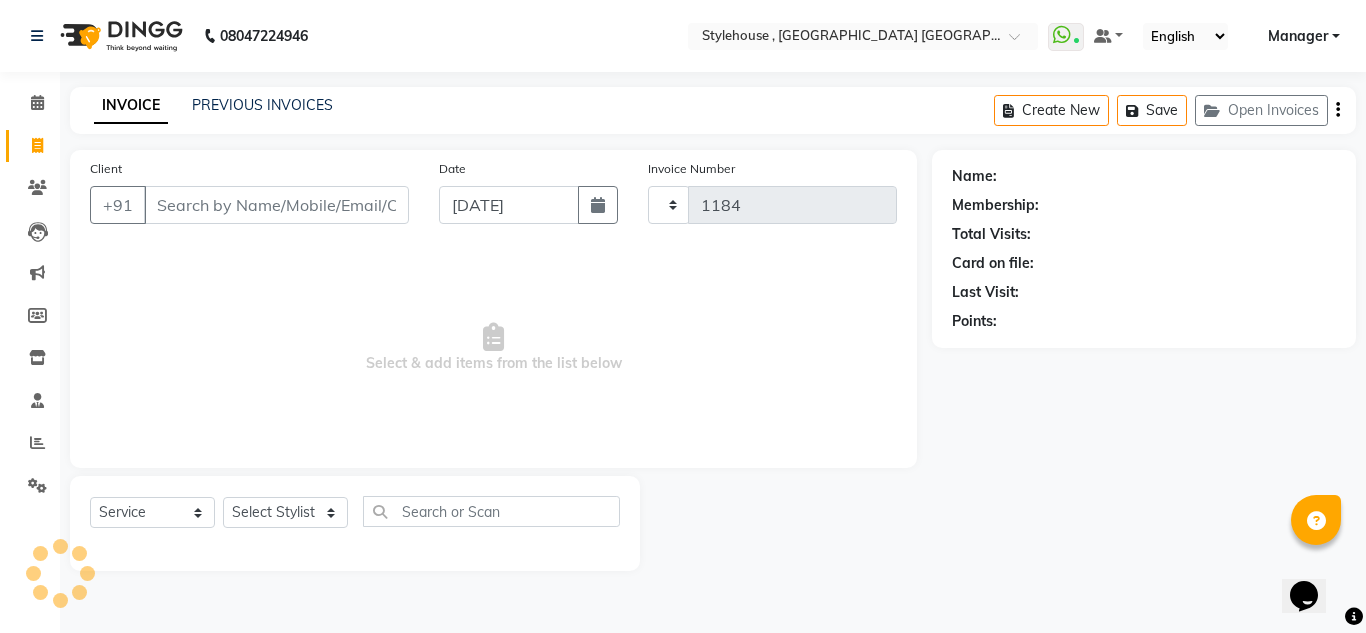 select on "7793" 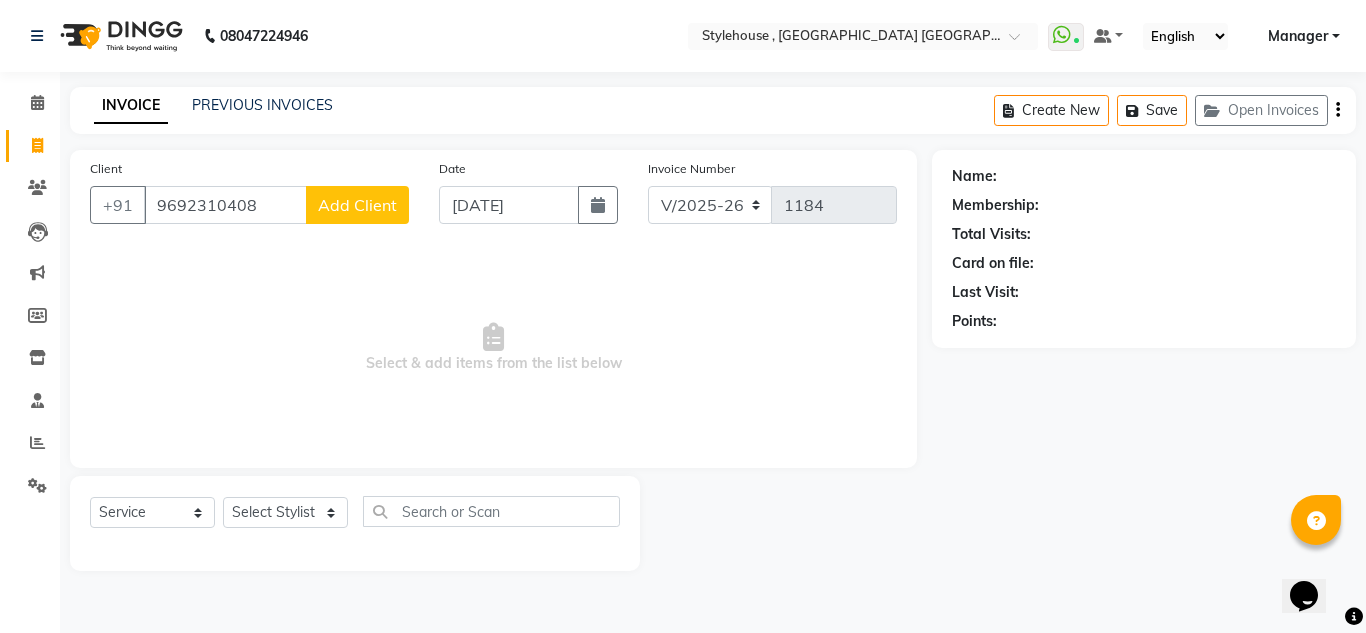 type on "9692310408" 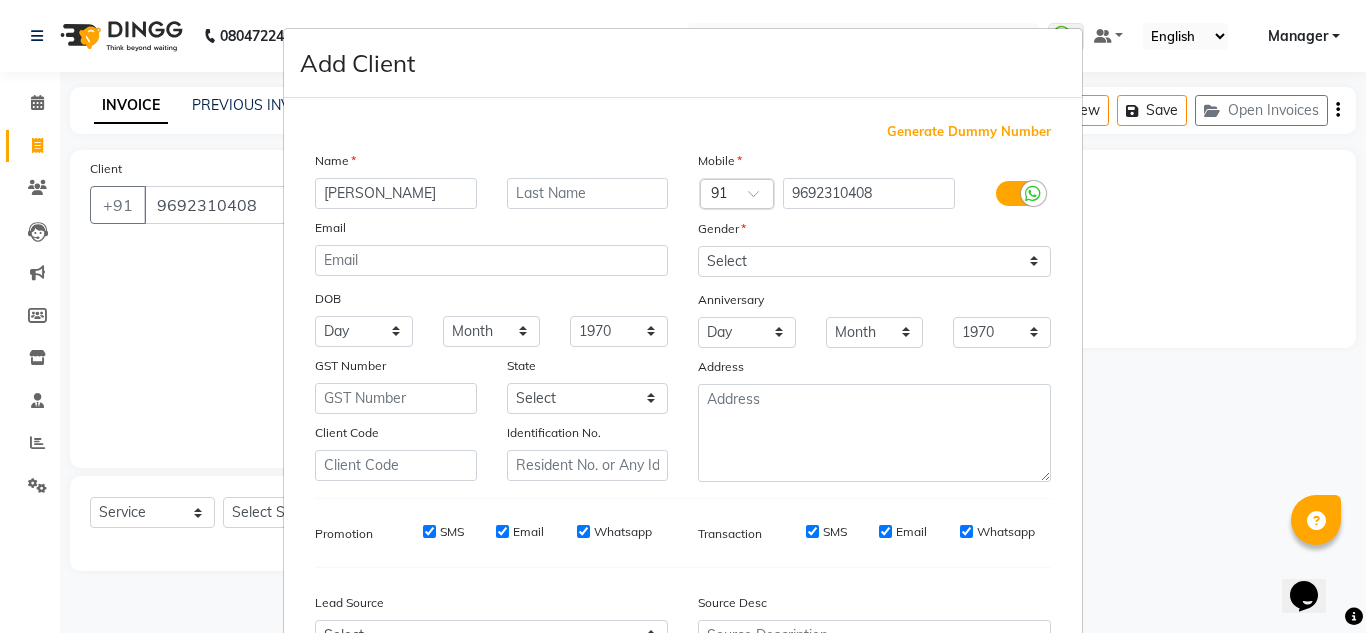 type on "[PERSON_NAME]" 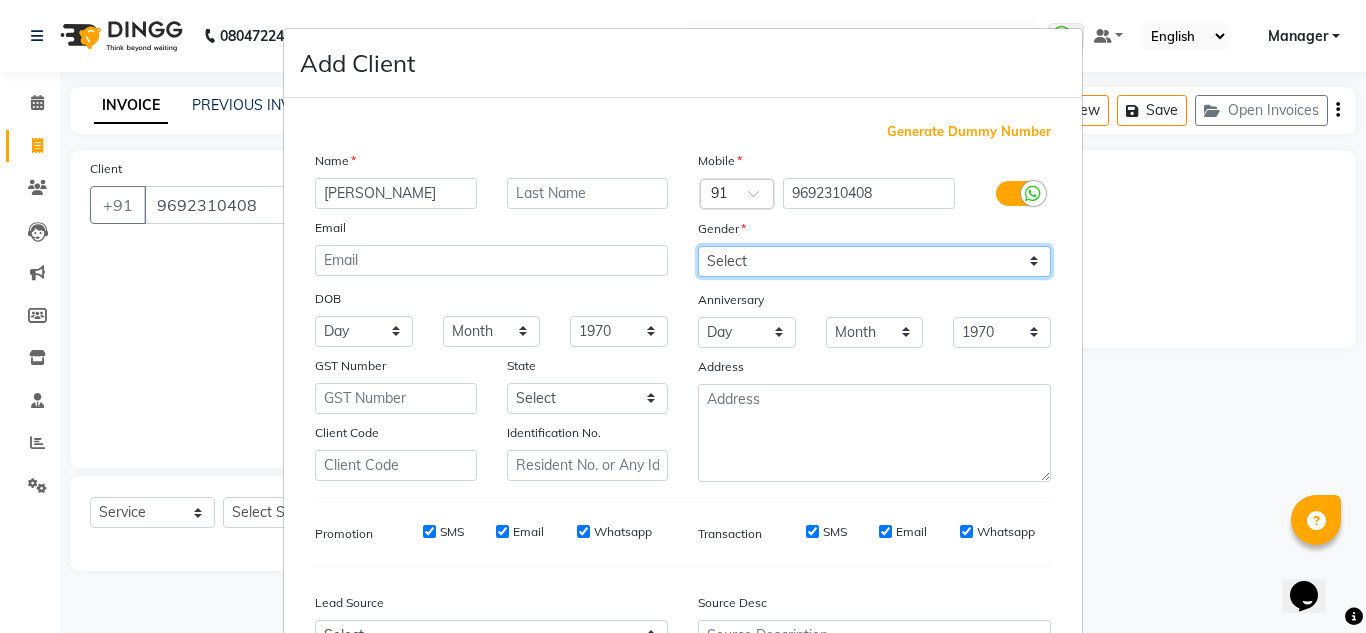 click on "Select [DEMOGRAPHIC_DATA] [DEMOGRAPHIC_DATA] Other Prefer Not To Say" at bounding box center [874, 261] 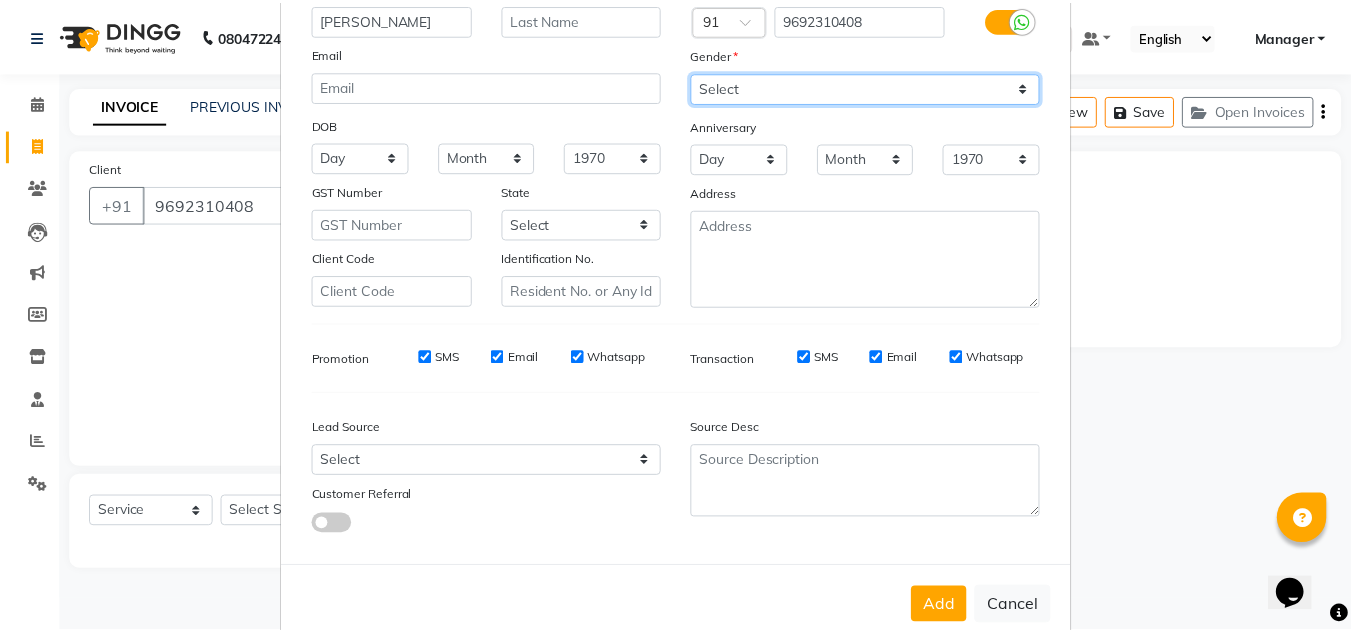 scroll, scrollTop: 216, scrollLeft: 0, axis: vertical 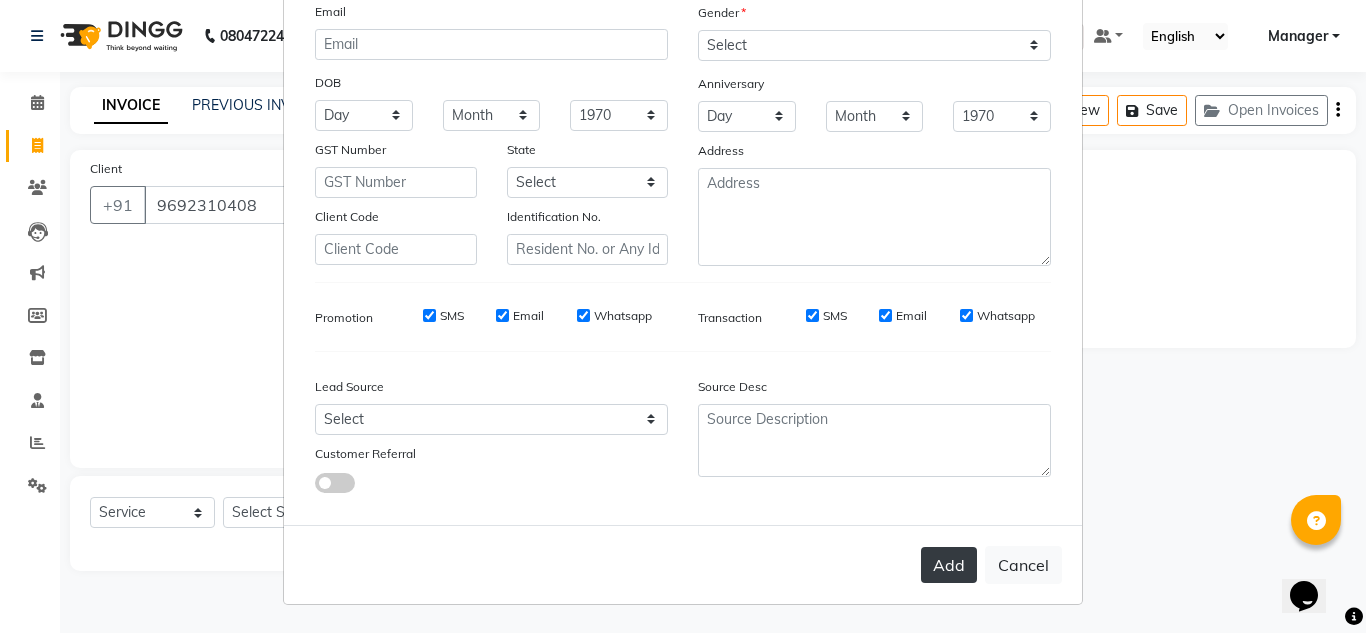 click on "Add" at bounding box center [949, 565] 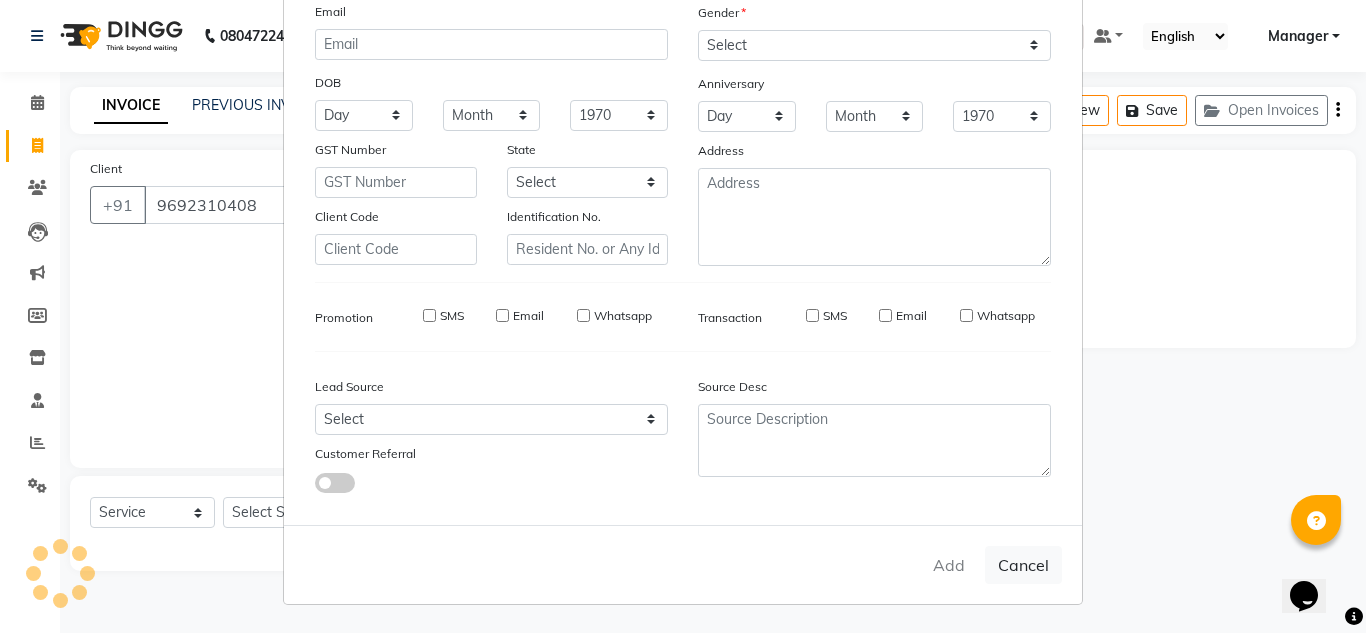 type 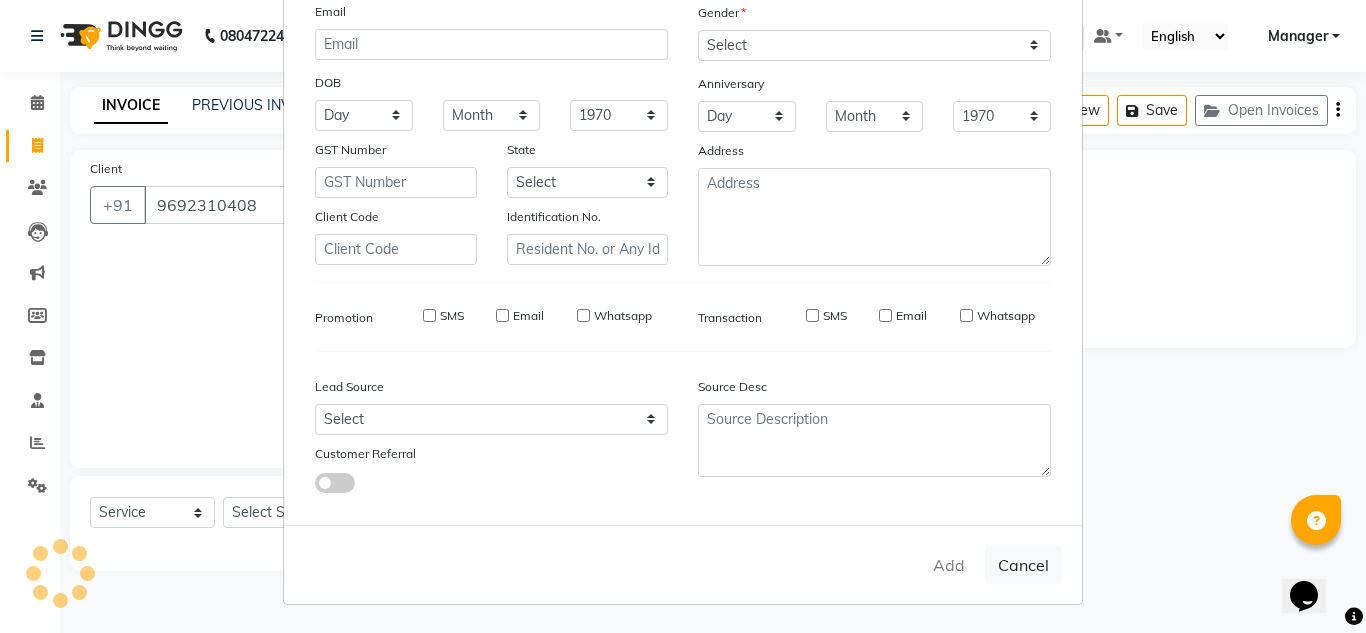select 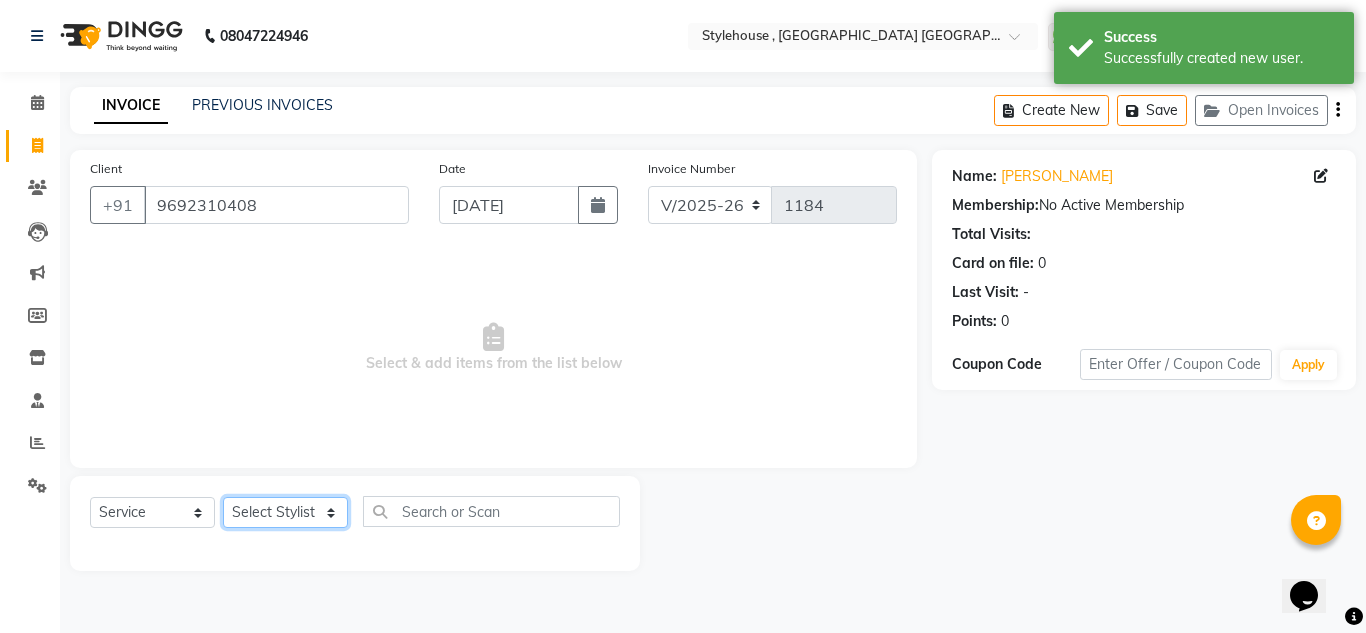 click on "Select Stylist [PERSON_NAME] [PERSON_NAME] [PERSON_NAME] [PERSON_NAME] PRIYA Manager [PERSON_NAME] [PERSON_NAME] [PERSON_NAME] PRIYANKA NANDA PUJA [PERSON_NAME] [PERSON_NAME] [PERSON_NAME] SAMEER [PERSON_NAME] [PERSON_NAME]" 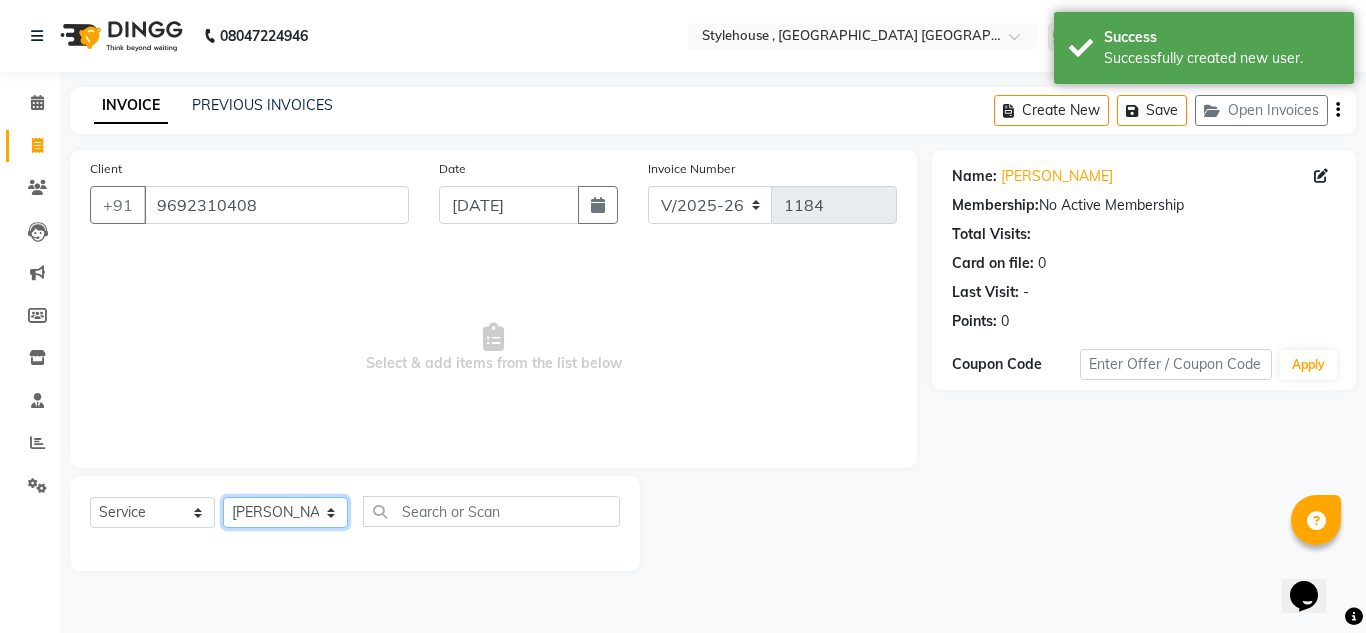 click on "Select Stylist [PERSON_NAME] [PERSON_NAME] [PERSON_NAME] [PERSON_NAME] PRIYA Manager [PERSON_NAME] [PERSON_NAME] [PERSON_NAME] PRIYANKA NANDA PUJA [PERSON_NAME] [PERSON_NAME] [PERSON_NAME] SAMEER [PERSON_NAME] [PERSON_NAME]" 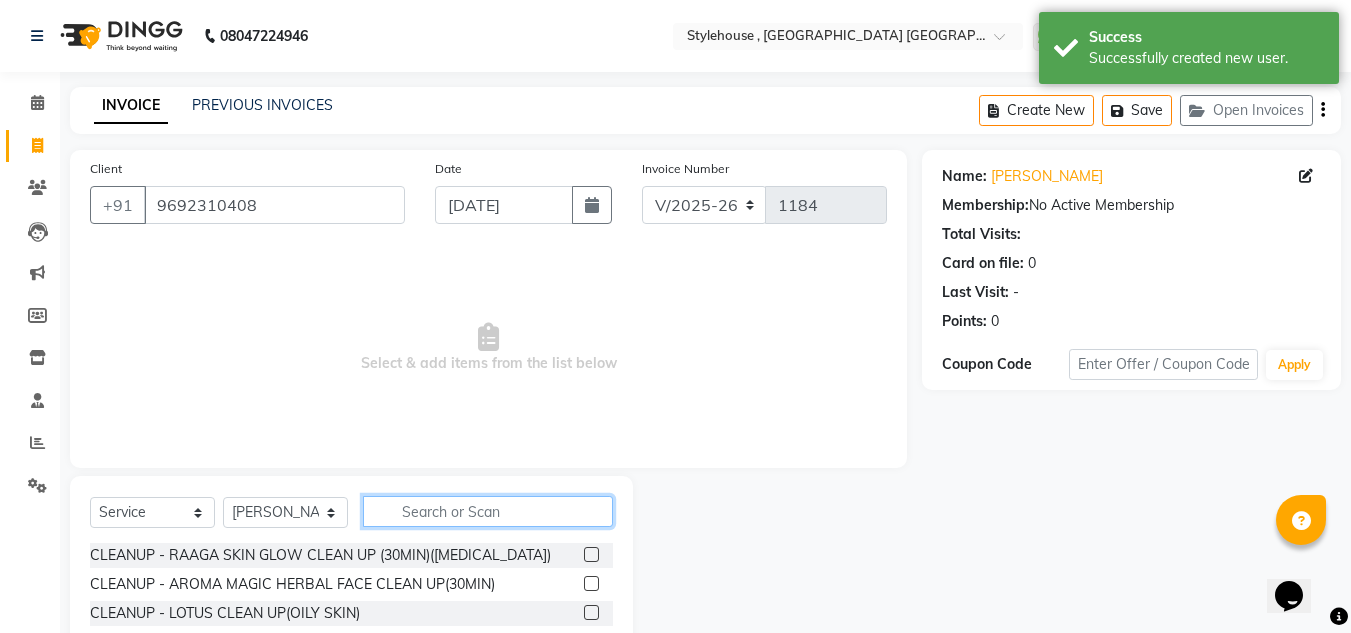 click 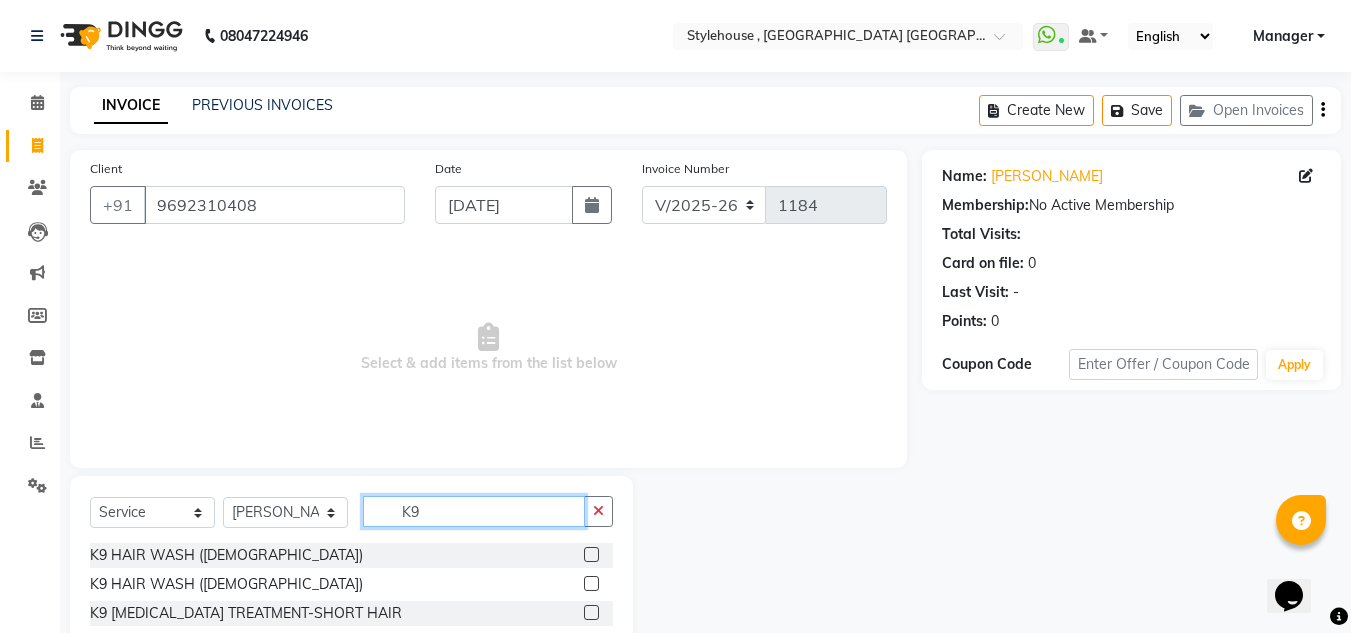 type on "K" 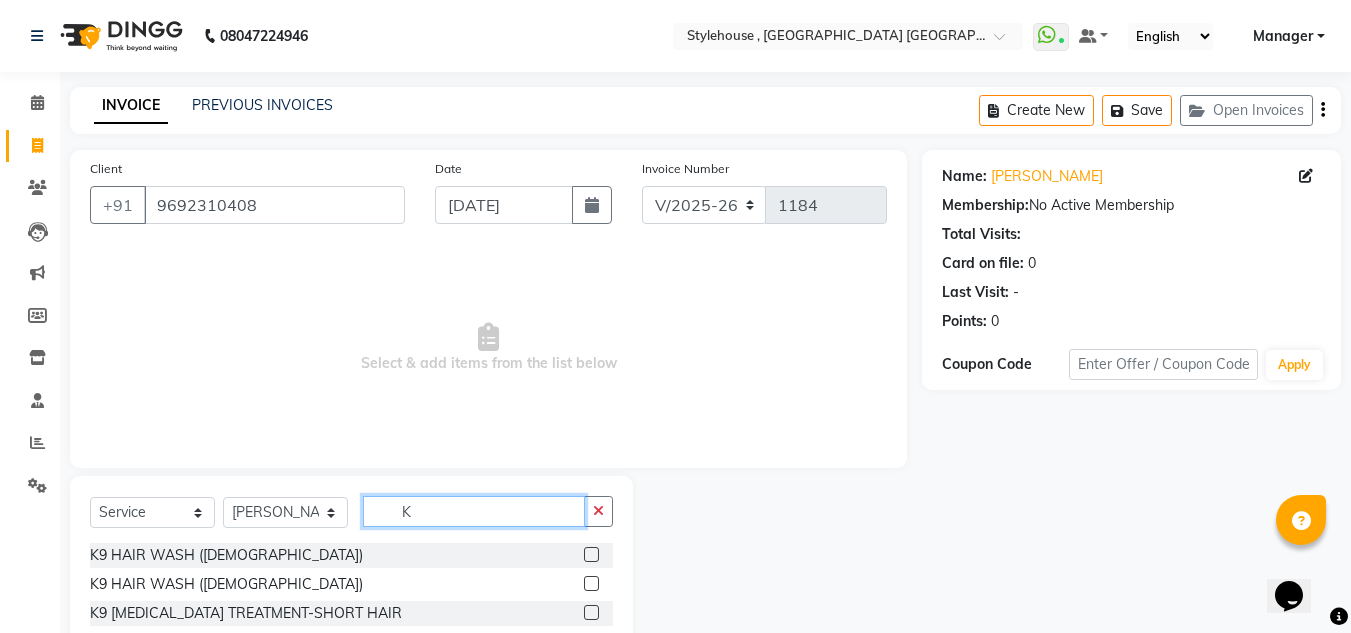 type 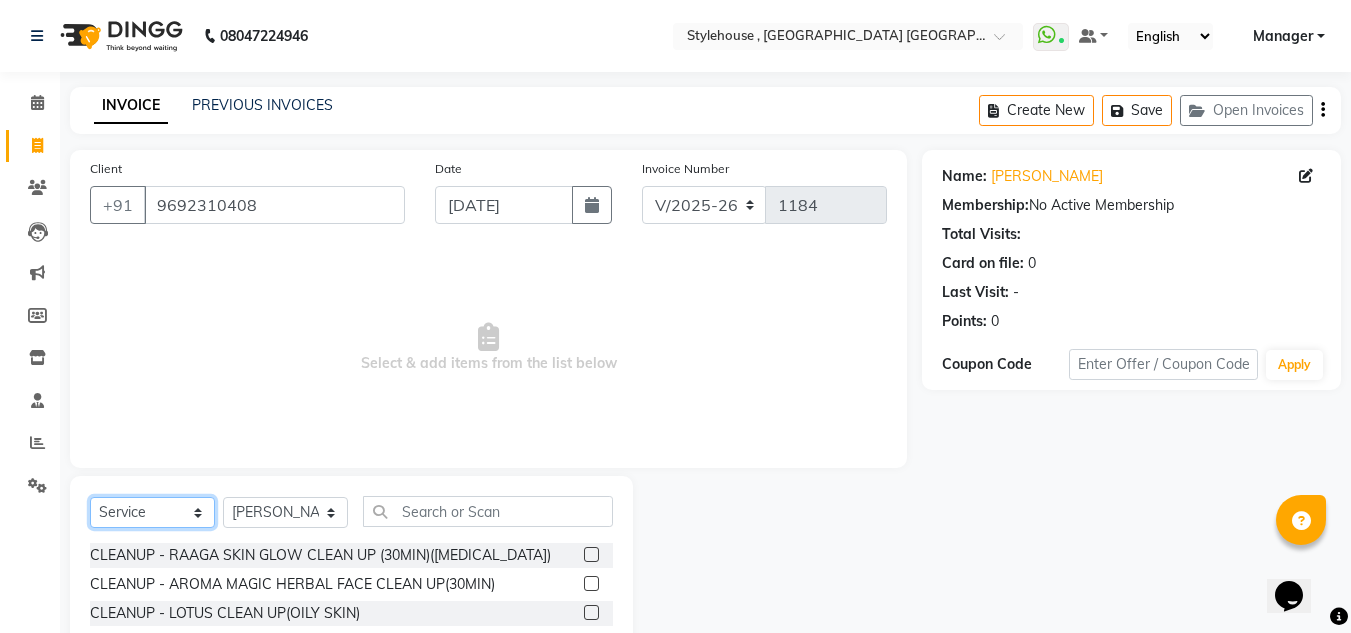 click on "Select  Service  Product  Membership  Package Voucher Prepaid Gift Card" 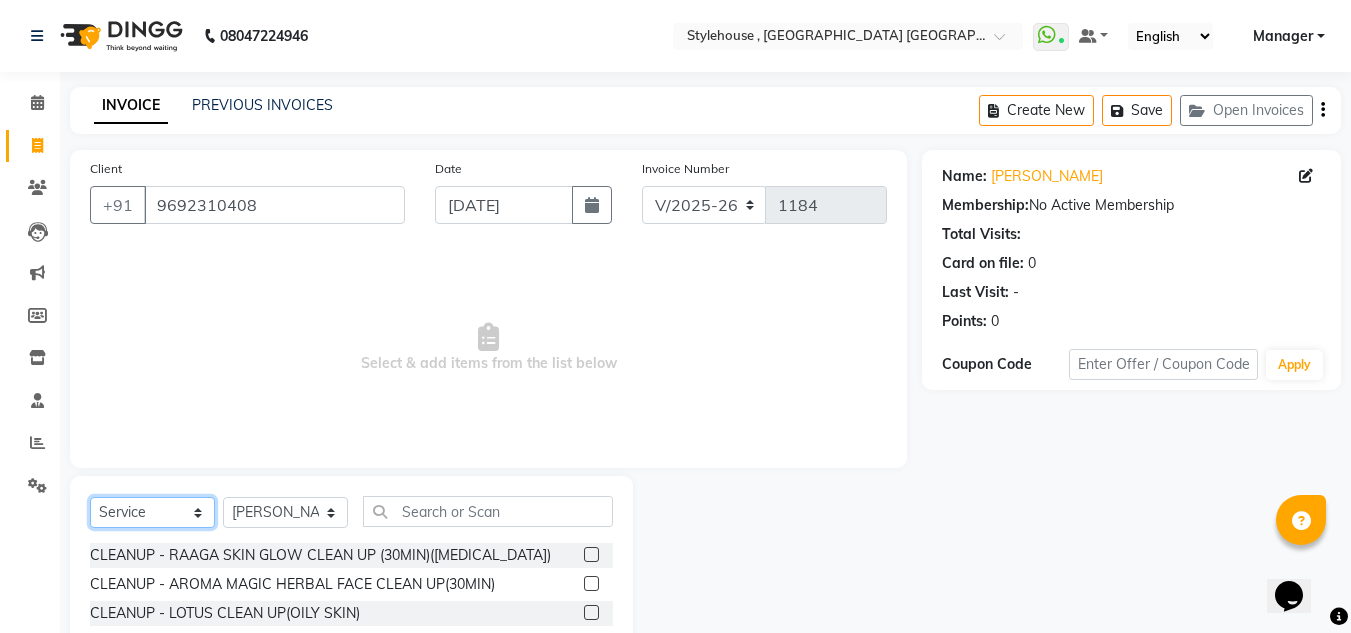 select on "product" 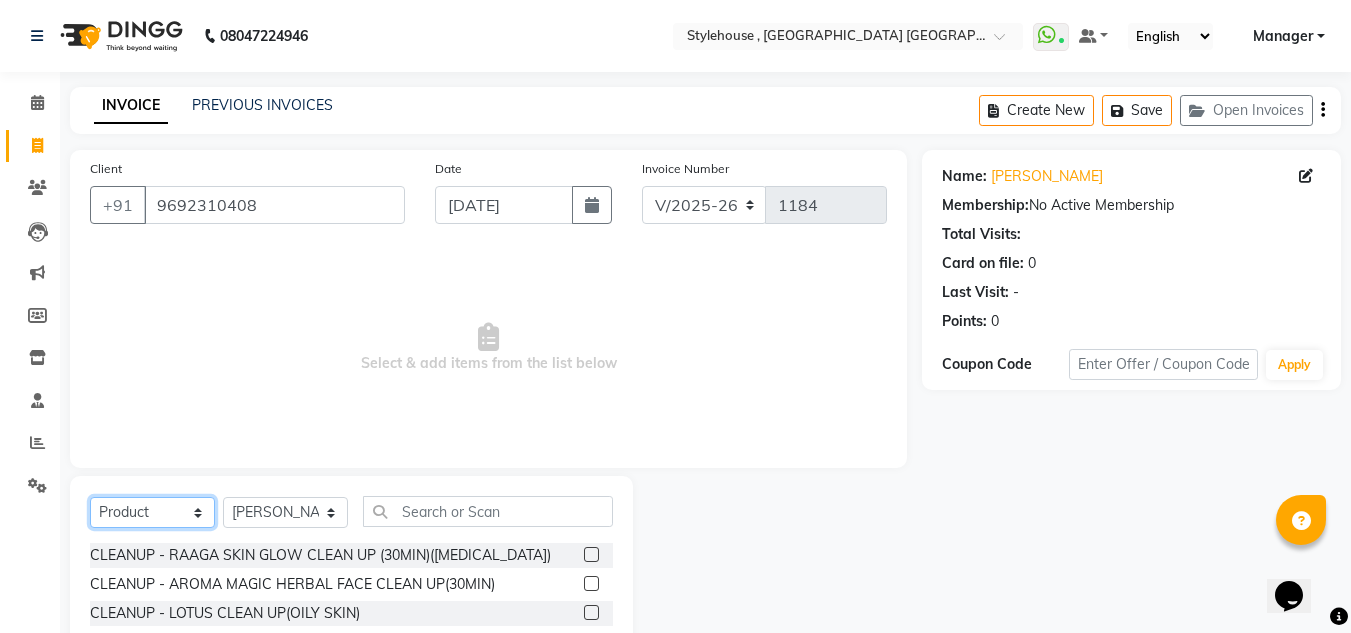 click on "Select  Service  Product  Membership  Package Voucher Prepaid Gift Card" 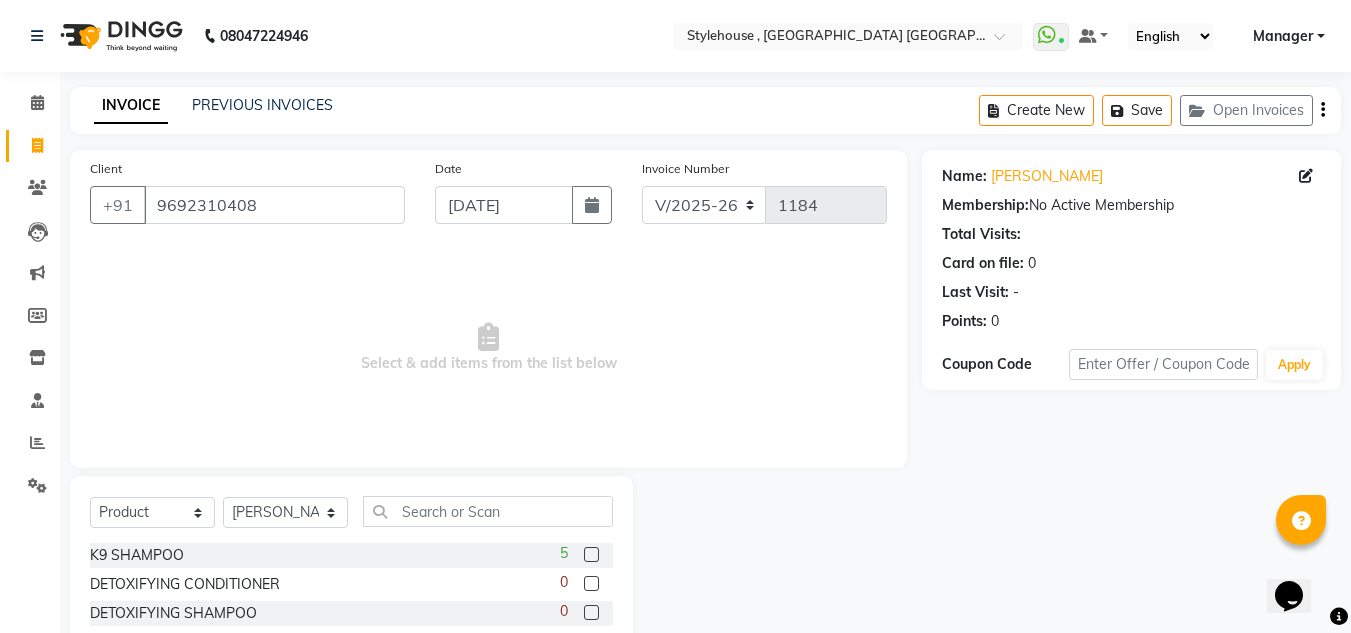 click 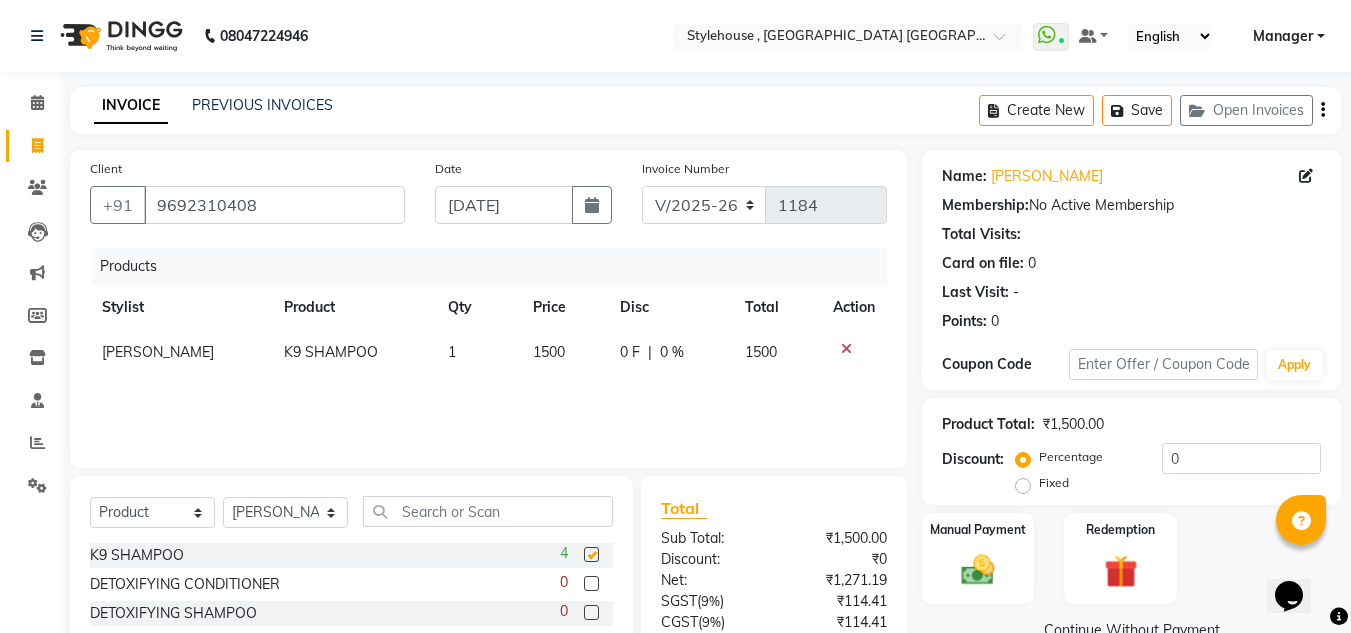 checkbox on "false" 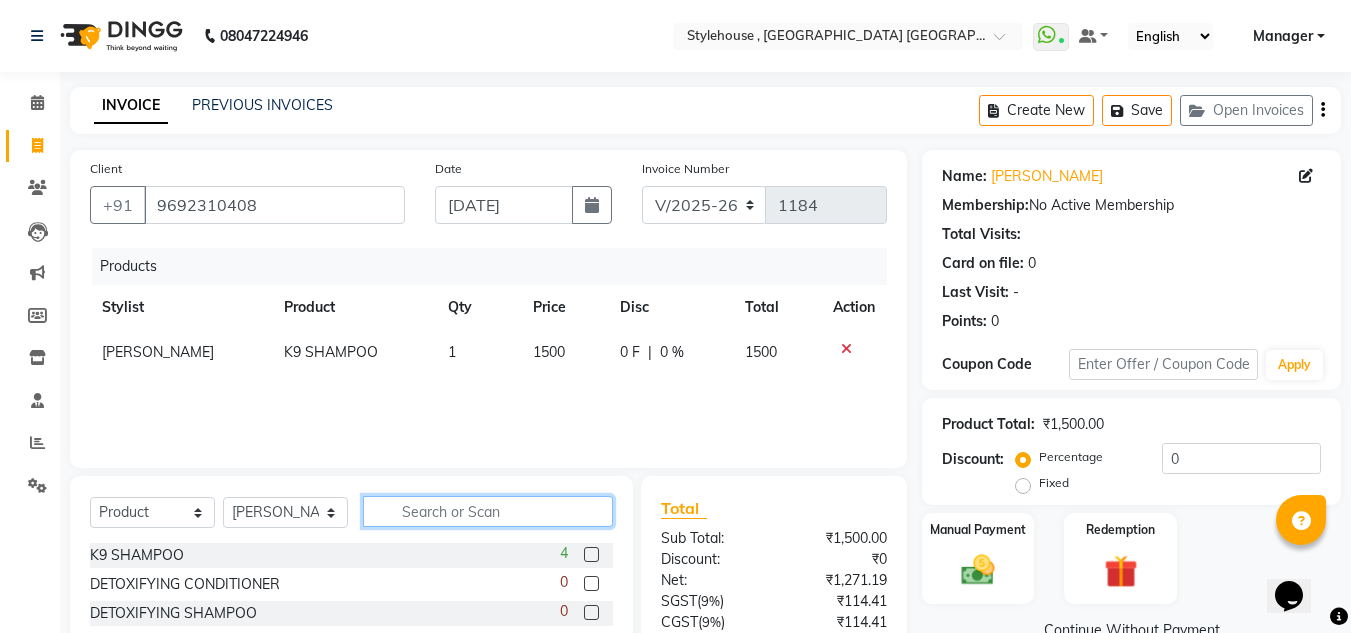 click 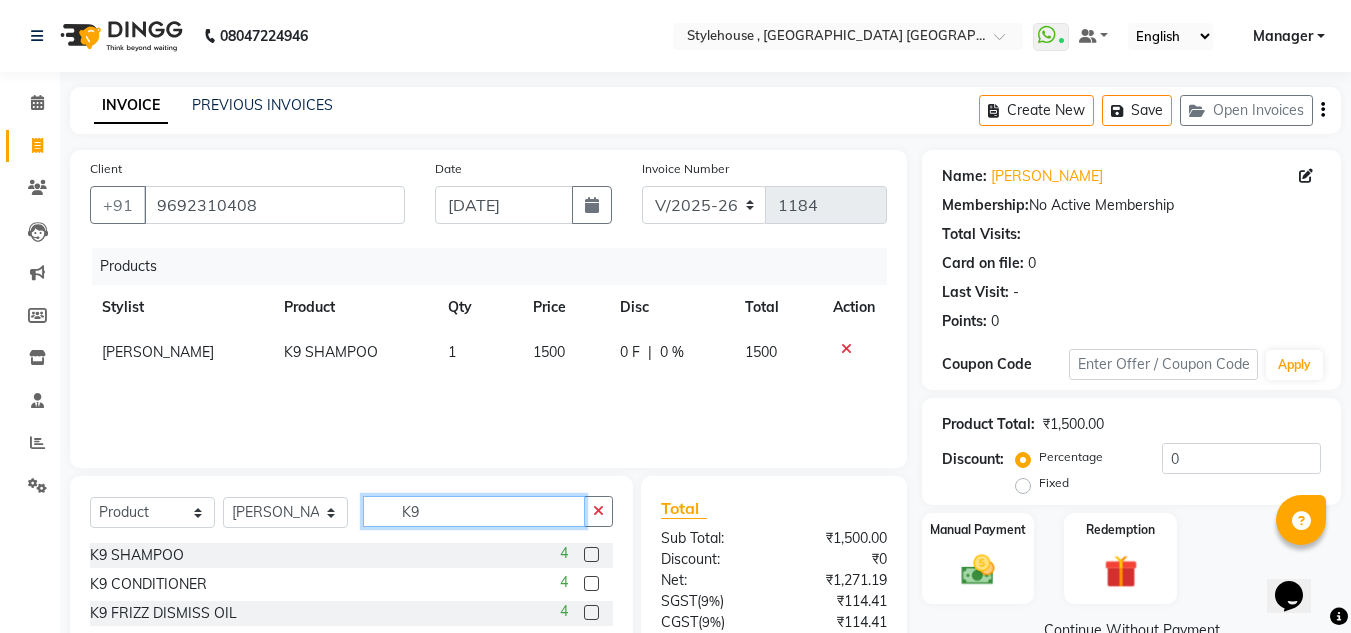 type on "K9" 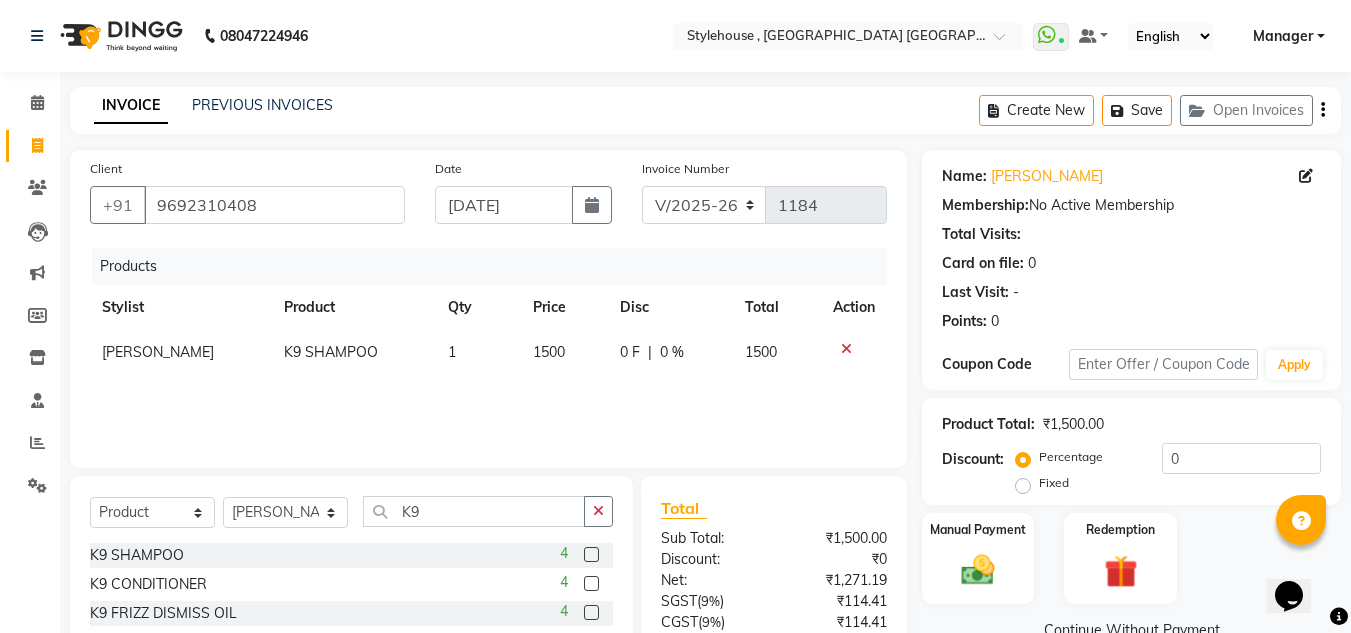 click 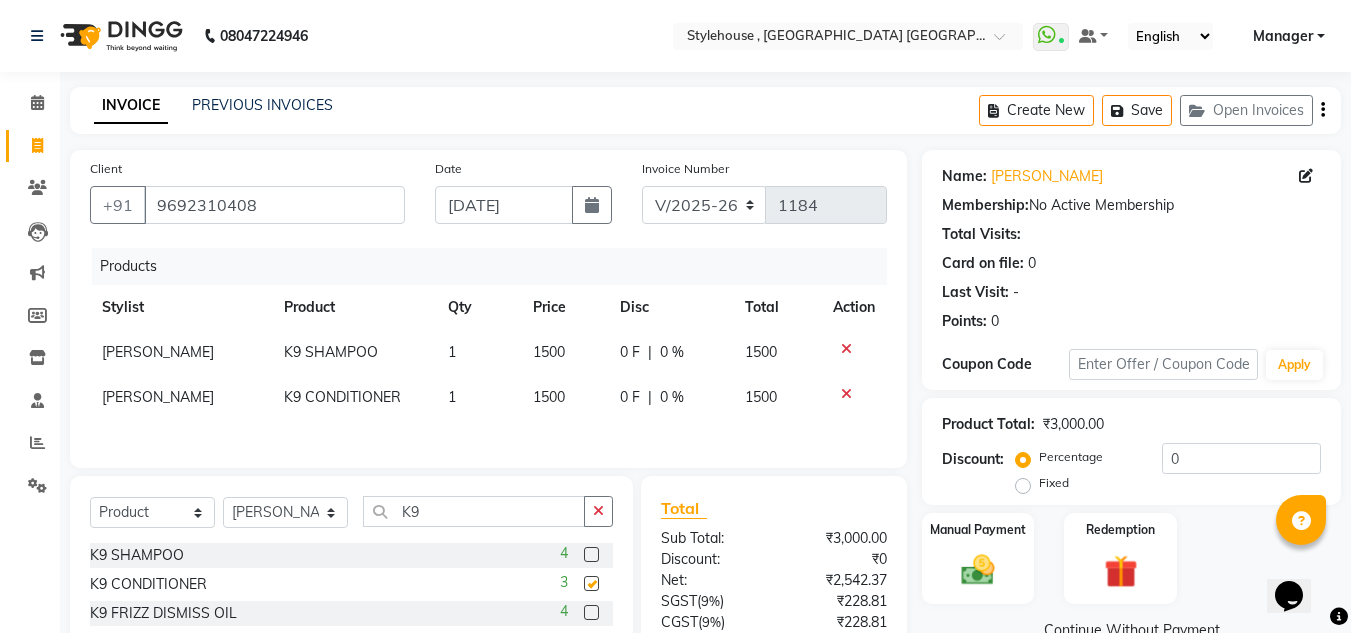 checkbox on "false" 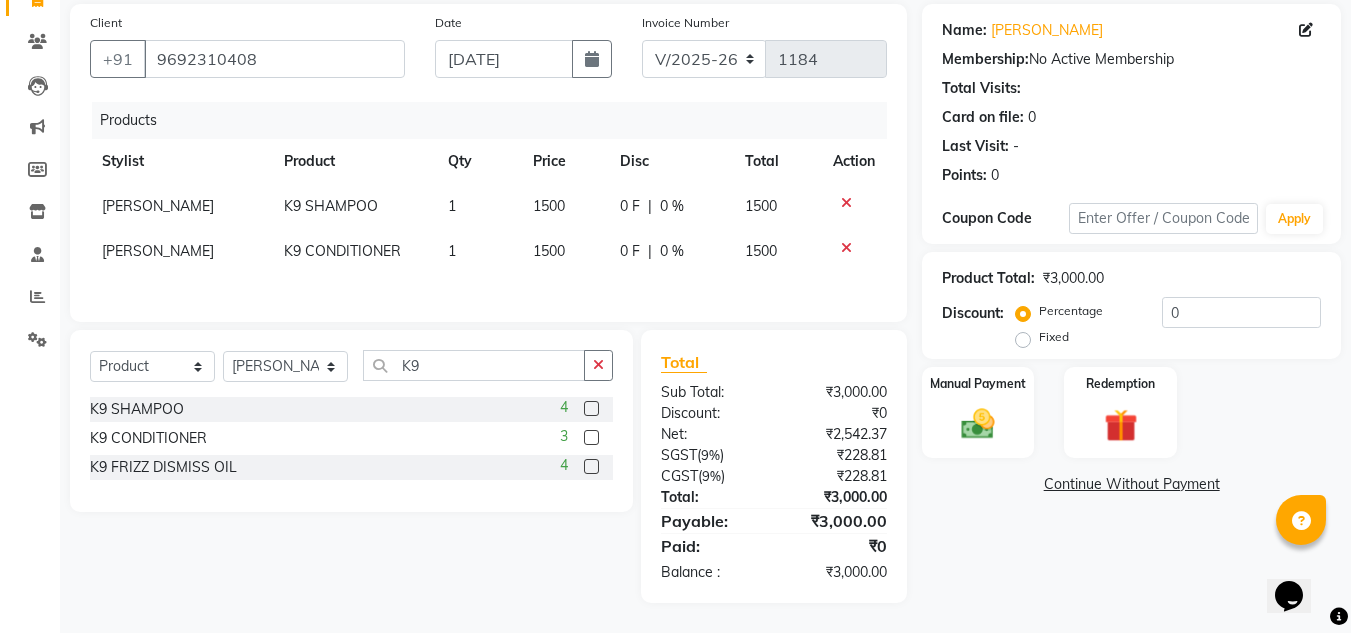 scroll, scrollTop: 149, scrollLeft: 0, axis: vertical 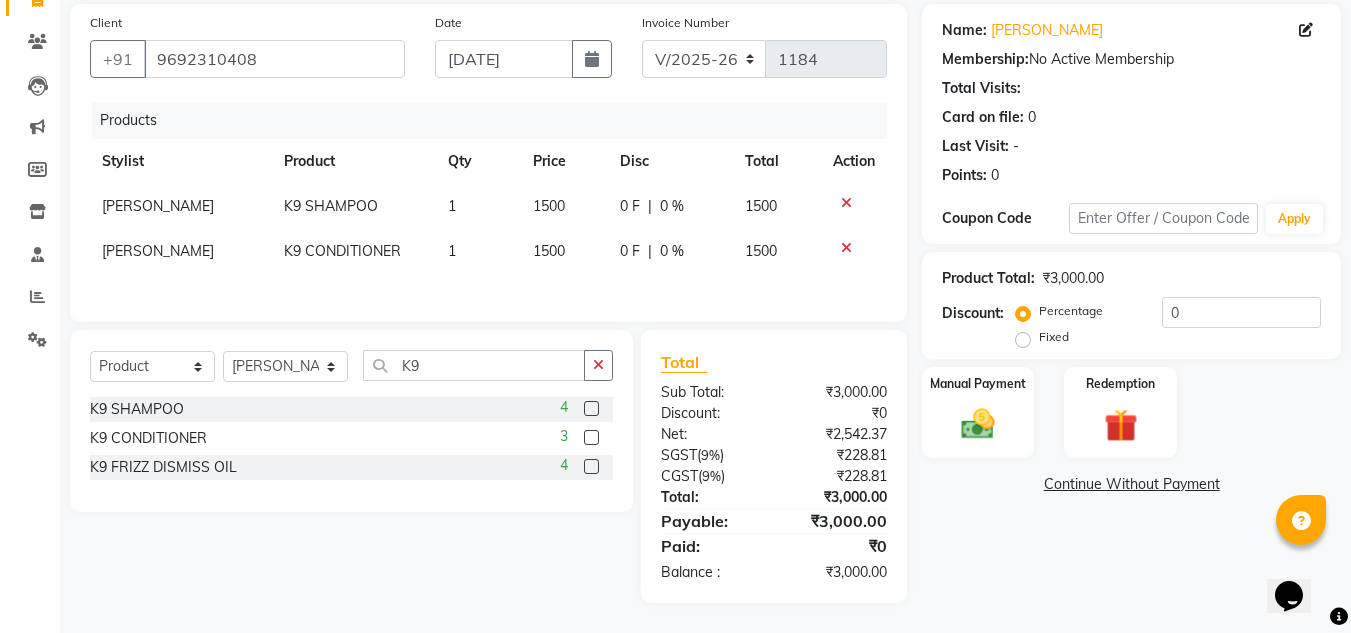 click 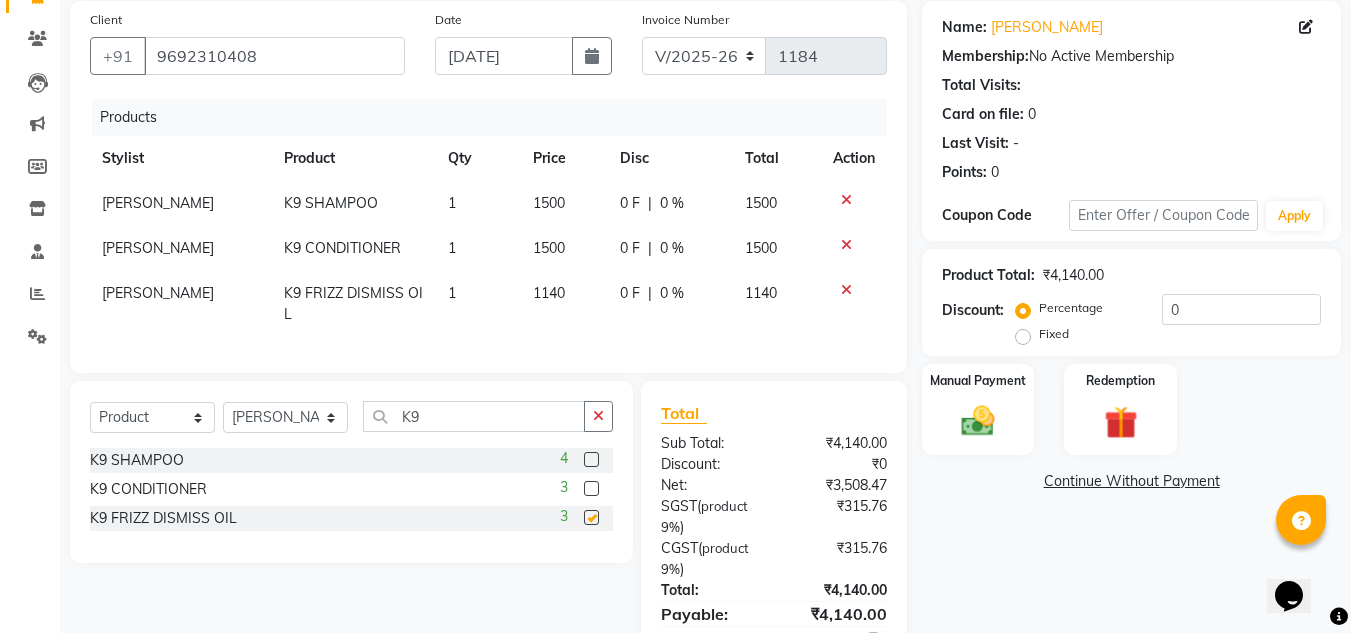 checkbox on "false" 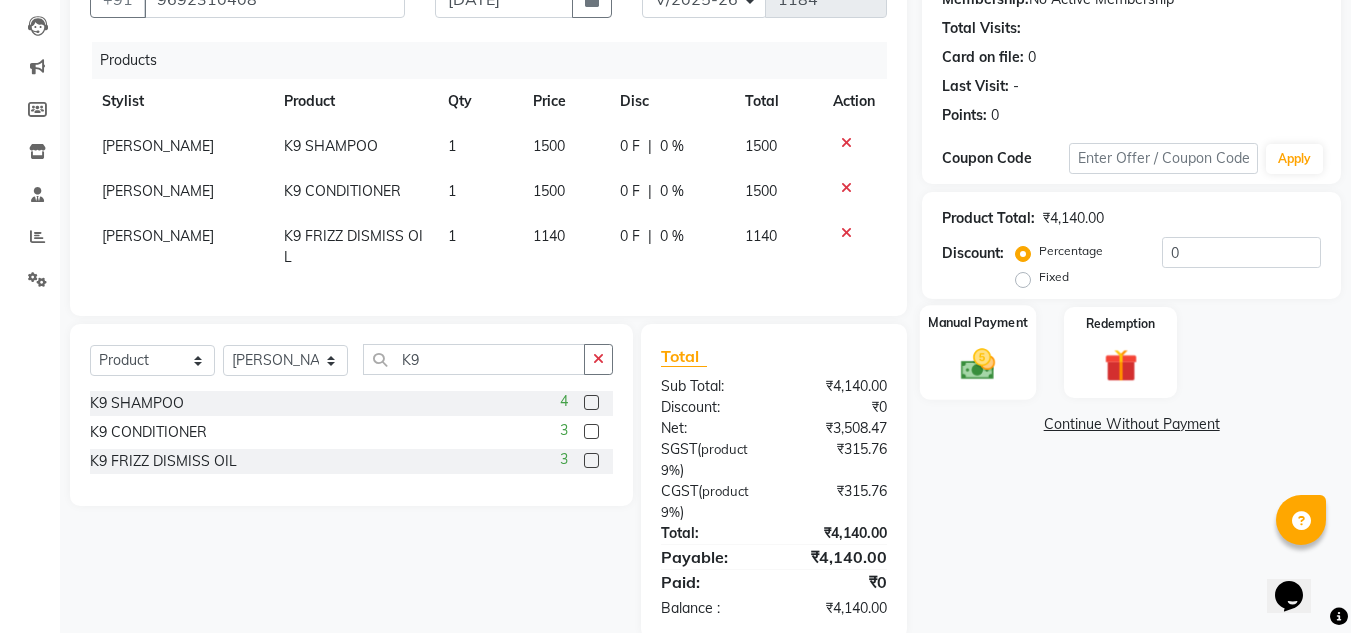 scroll, scrollTop: 236, scrollLeft: 0, axis: vertical 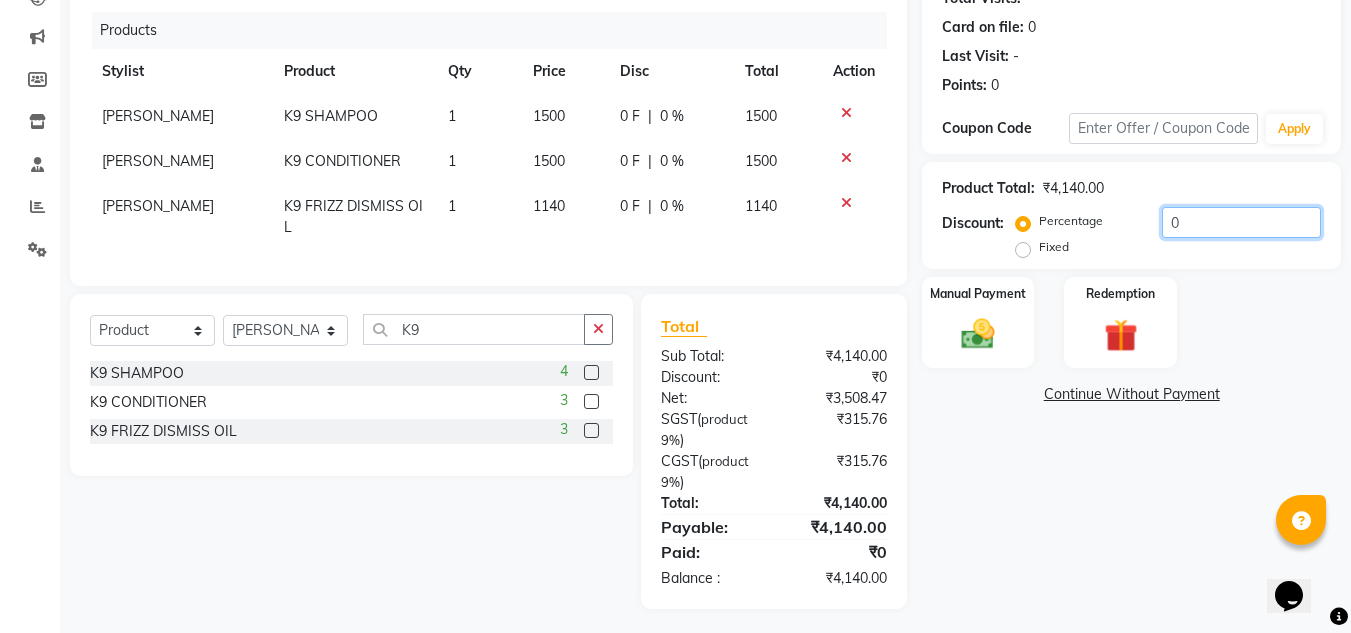 click on "0" 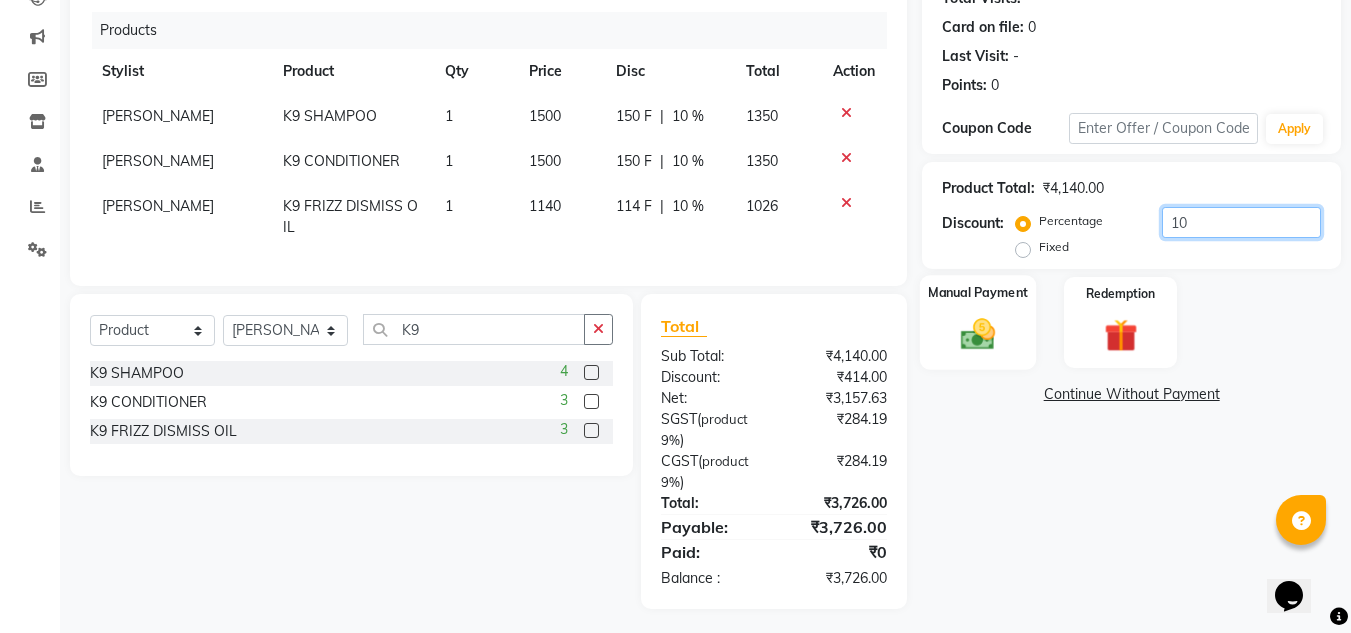 type on "10" 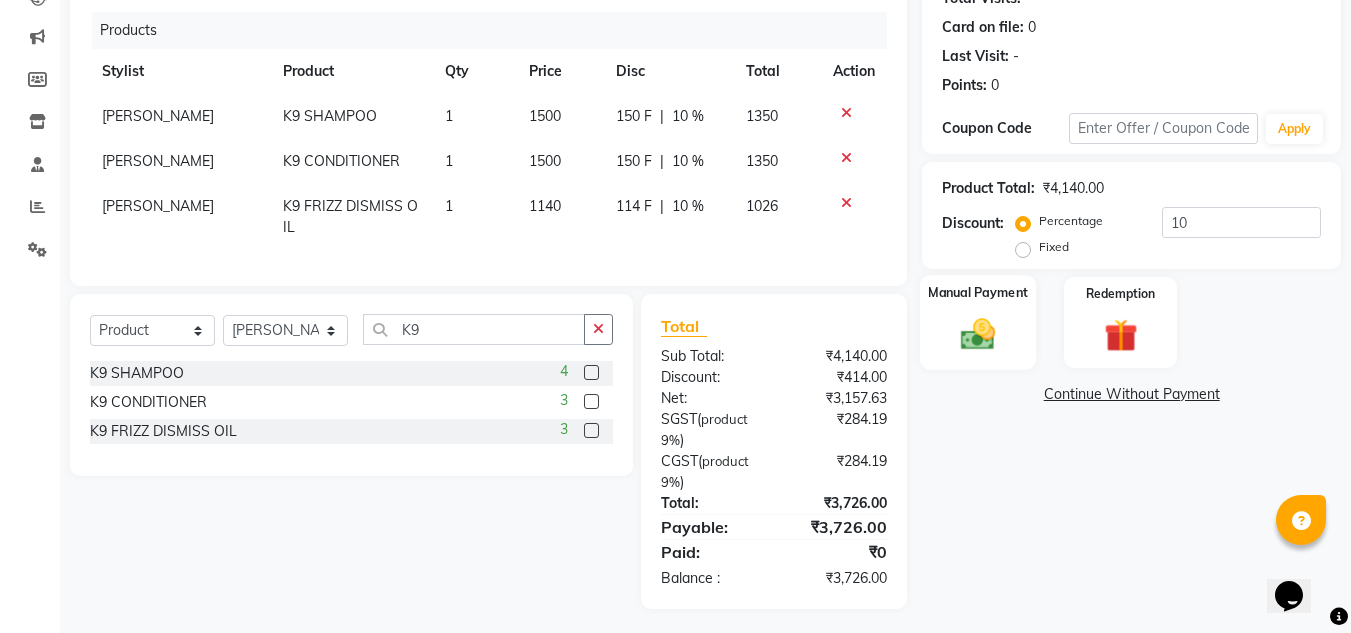 click 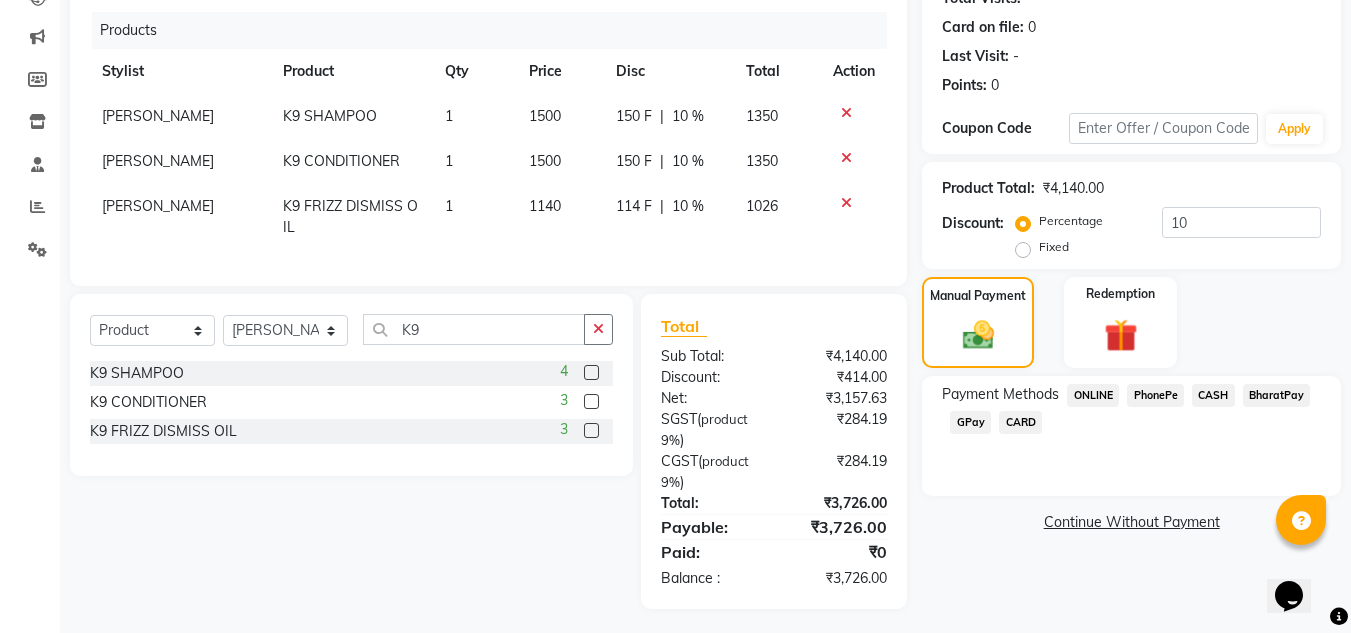 click on "PhonePe" 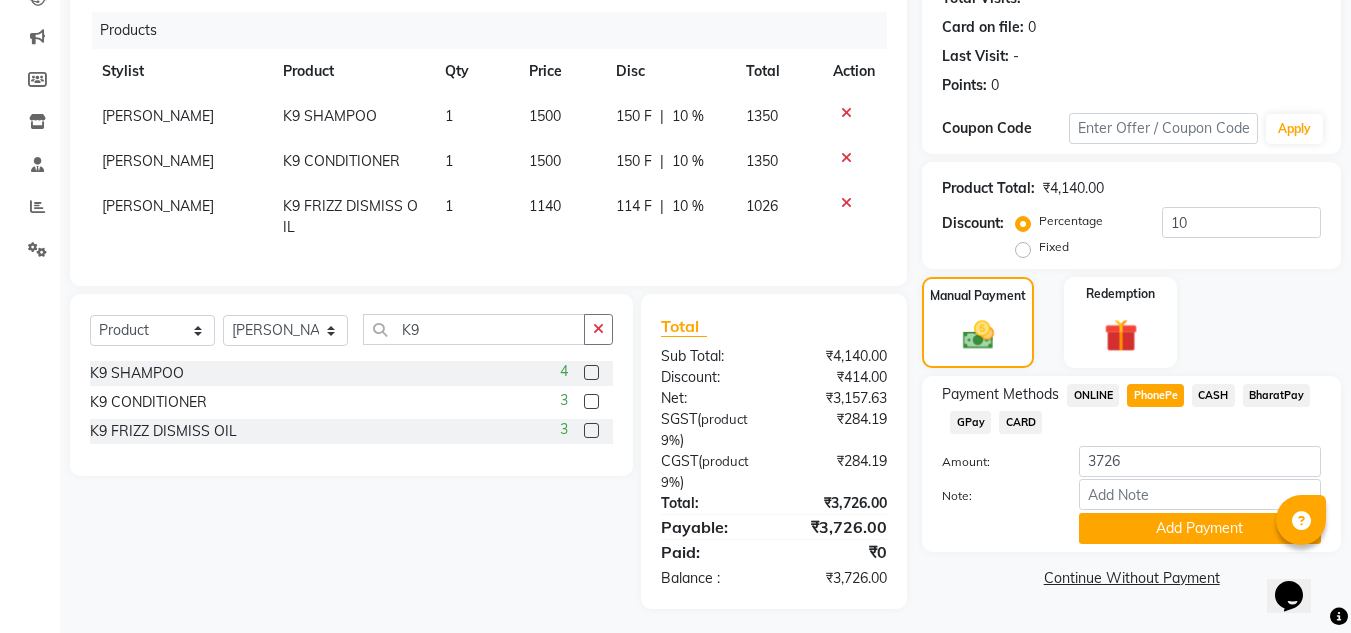 click on "PhonePe" 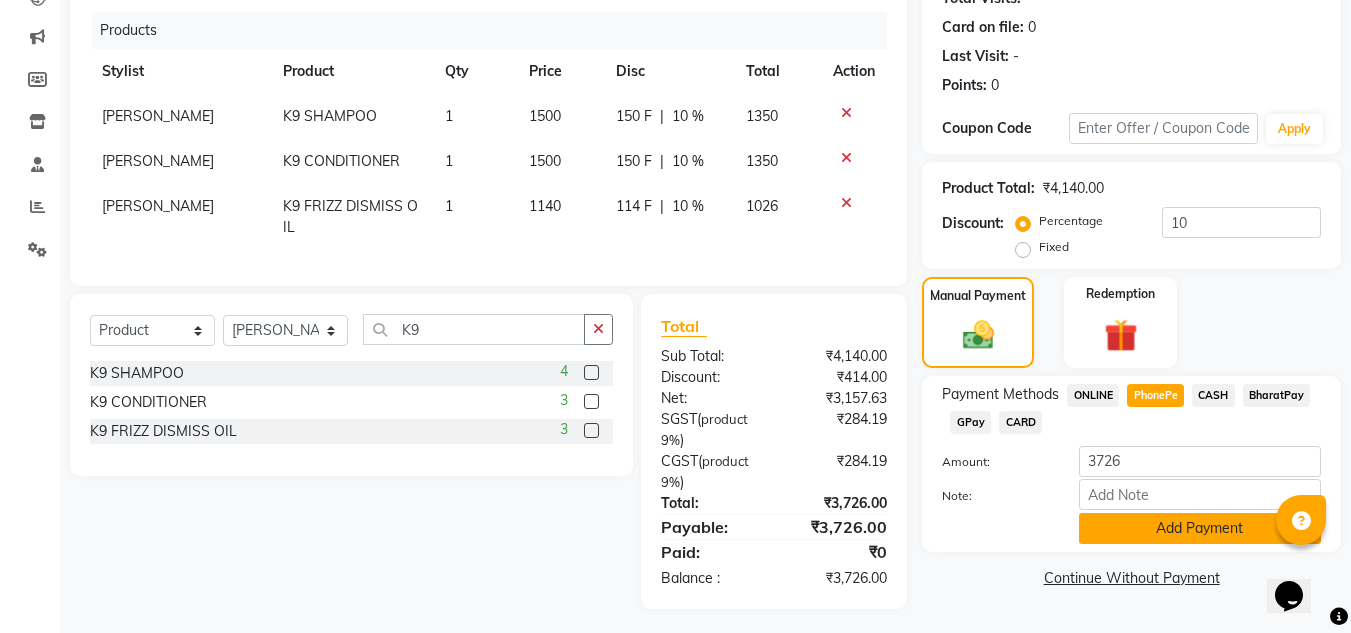 click on "Add Payment" 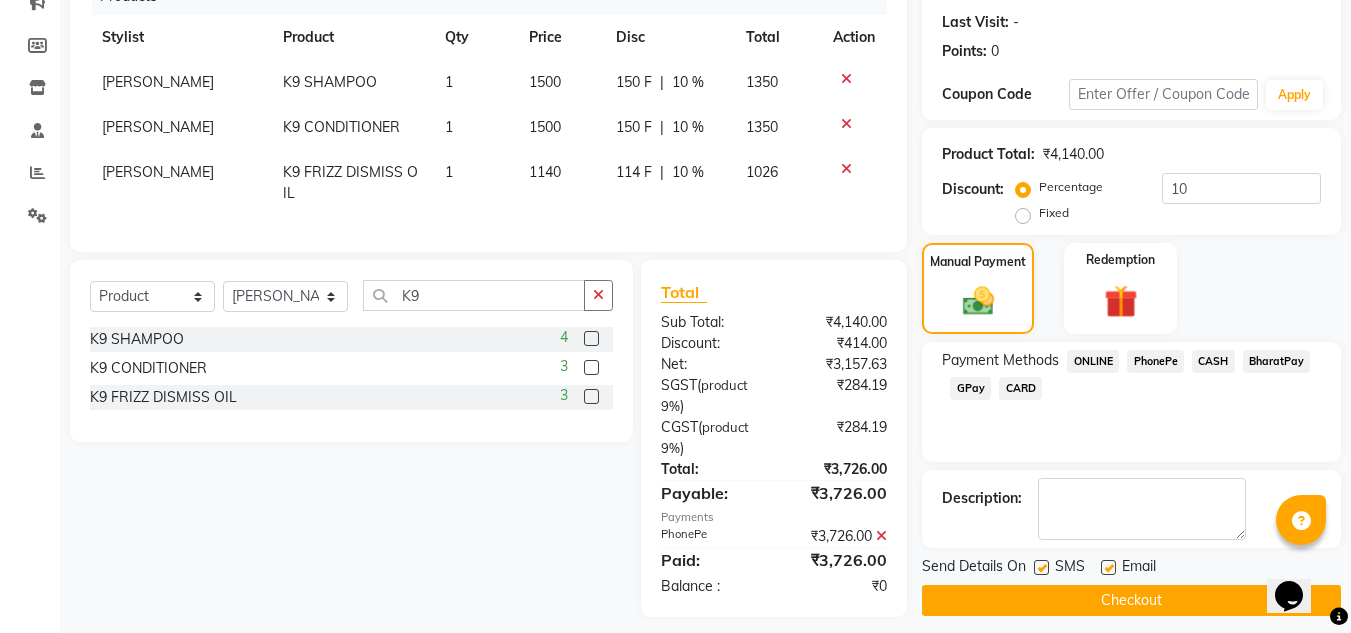 scroll, scrollTop: 299, scrollLeft: 0, axis: vertical 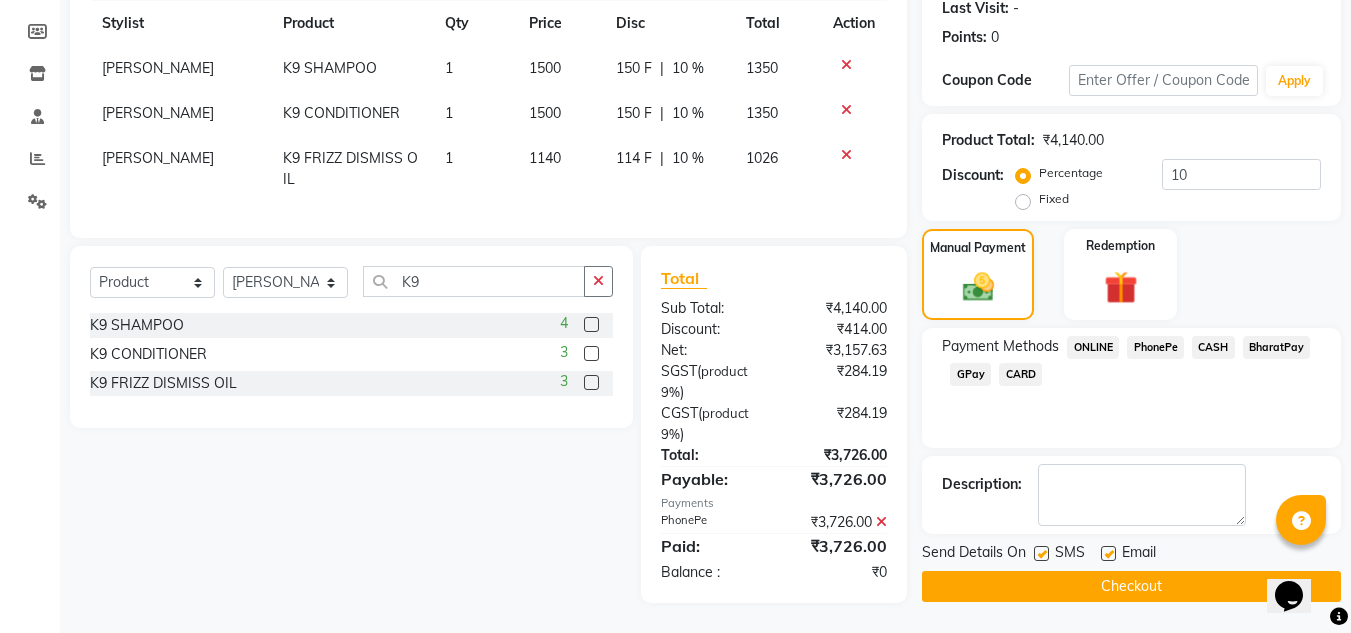 click on "Checkout" 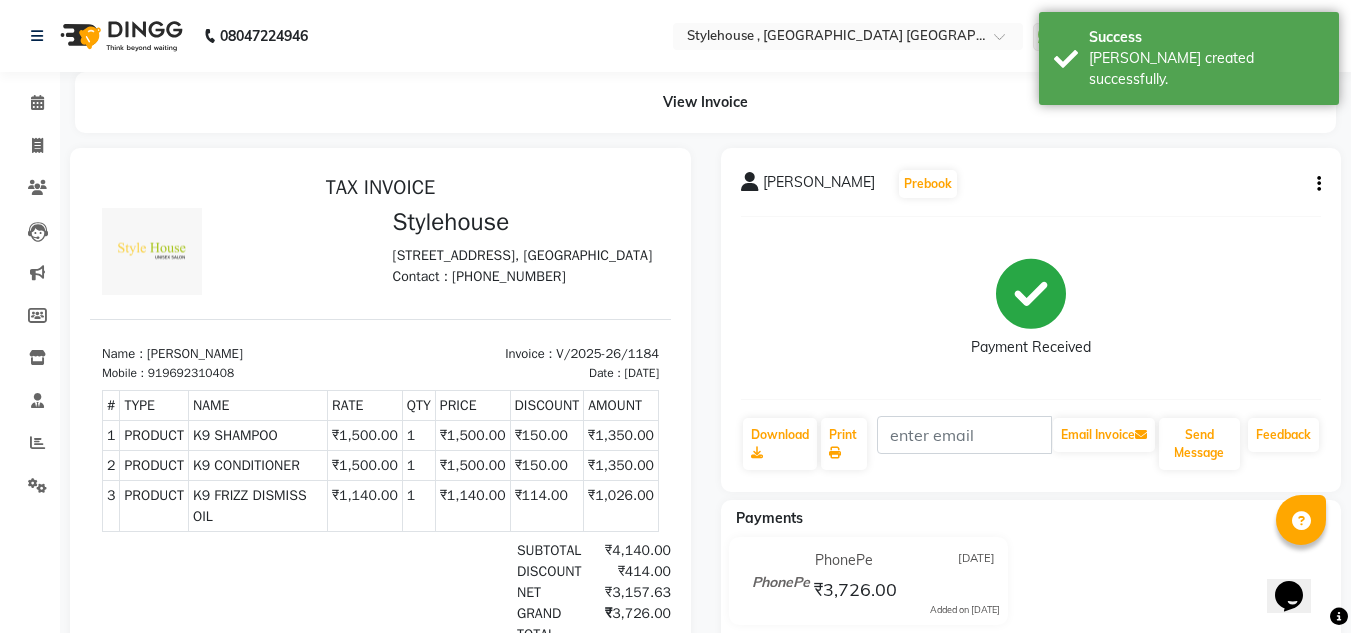 scroll, scrollTop: 0, scrollLeft: 0, axis: both 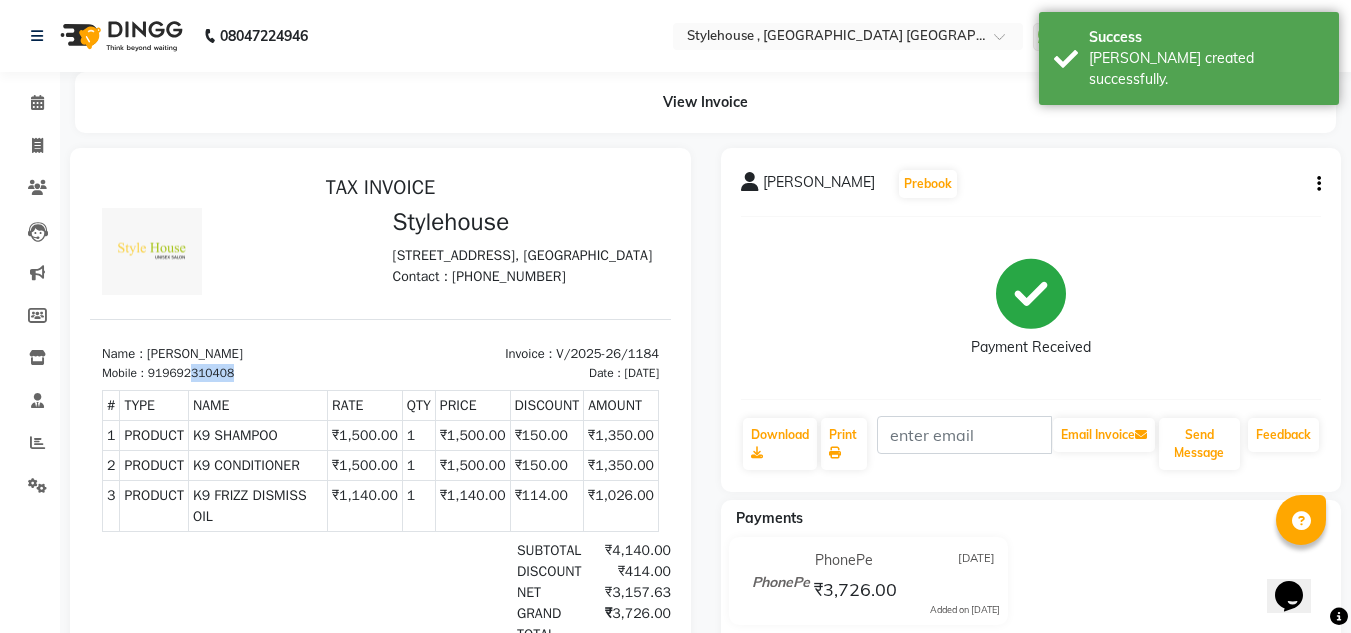 drag, startPoint x: 232, startPoint y: 409, endPoint x: 192, endPoint y: 409, distance: 40 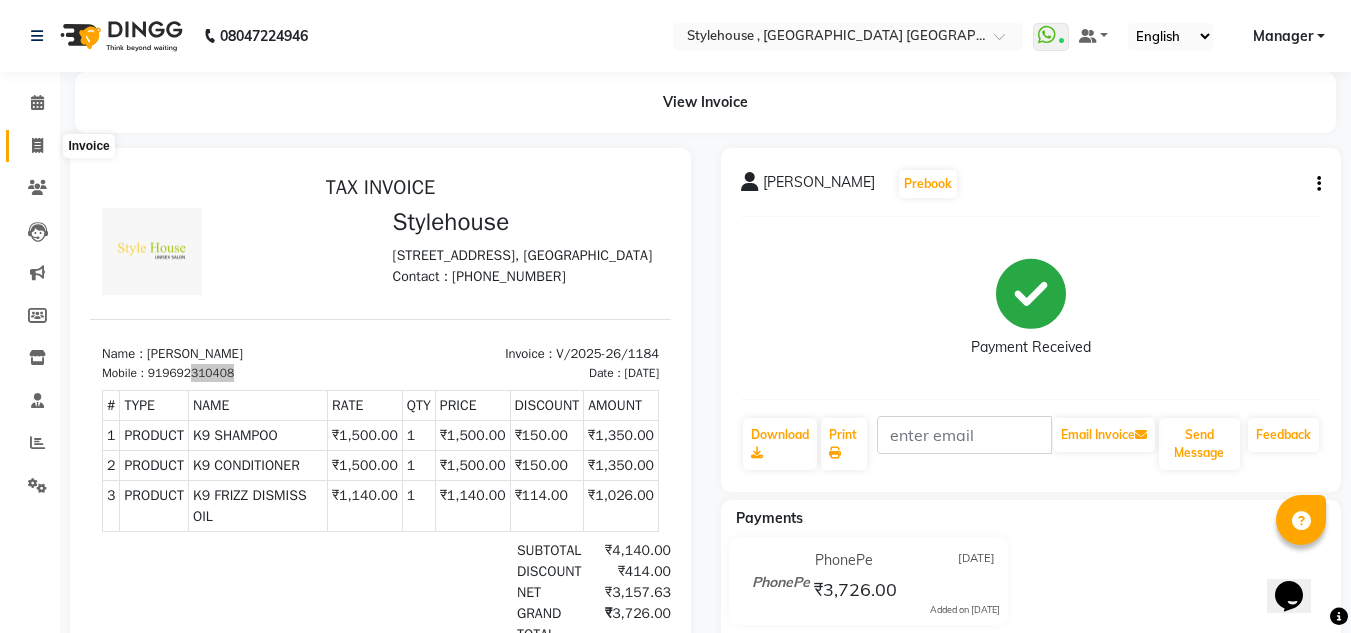 click 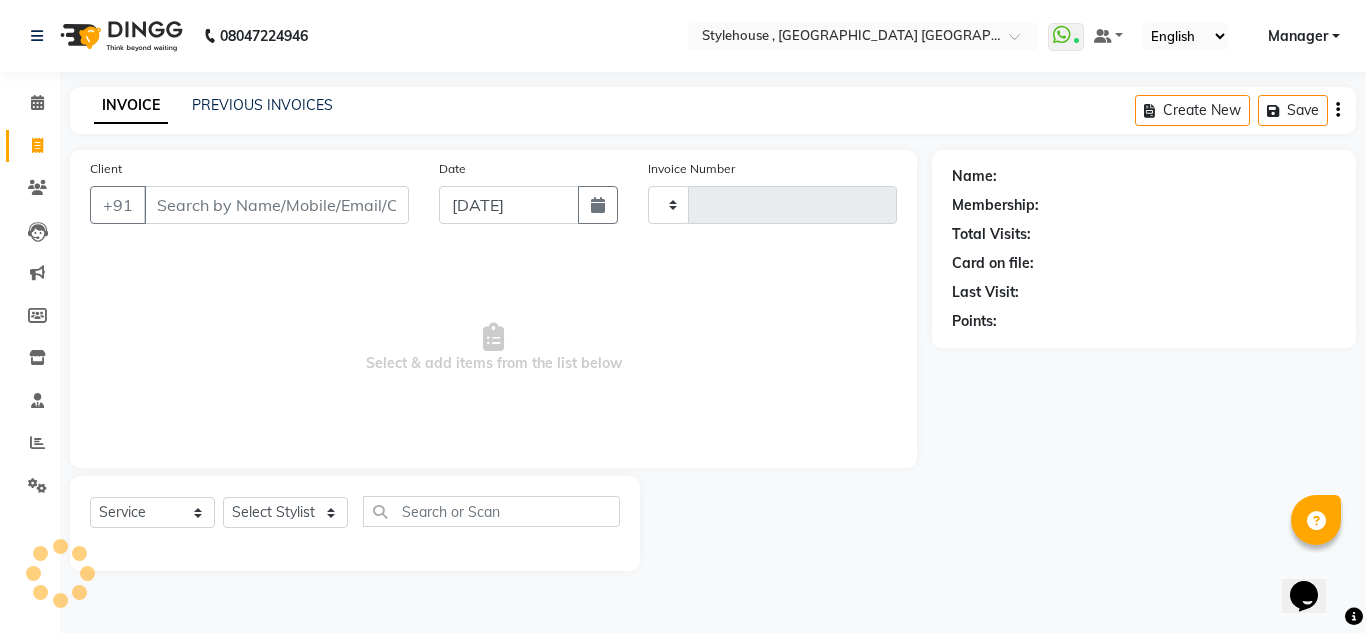 type on "1185" 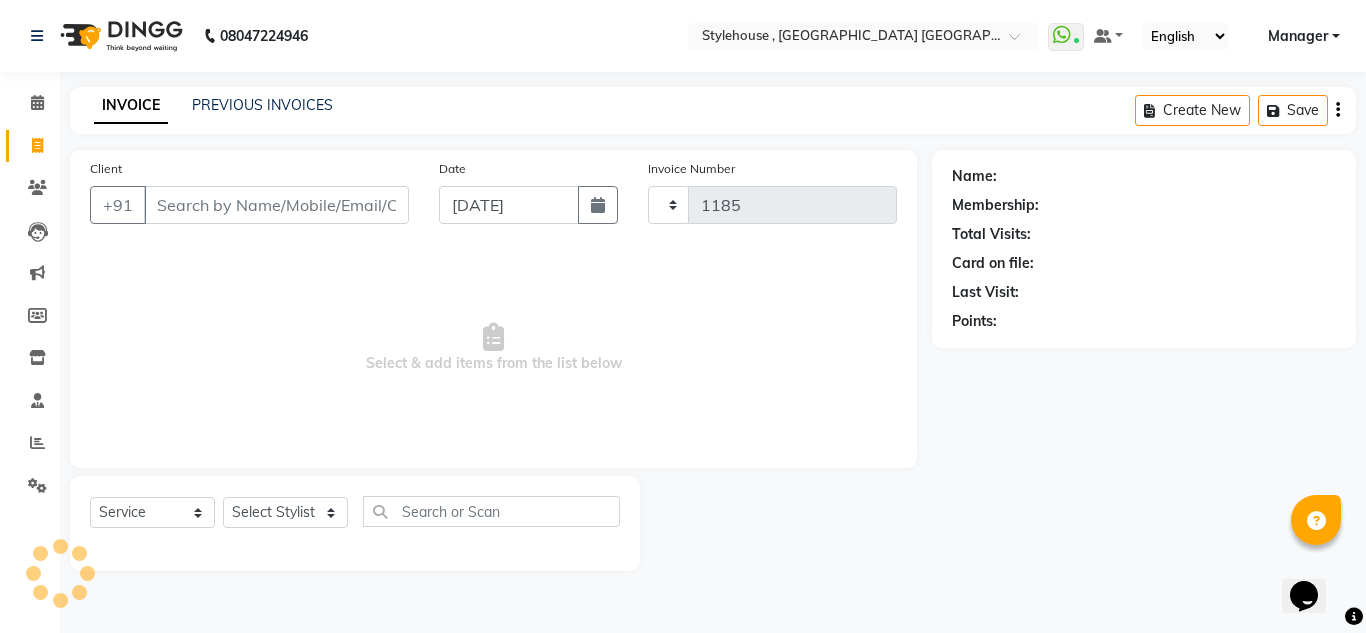 select on "7793" 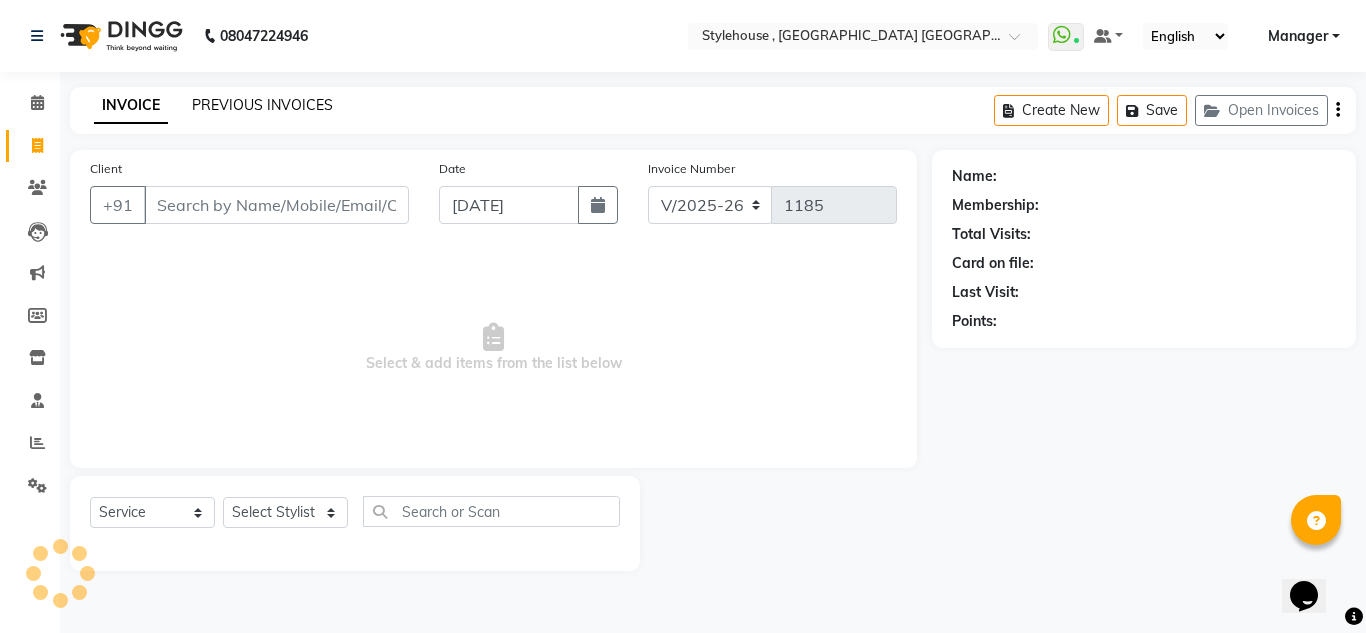 click on "PREVIOUS INVOICES" 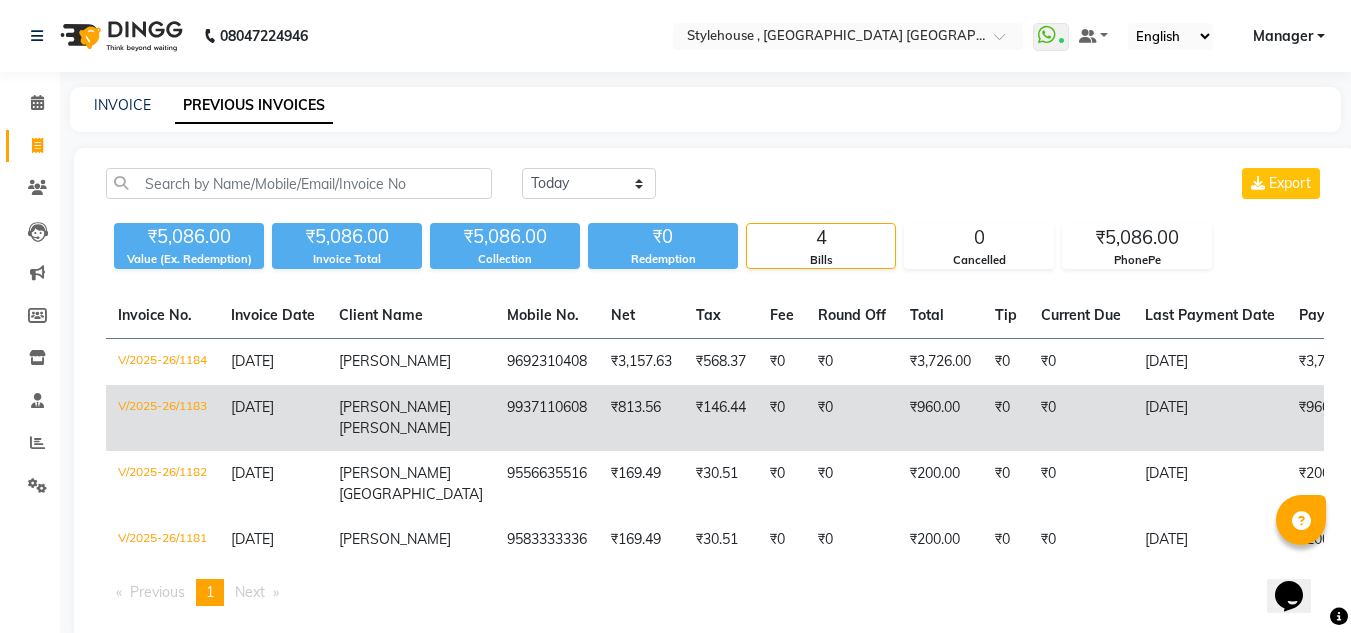 click on "₹813.56" 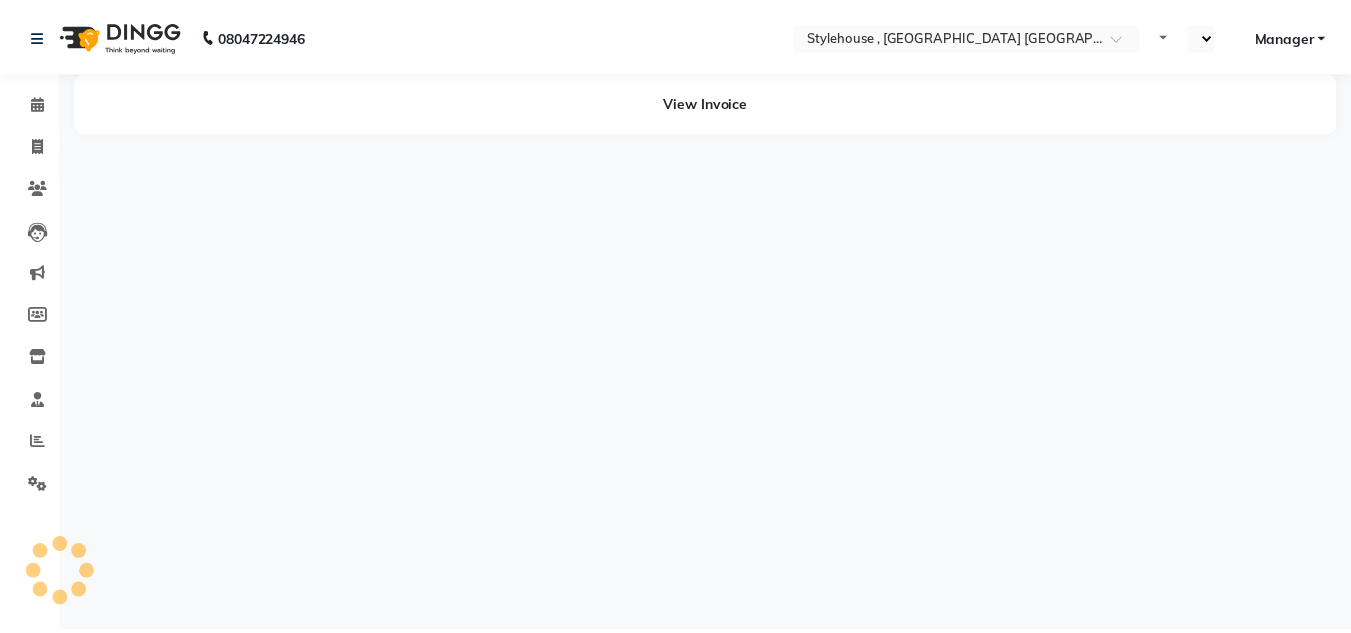 scroll, scrollTop: 0, scrollLeft: 0, axis: both 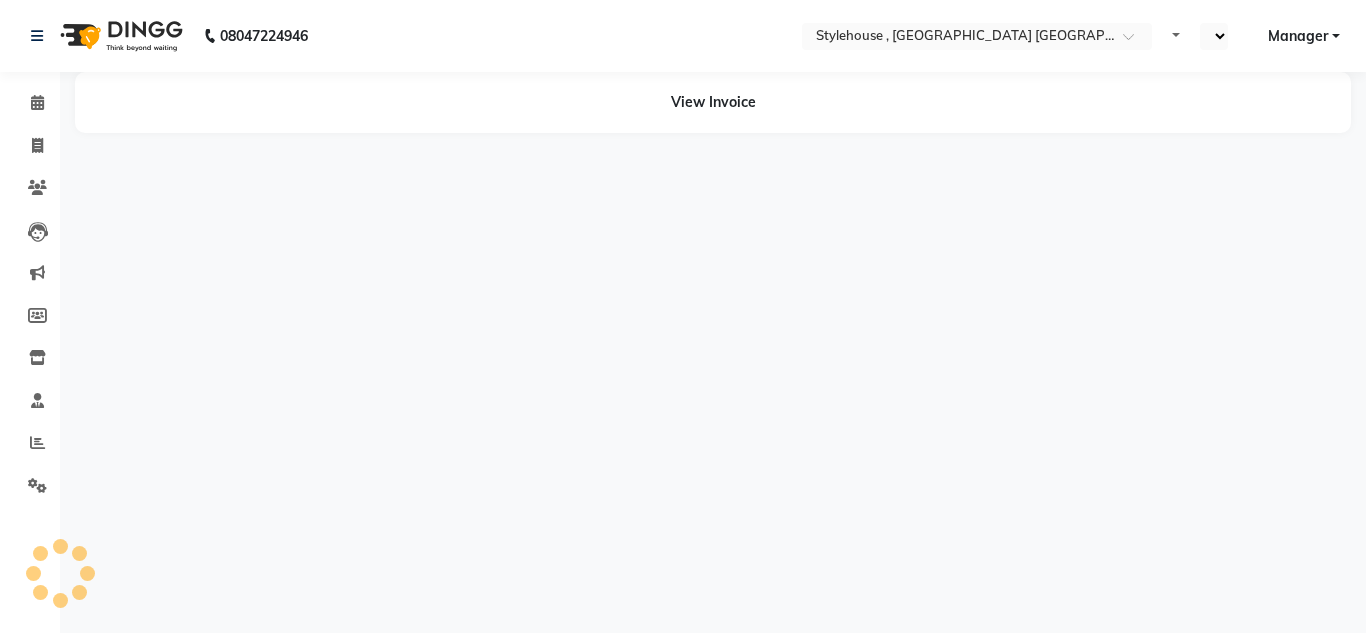 select on "en" 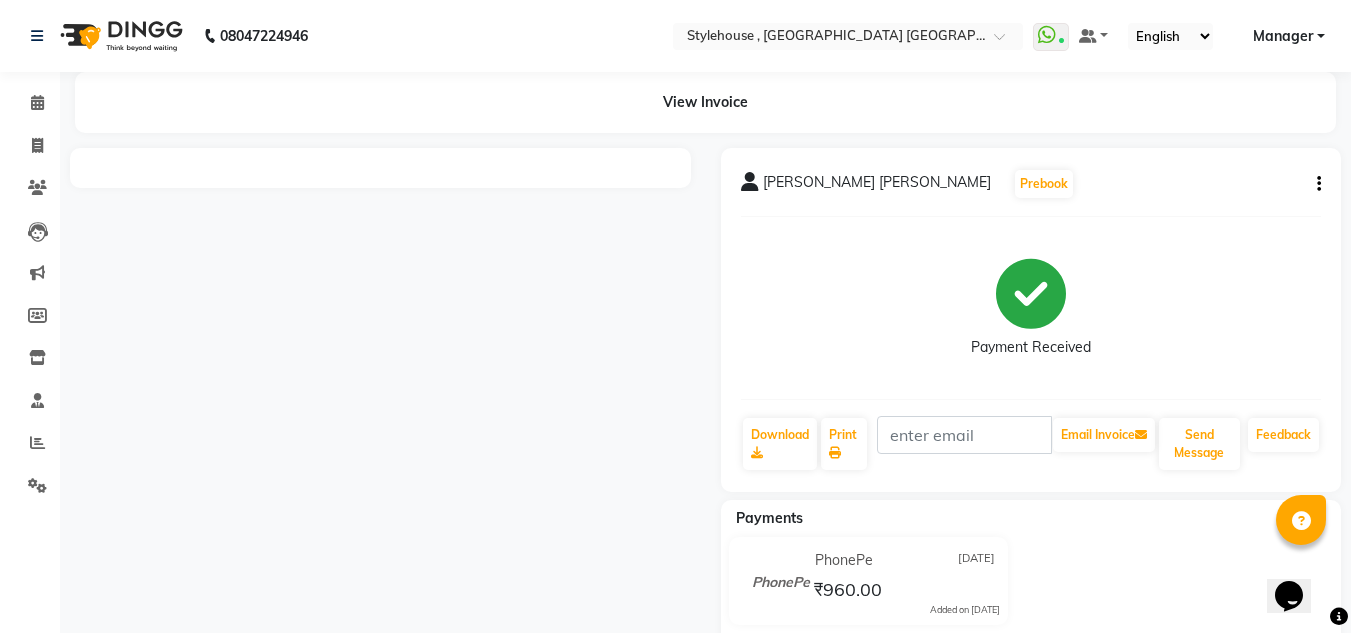 scroll, scrollTop: 0, scrollLeft: 0, axis: both 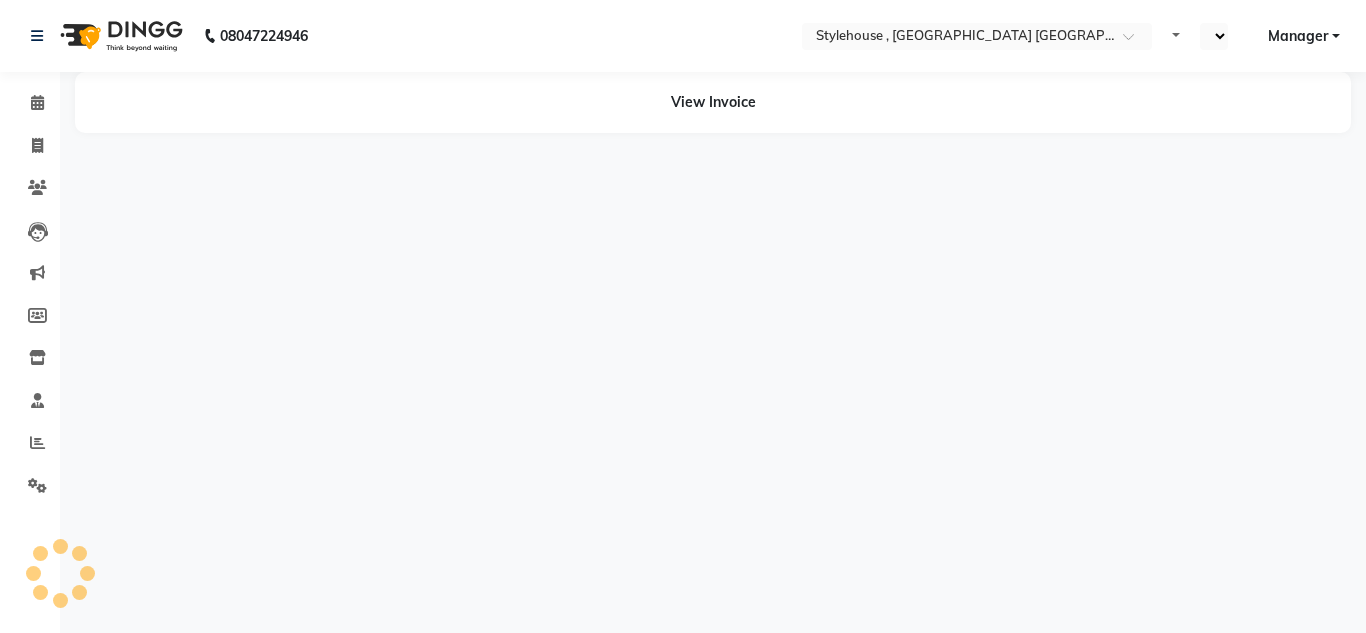 select on "en" 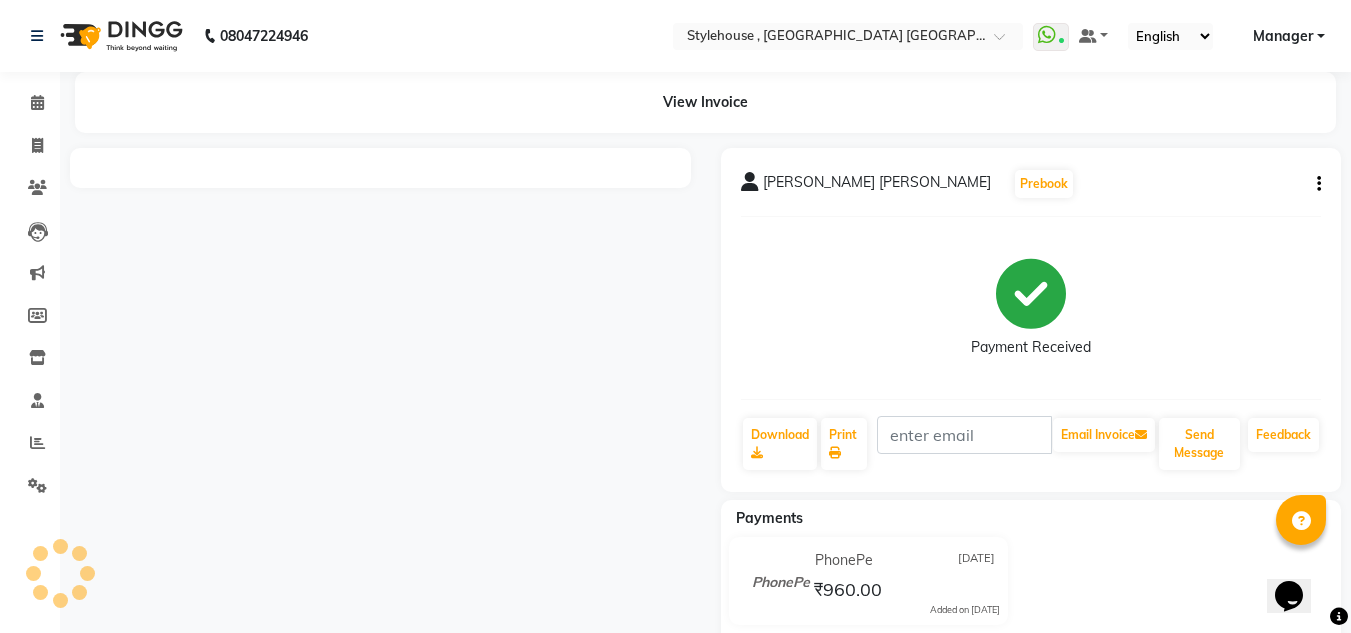 scroll, scrollTop: 0, scrollLeft: 0, axis: both 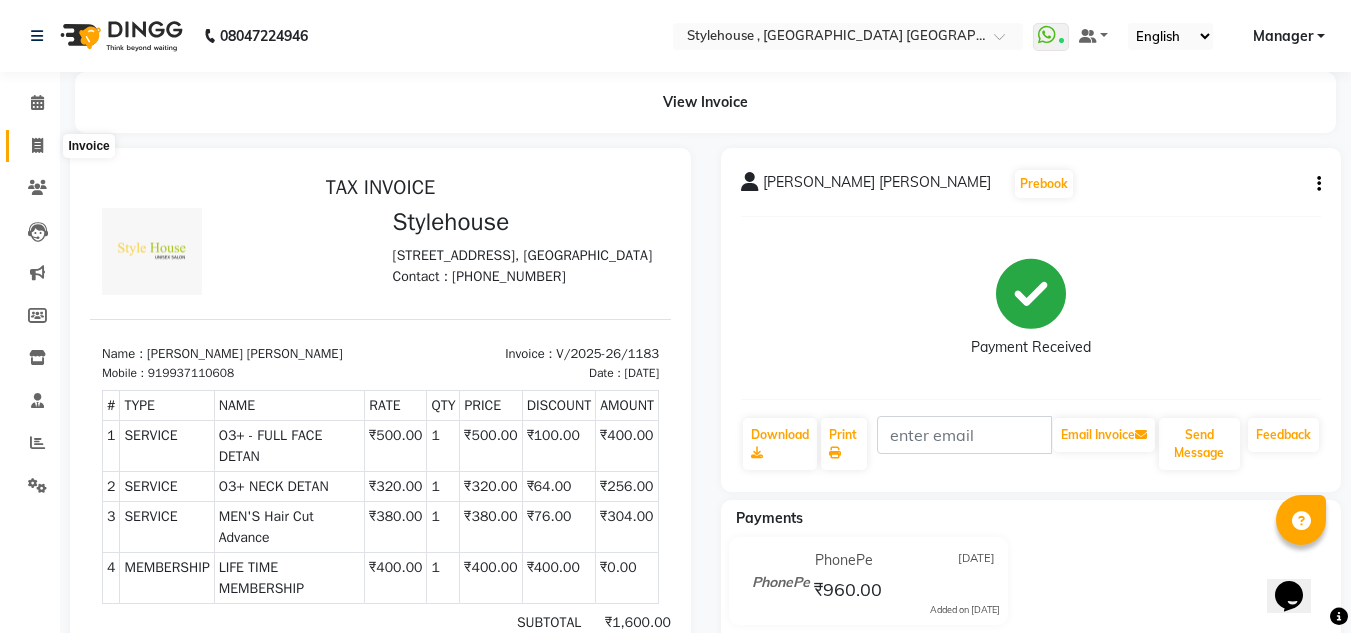 click 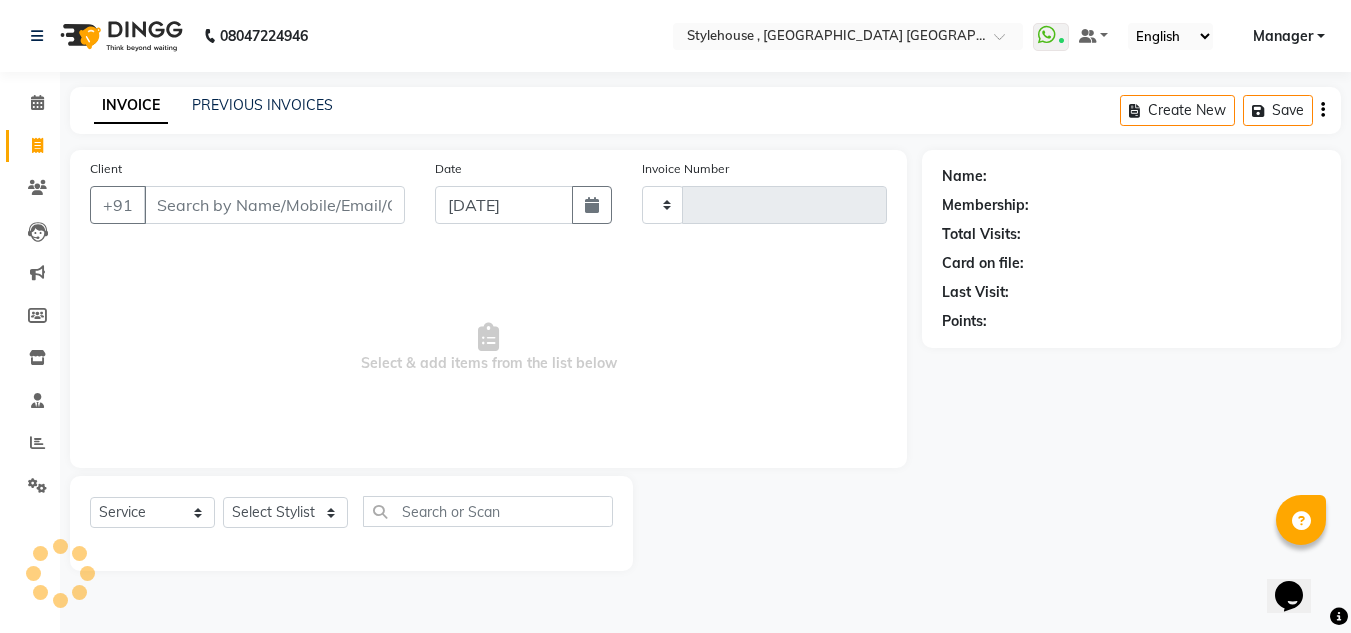 type on "1185" 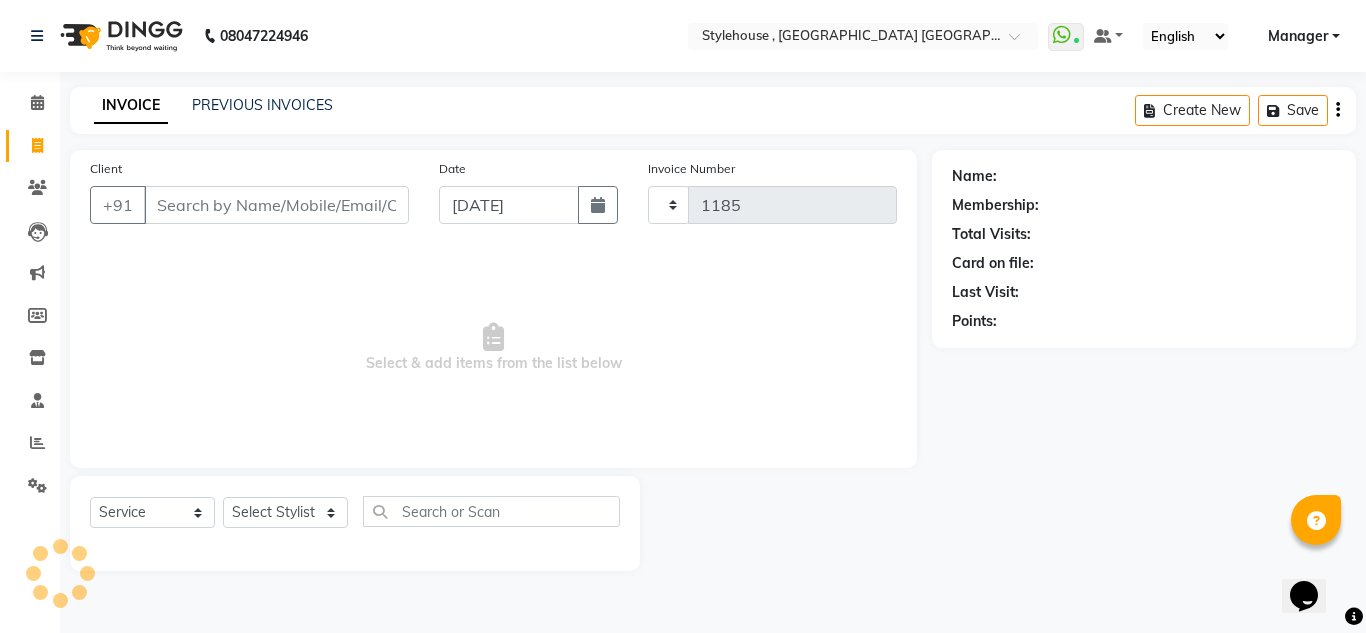 select on "7793" 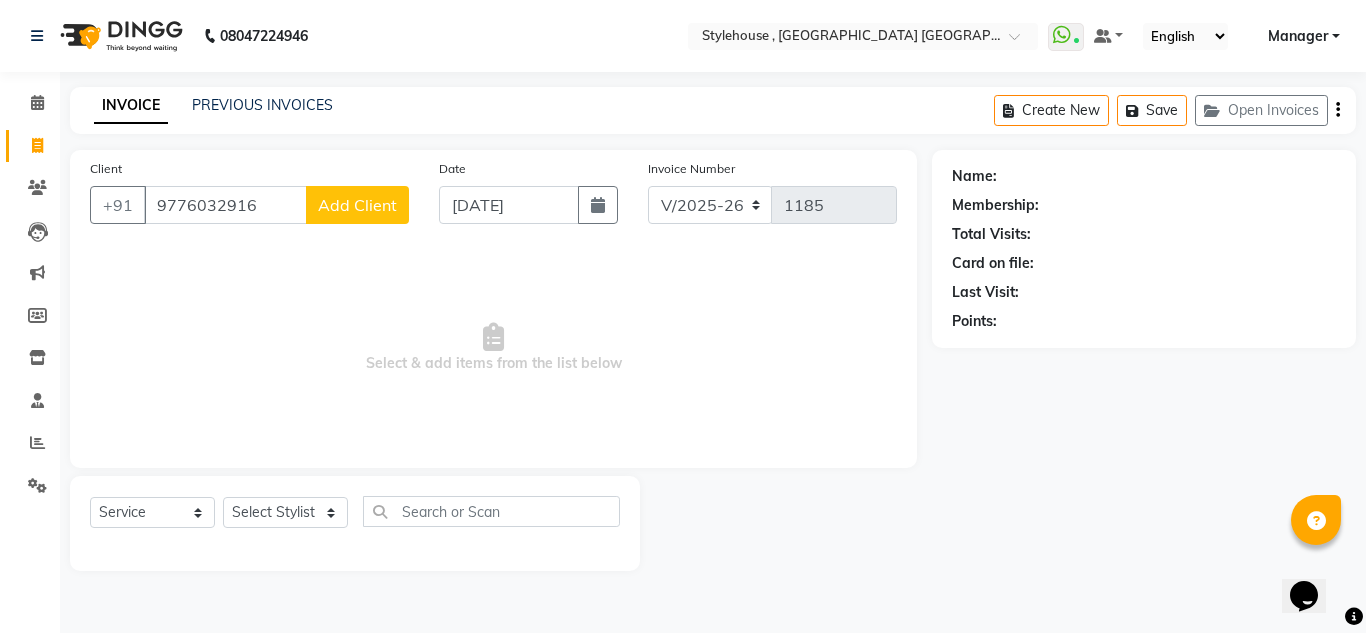 type on "9776032916" 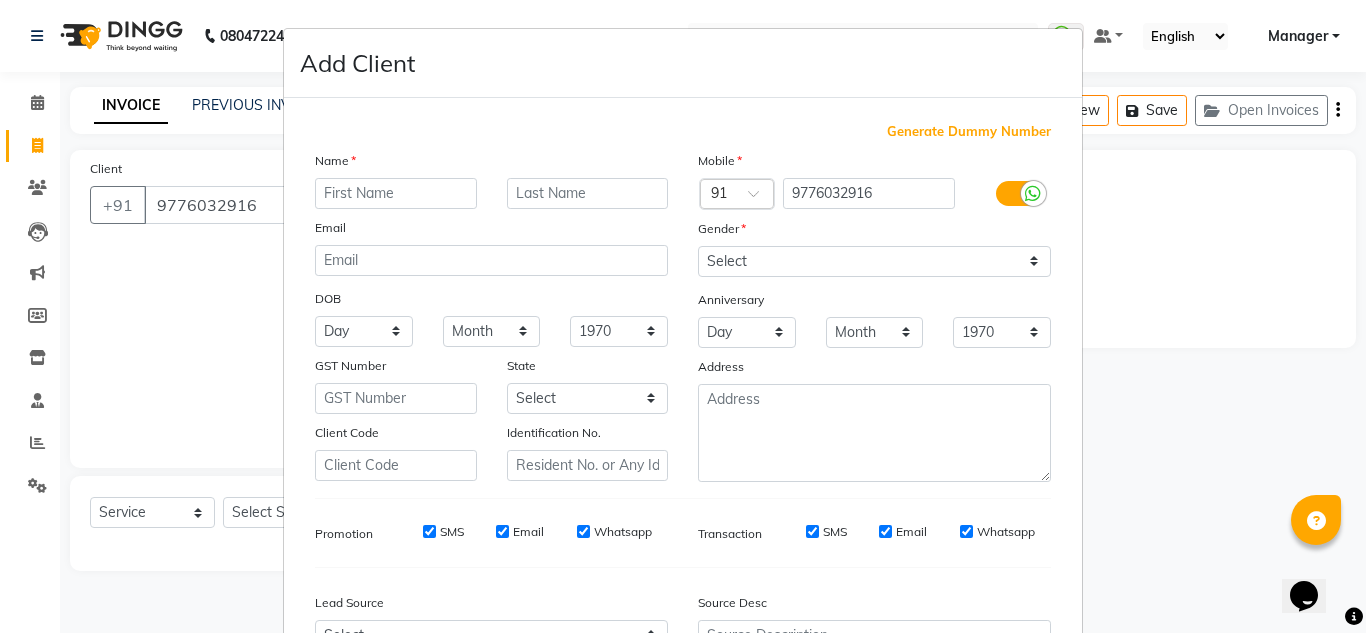 click at bounding box center [396, 193] 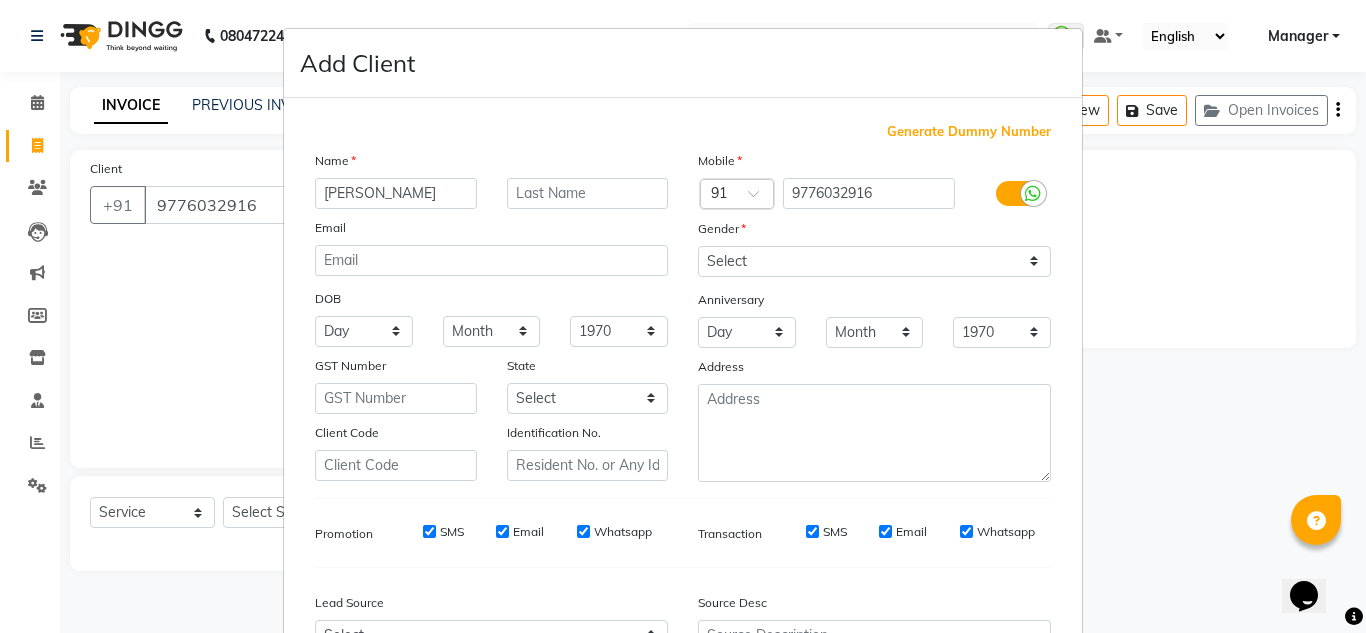 type on "[PERSON_NAME]" 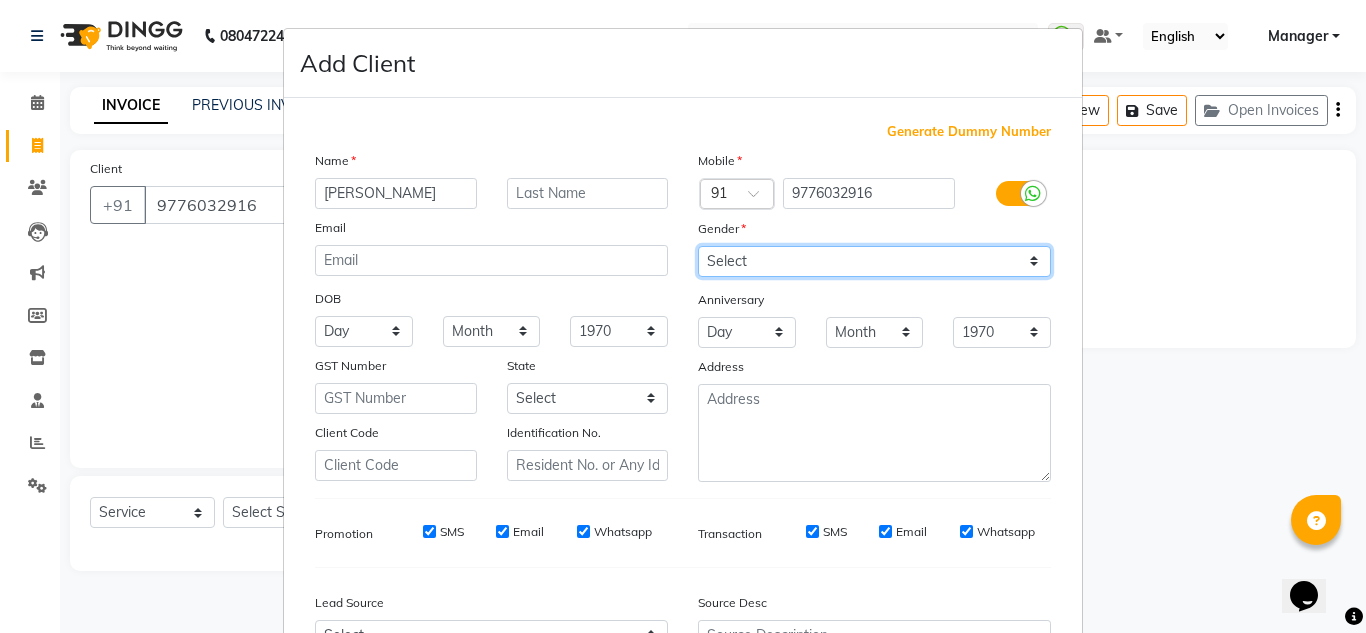 click on "Select [DEMOGRAPHIC_DATA] [DEMOGRAPHIC_DATA] Other Prefer Not To Say" at bounding box center [874, 261] 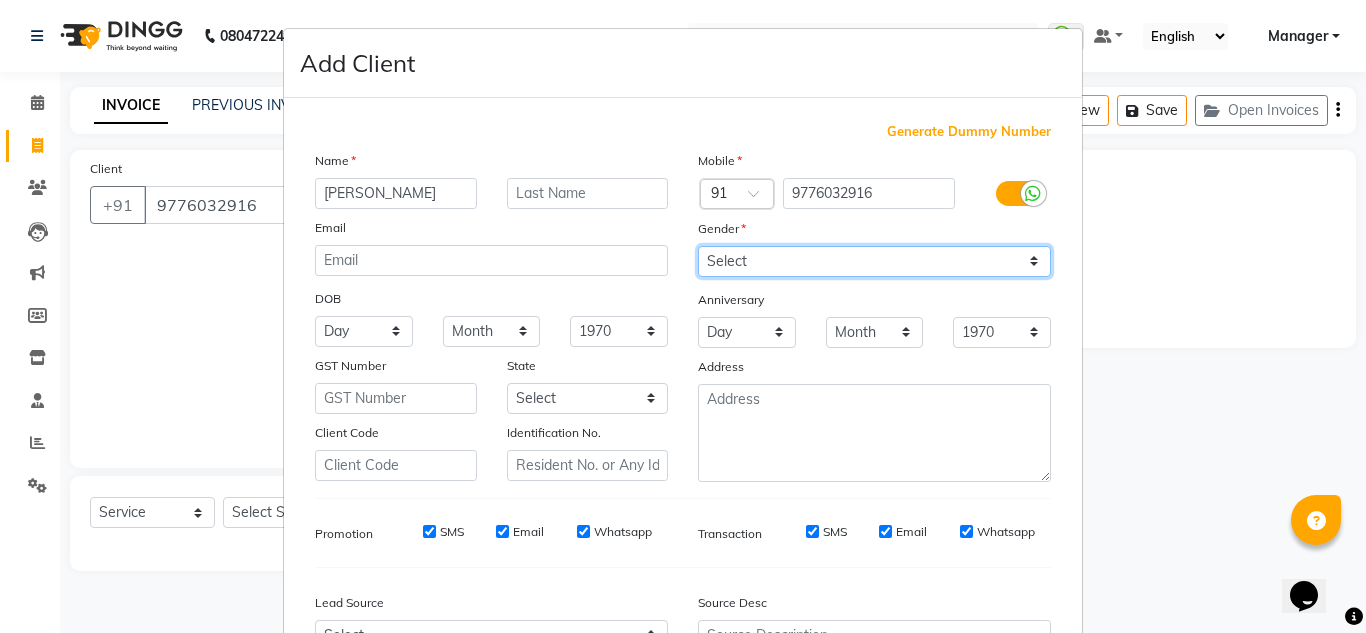 select on "[DEMOGRAPHIC_DATA]" 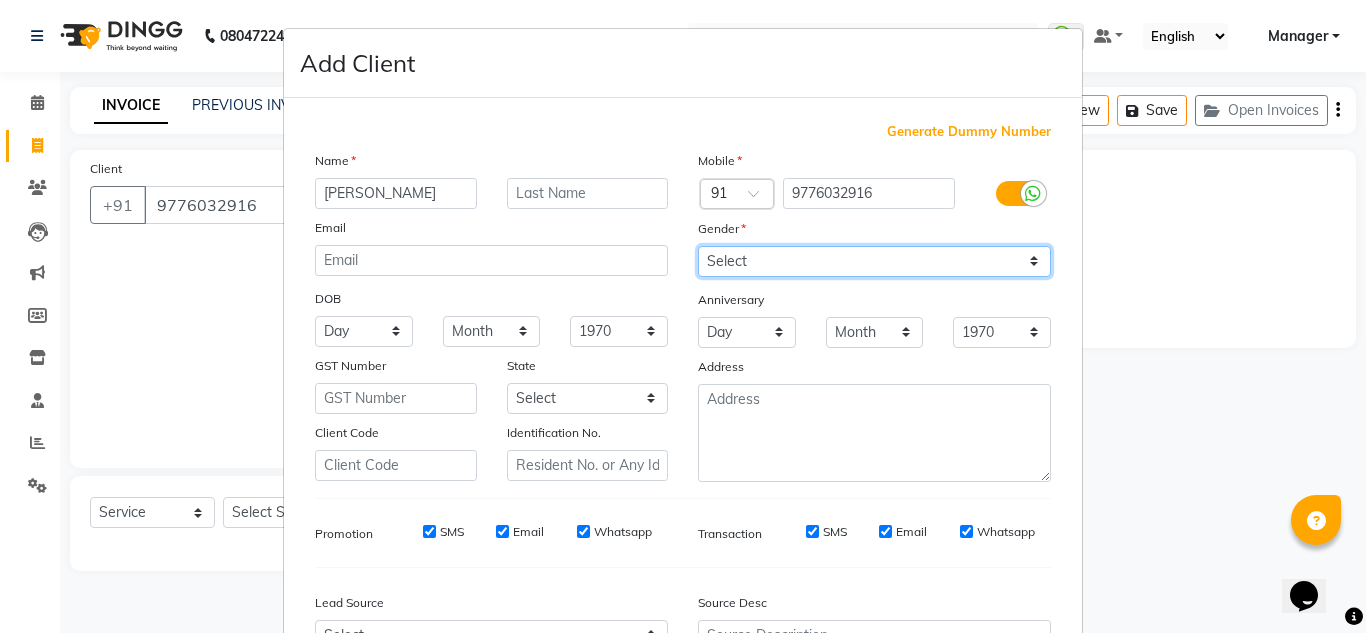 click on "Select [DEMOGRAPHIC_DATA] [DEMOGRAPHIC_DATA] Other Prefer Not To Say" at bounding box center (874, 261) 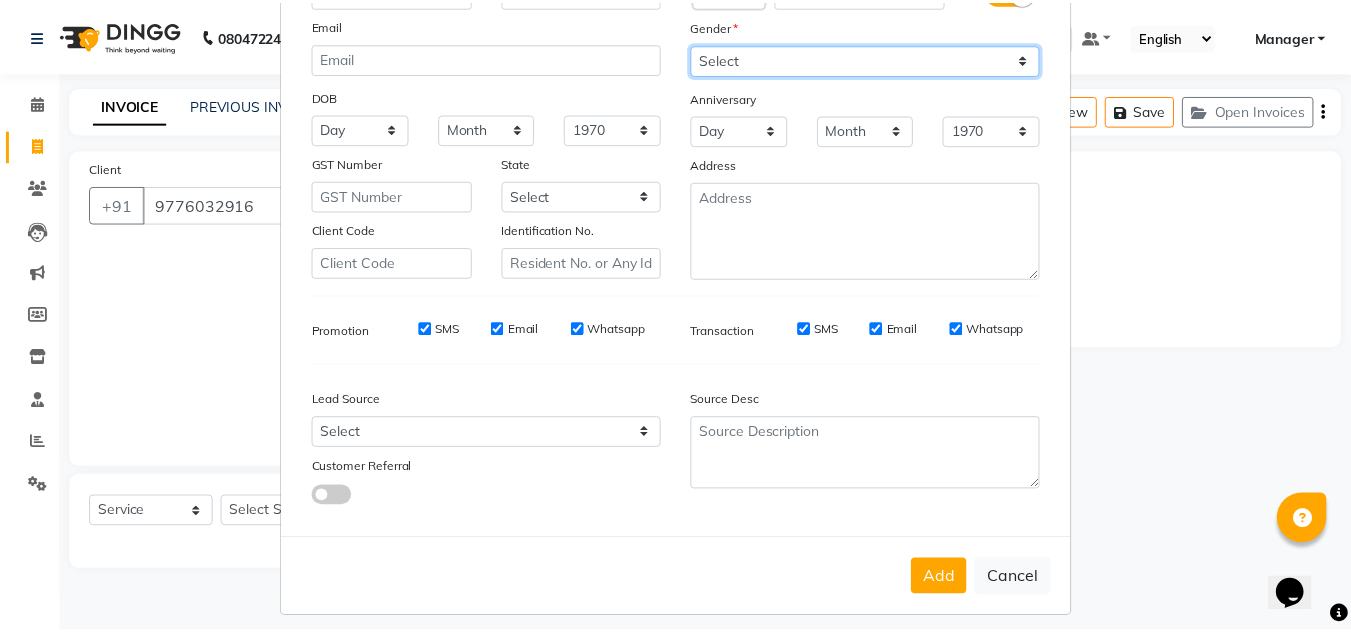 scroll, scrollTop: 216, scrollLeft: 0, axis: vertical 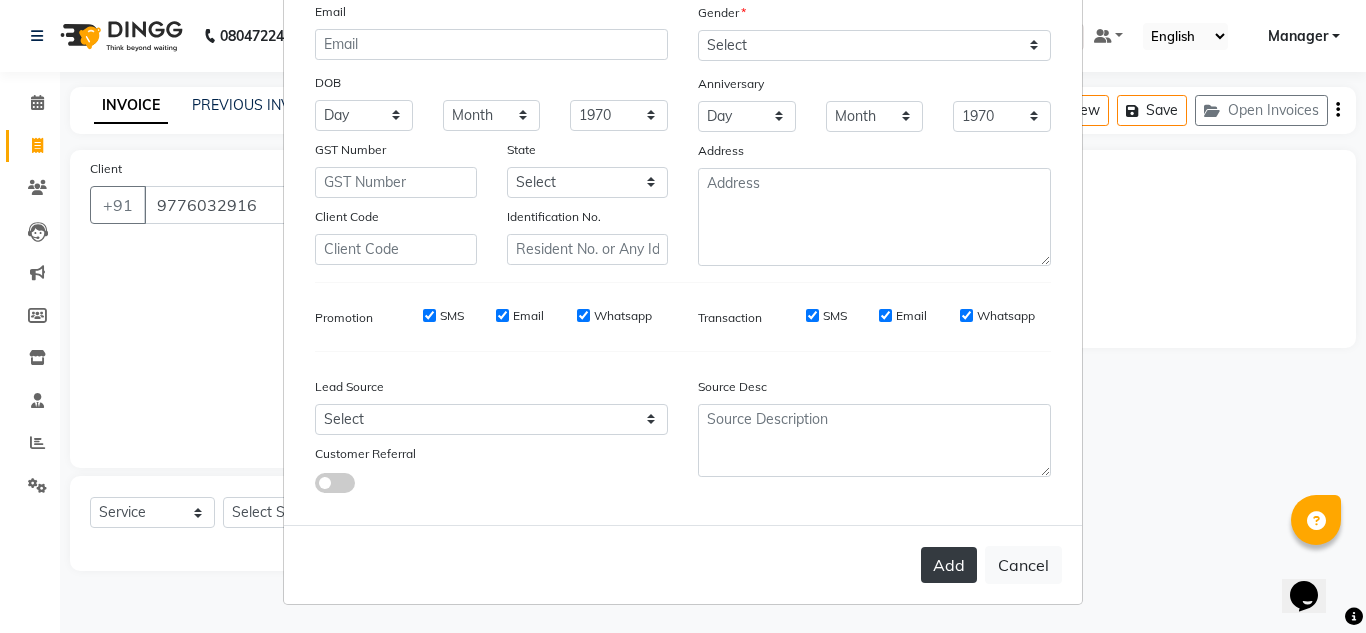 click on "Add" at bounding box center [949, 565] 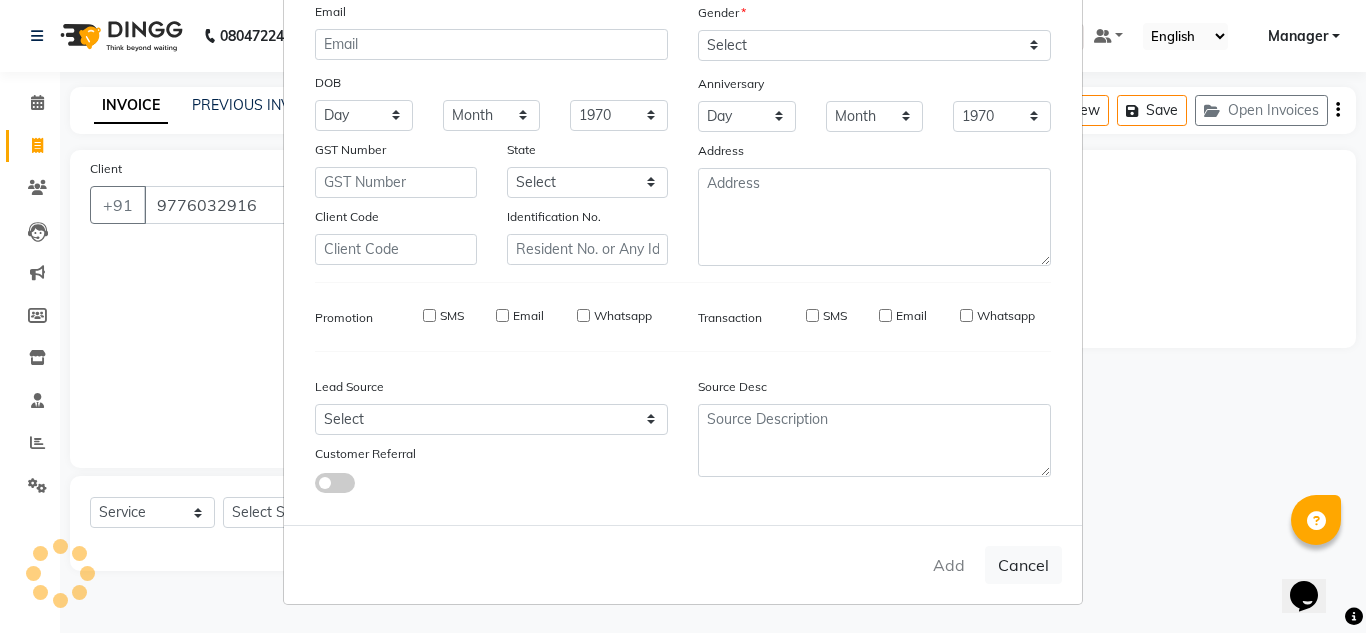 type 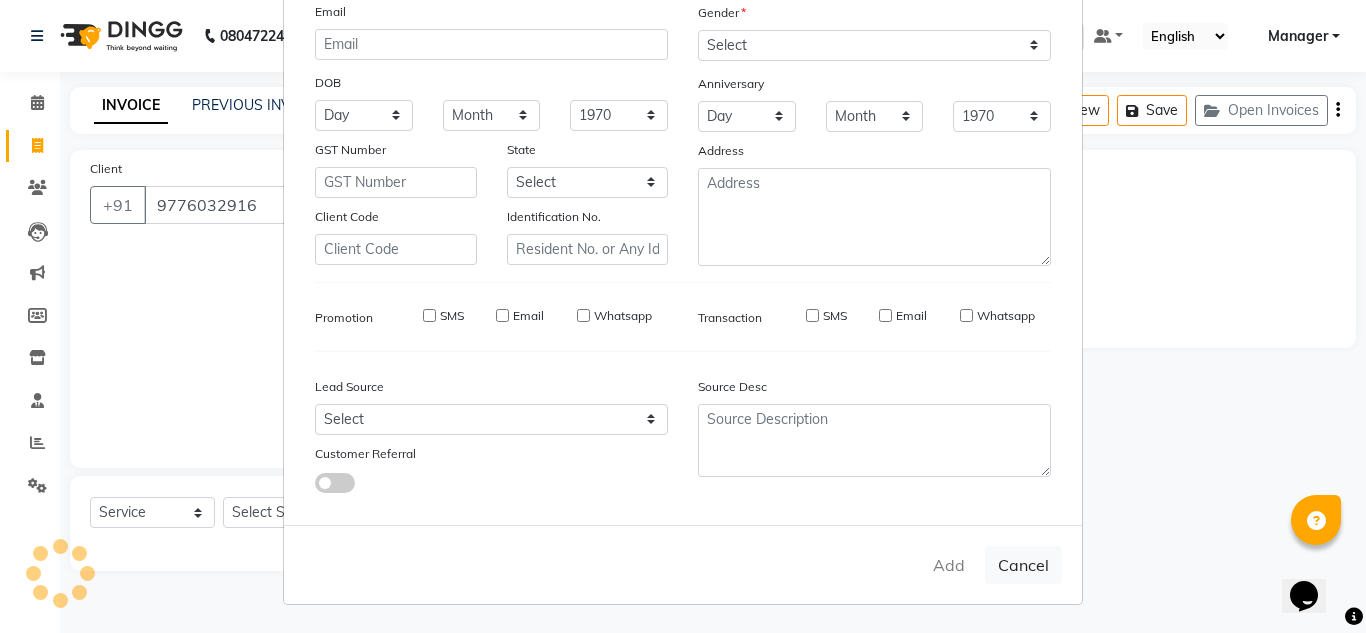 select 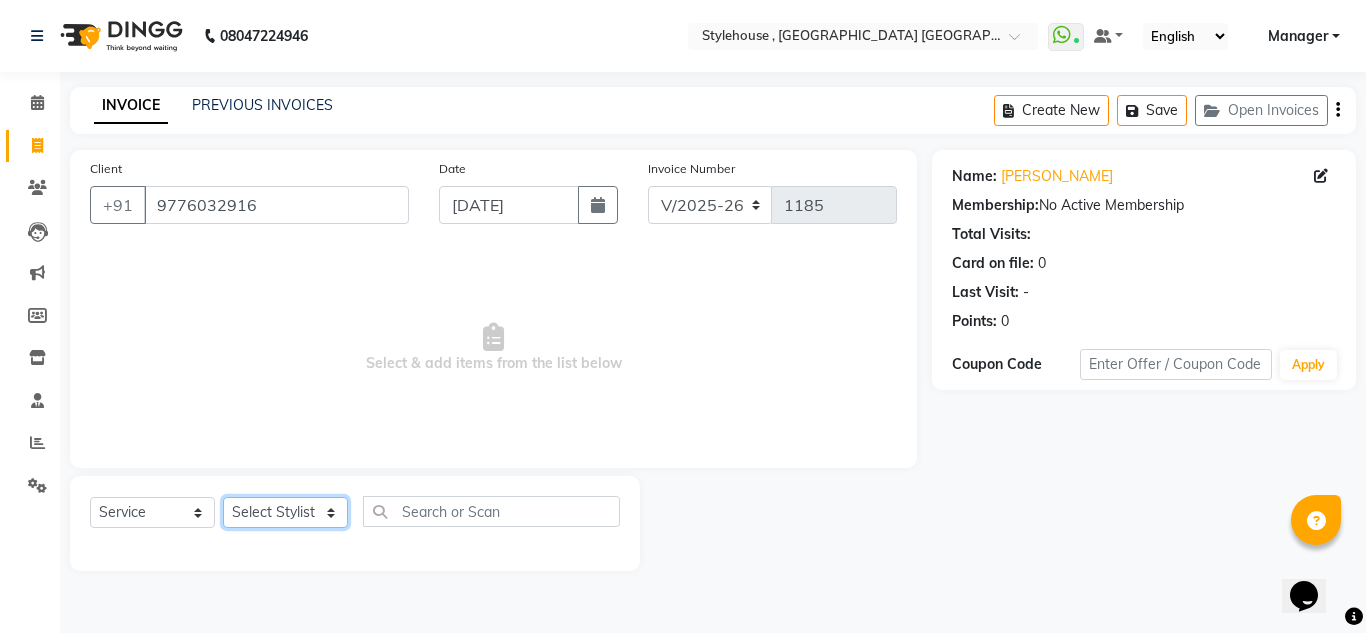 click on "Select Stylist [PERSON_NAME] [PERSON_NAME] [PERSON_NAME] [PERSON_NAME] PRIYA Manager [PERSON_NAME] [PERSON_NAME] [PERSON_NAME] PRIYANKA NANDA PUJA [PERSON_NAME] [PERSON_NAME] [PERSON_NAME] SAMEER [PERSON_NAME] [PERSON_NAME]" 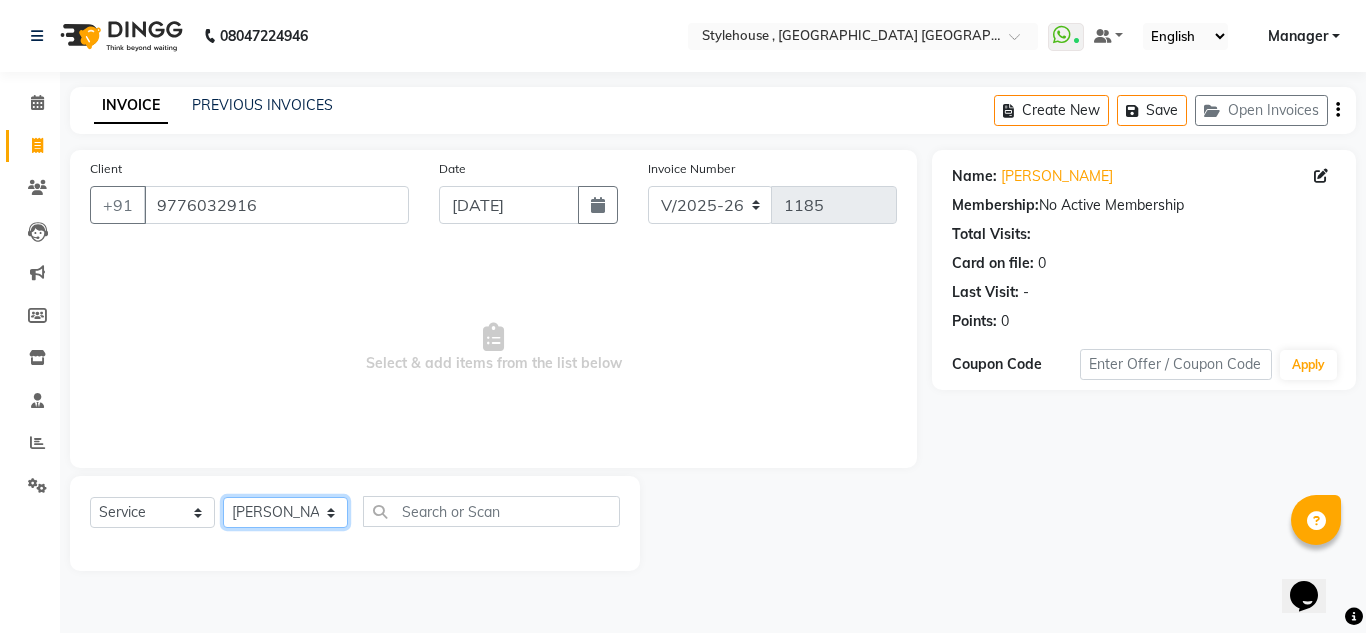 click on "Select Stylist [PERSON_NAME] [PERSON_NAME] [PERSON_NAME] [PERSON_NAME] PRIYA Manager [PERSON_NAME] [PERSON_NAME] [PERSON_NAME] PRIYANKA NANDA PUJA [PERSON_NAME] [PERSON_NAME] [PERSON_NAME] SAMEER [PERSON_NAME] [PERSON_NAME]" 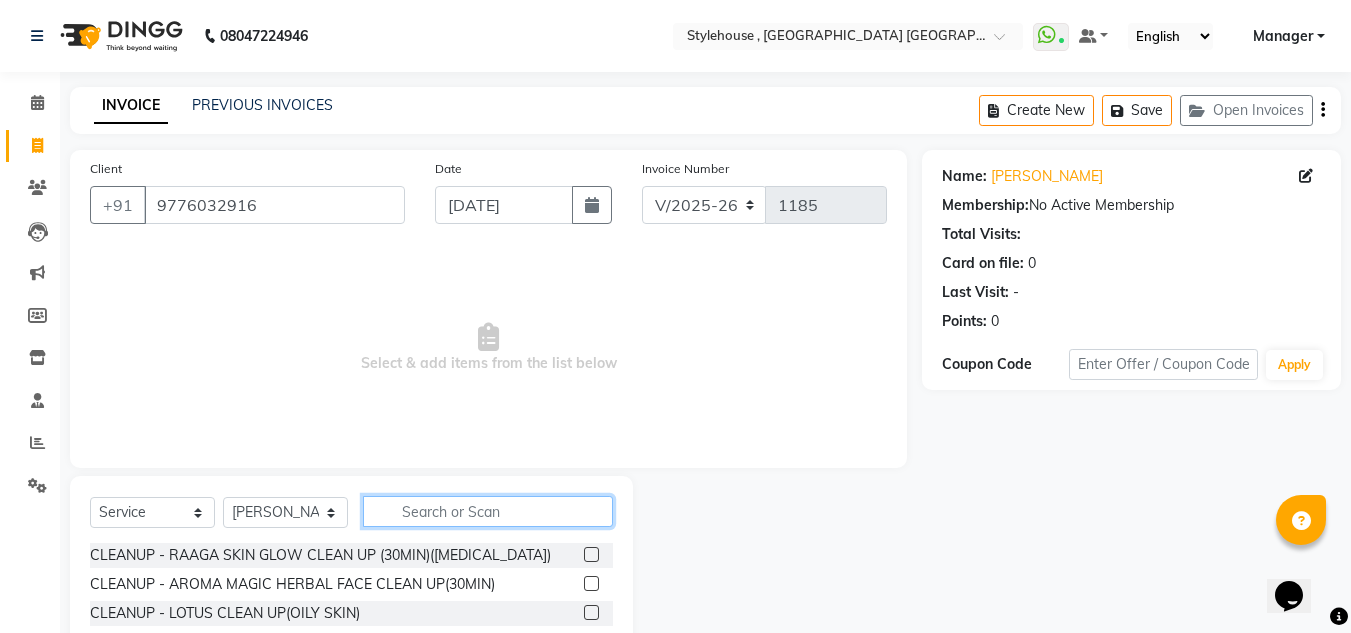 click 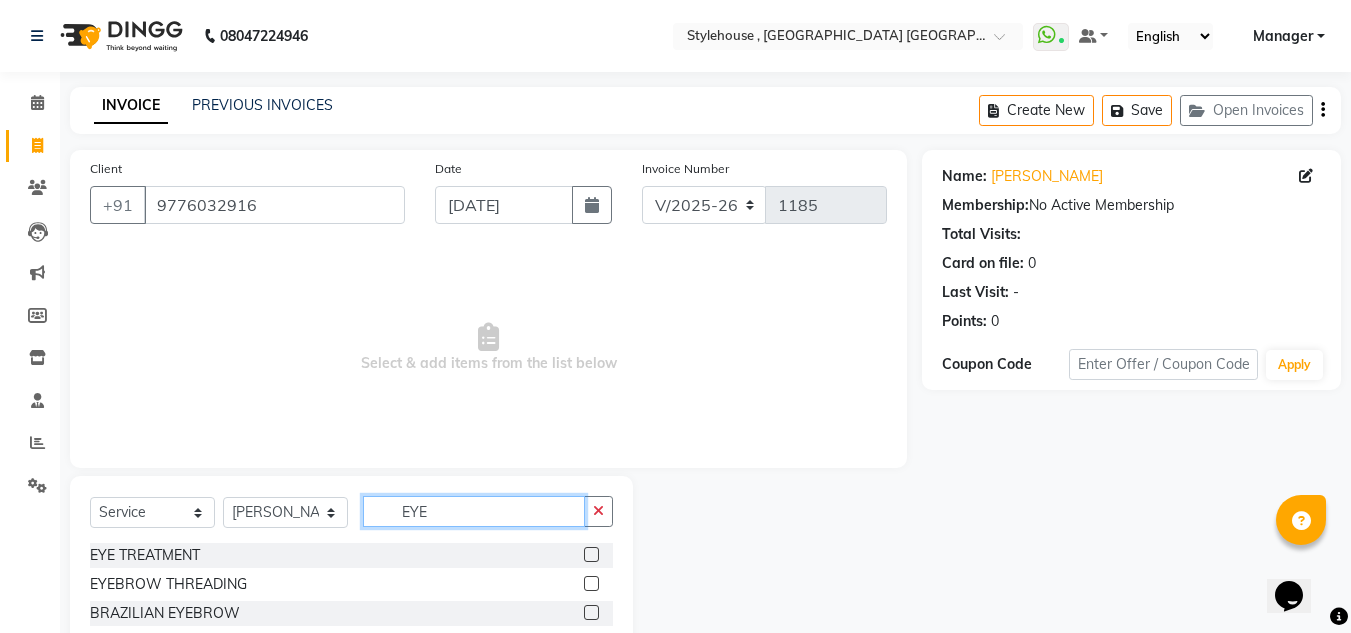 type on "EYE" 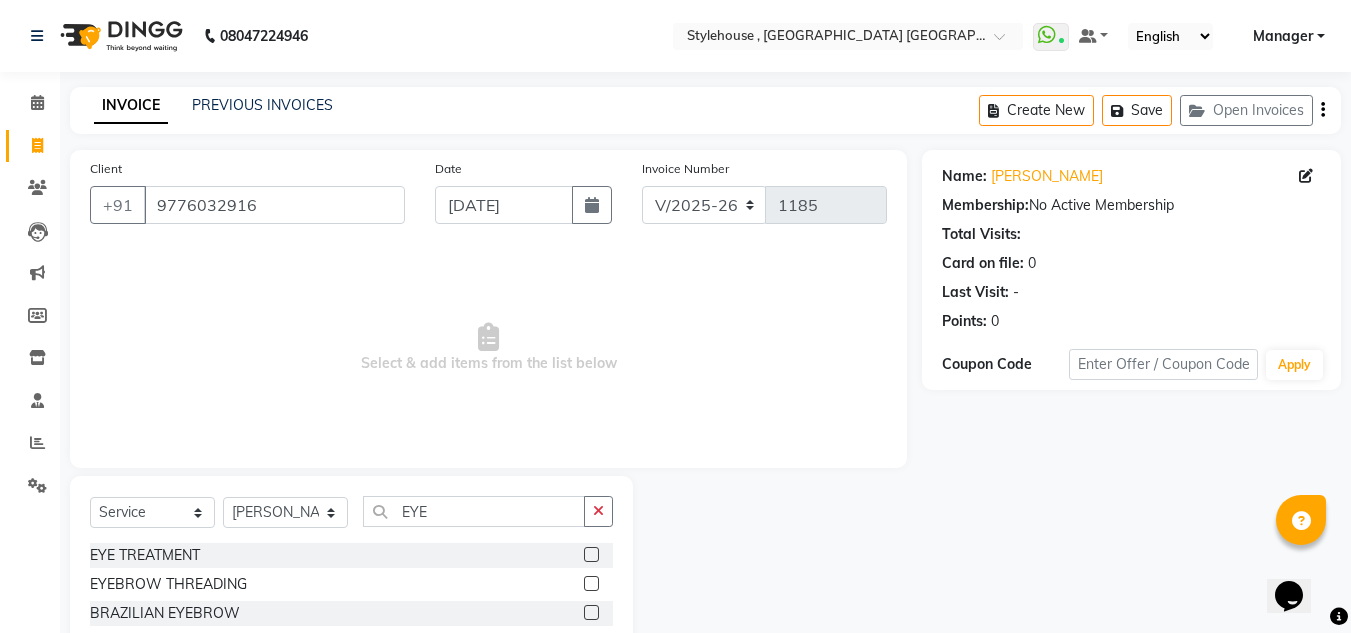 click 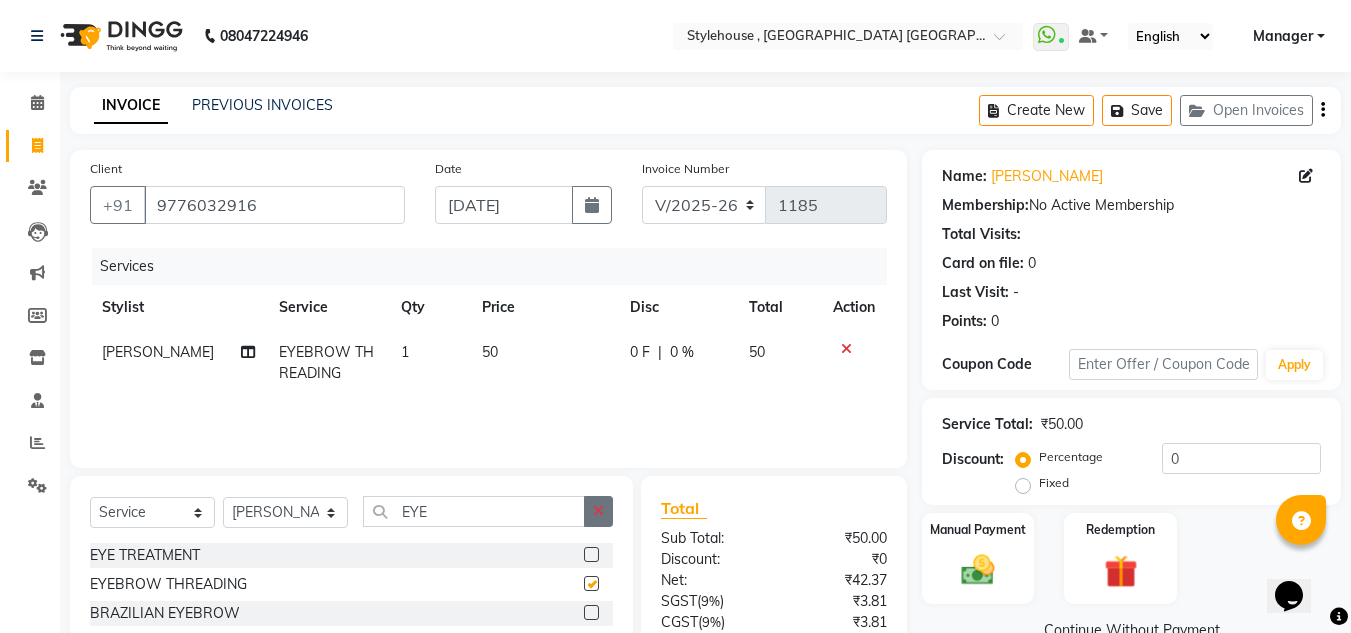 checkbox on "false" 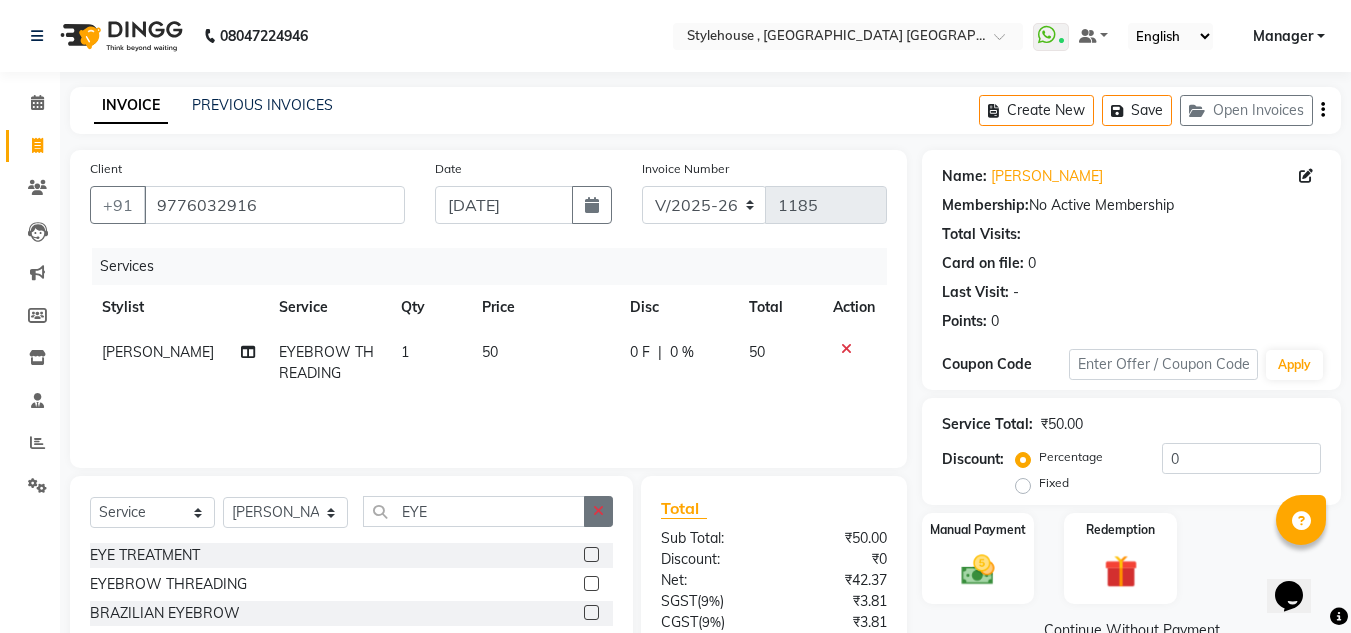 click 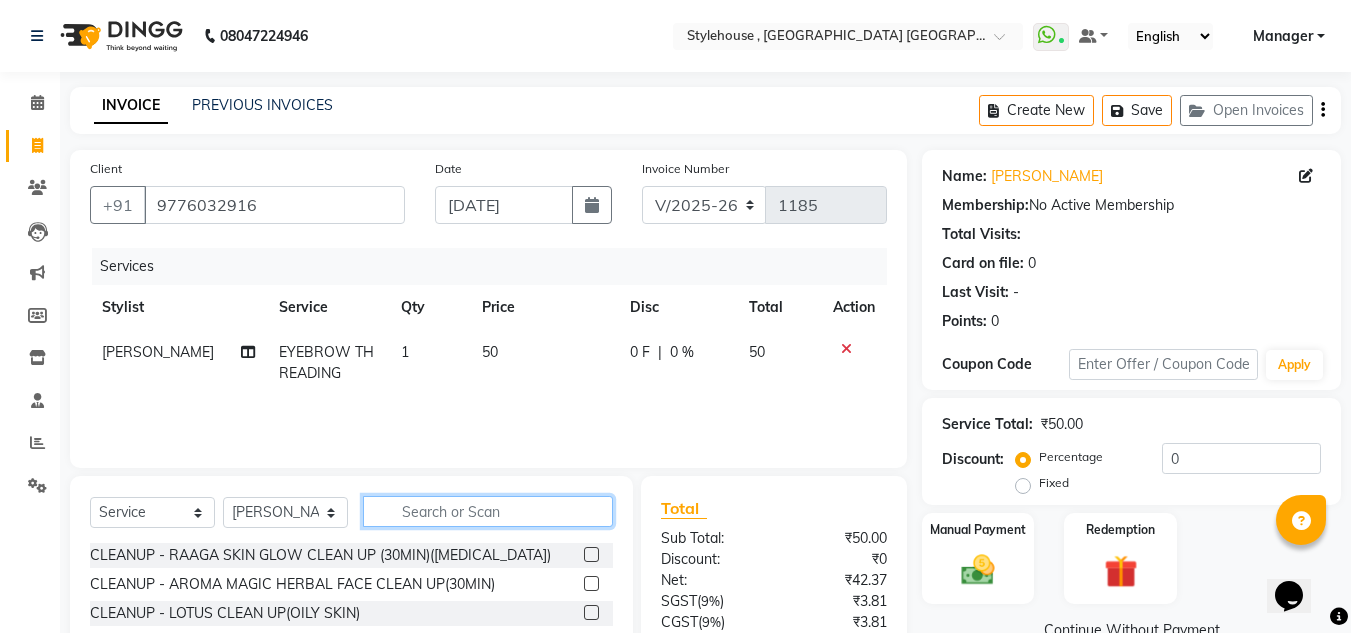click 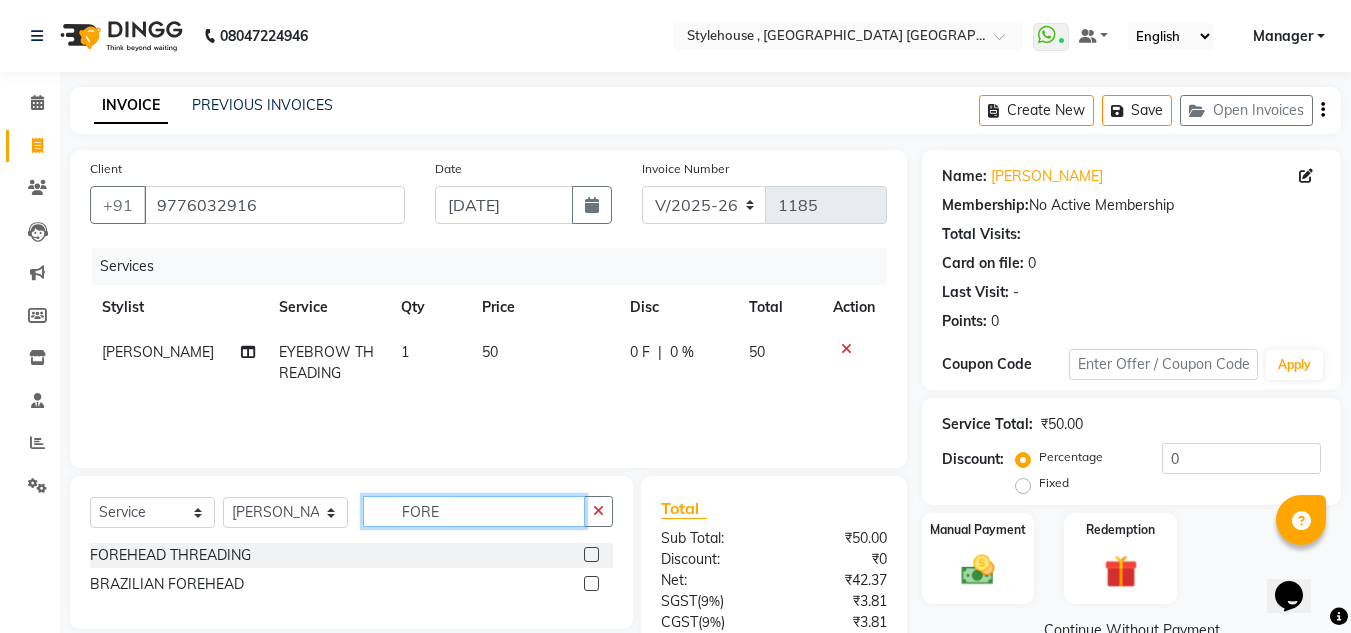 type on "FORE" 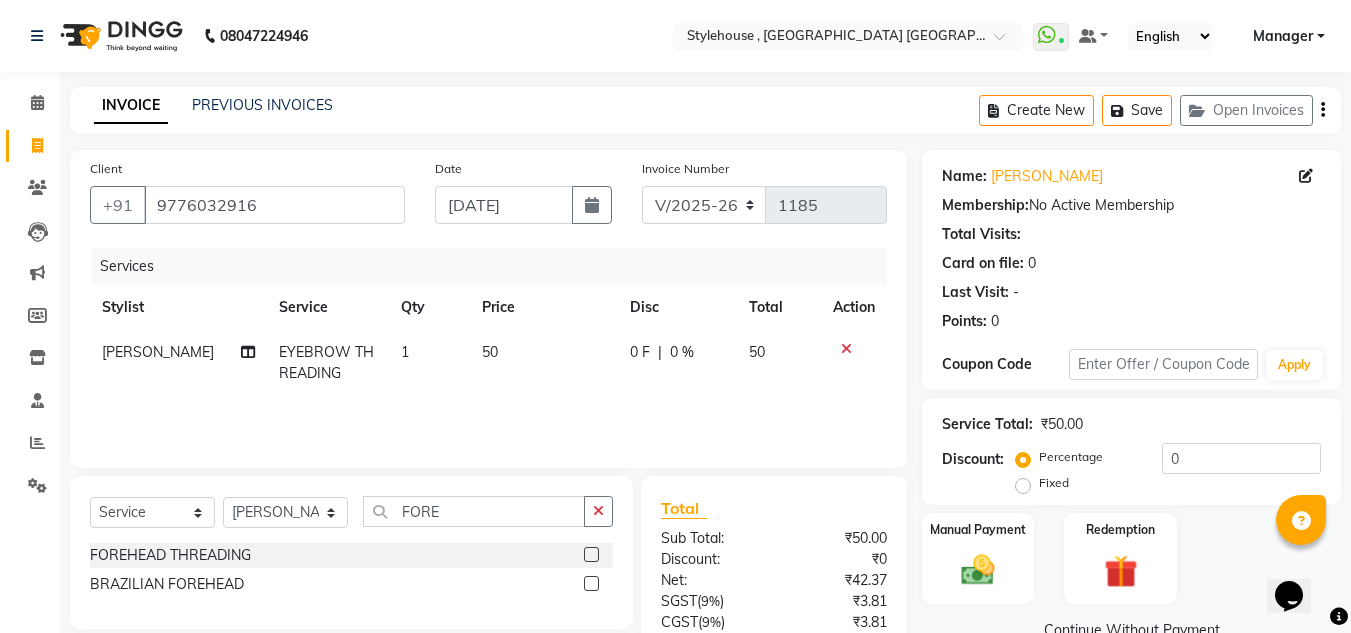 click 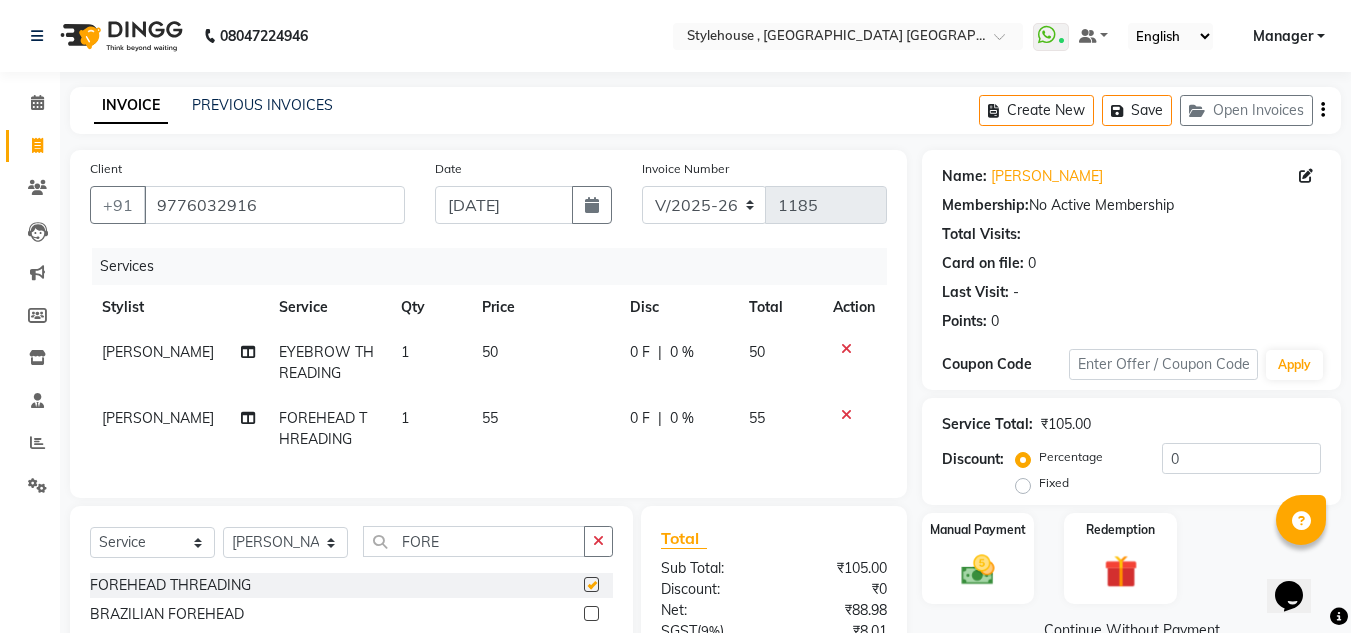 checkbox on "false" 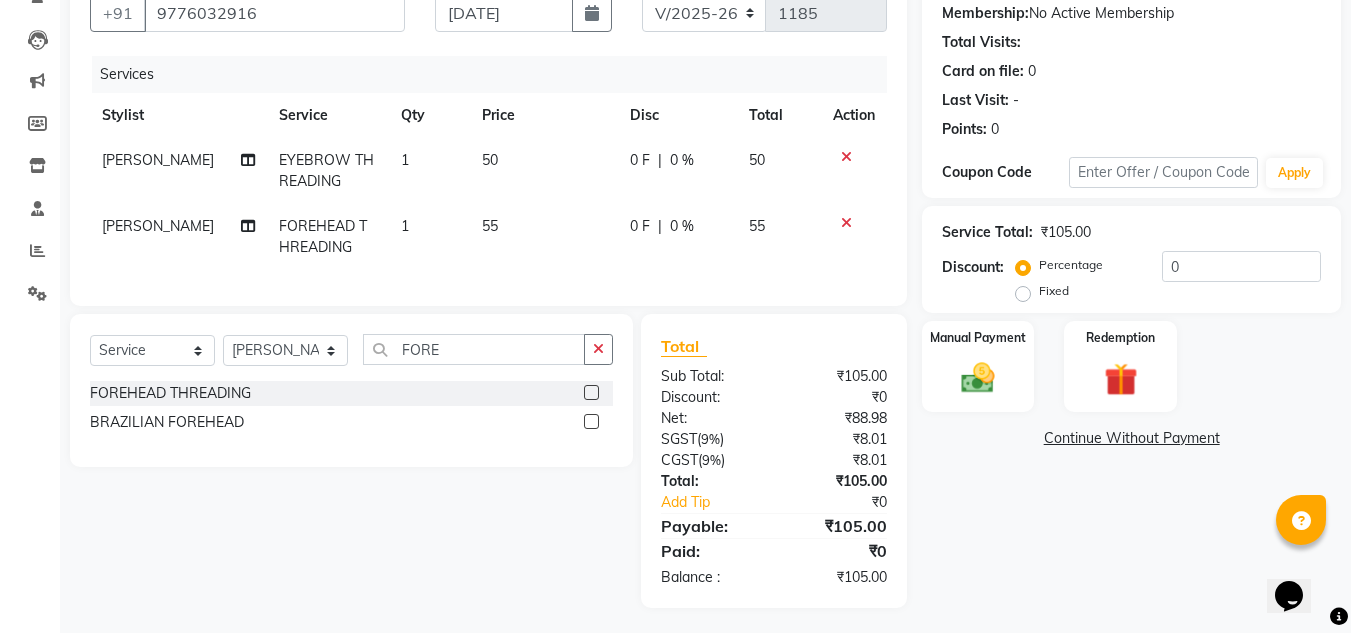 scroll, scrollTop: 200, scrollLeft: 0, axis: vertical 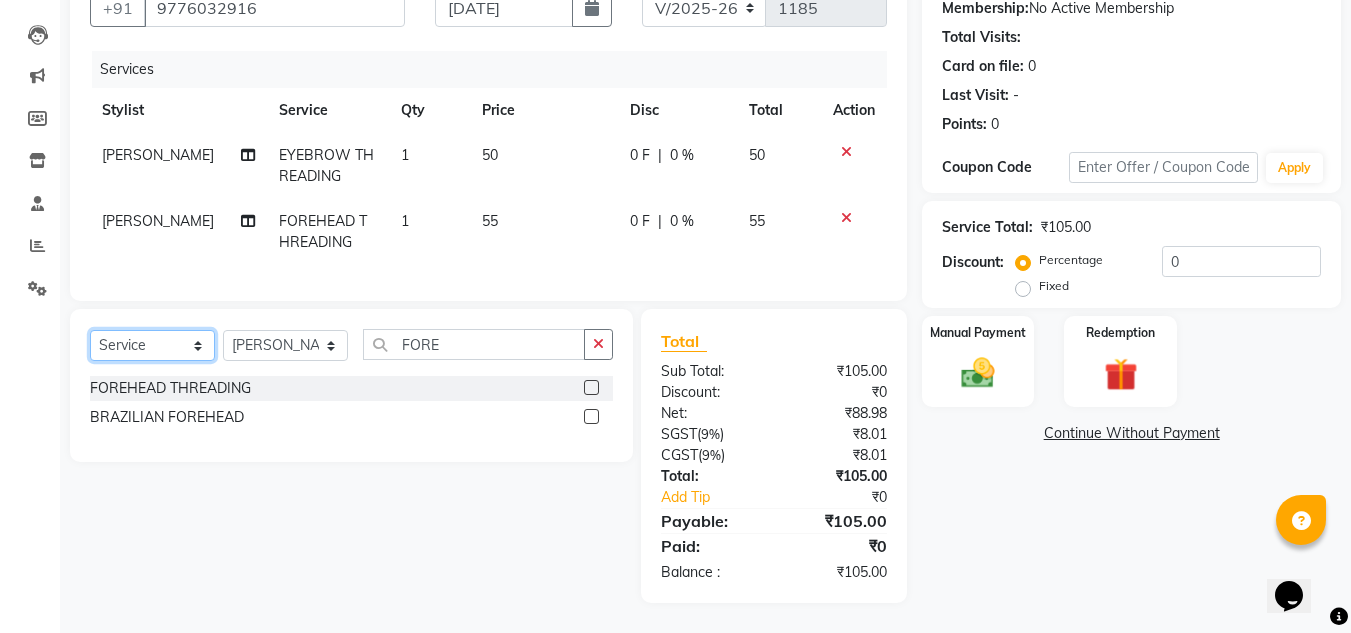 click on "Select  Service  Product  Membership  Package Voucher Prepaid Gift Card" 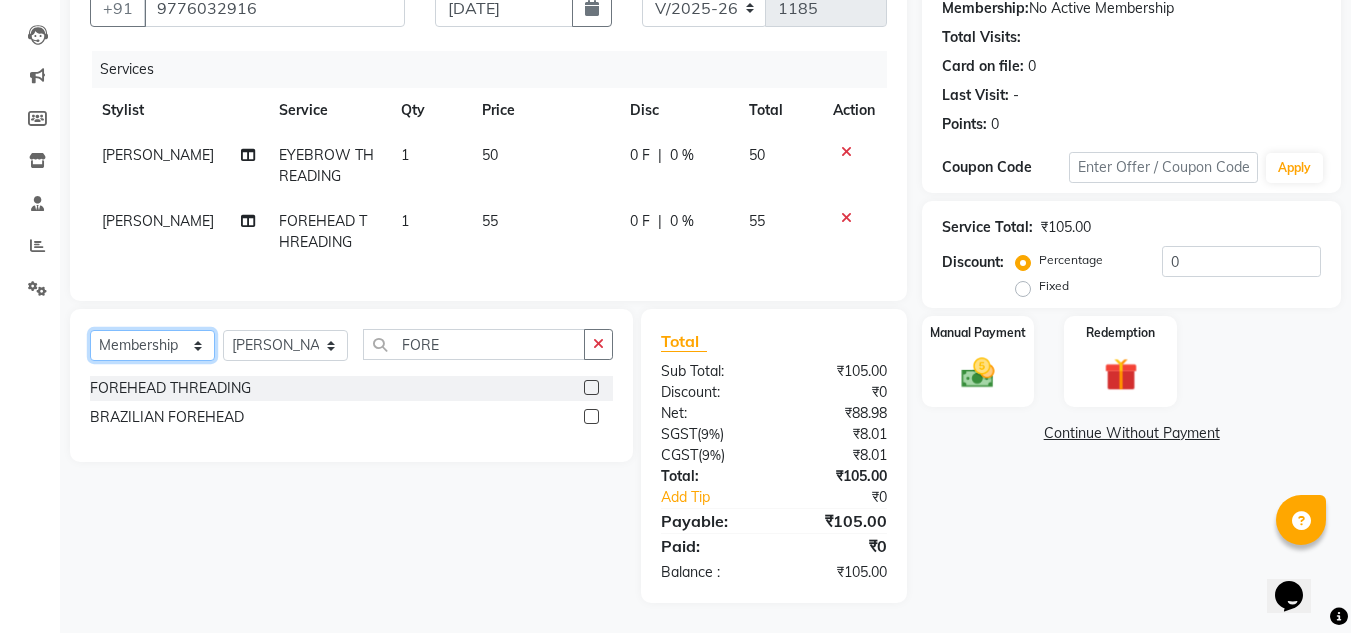 click on "Select  Service  Product  Membership  Package Voucher Prepaid Gift Card" 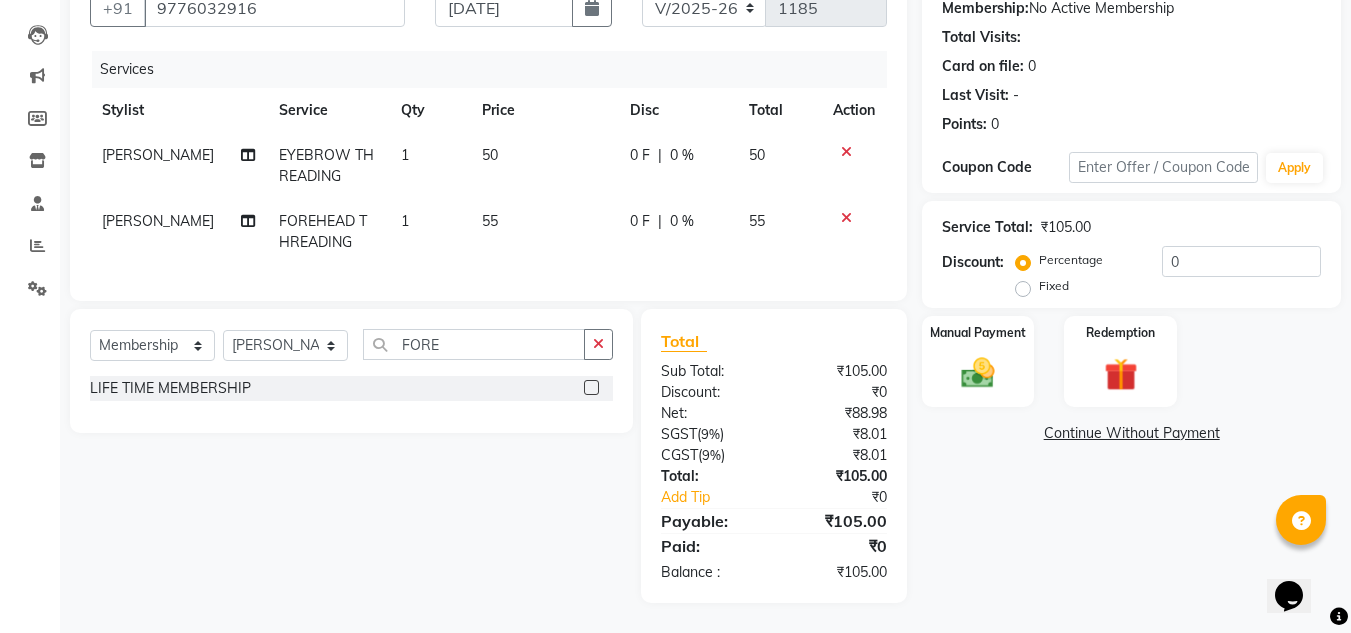 click 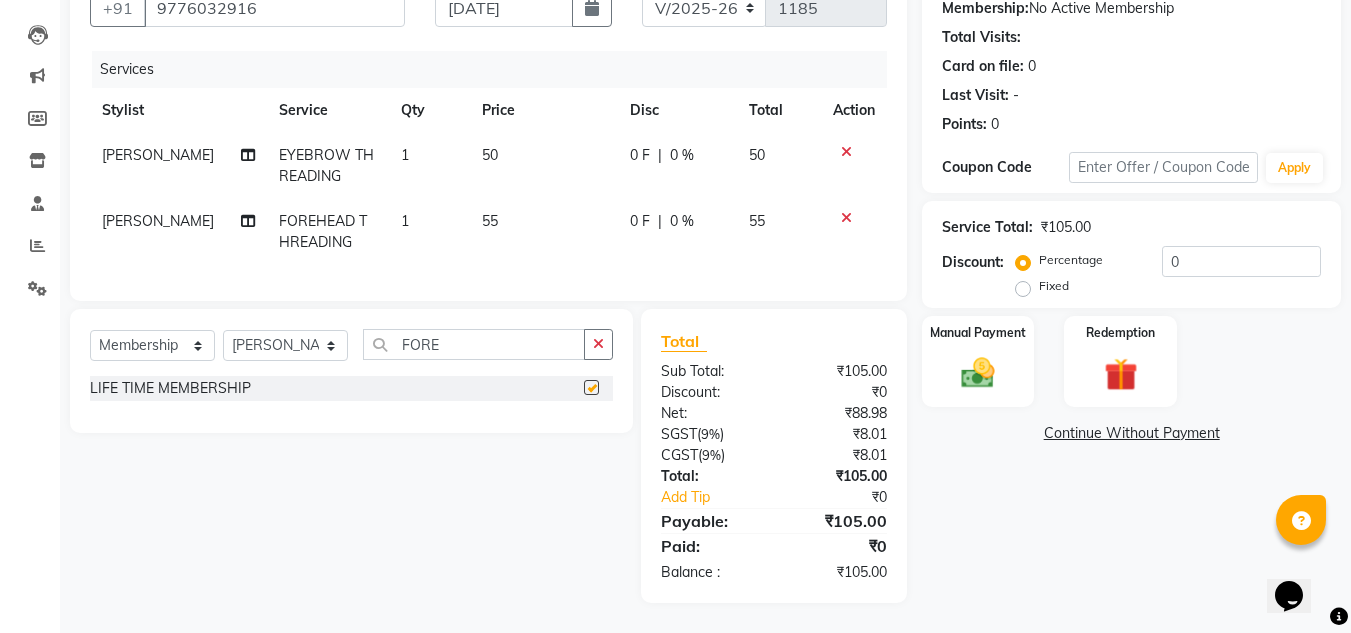 select on "select" 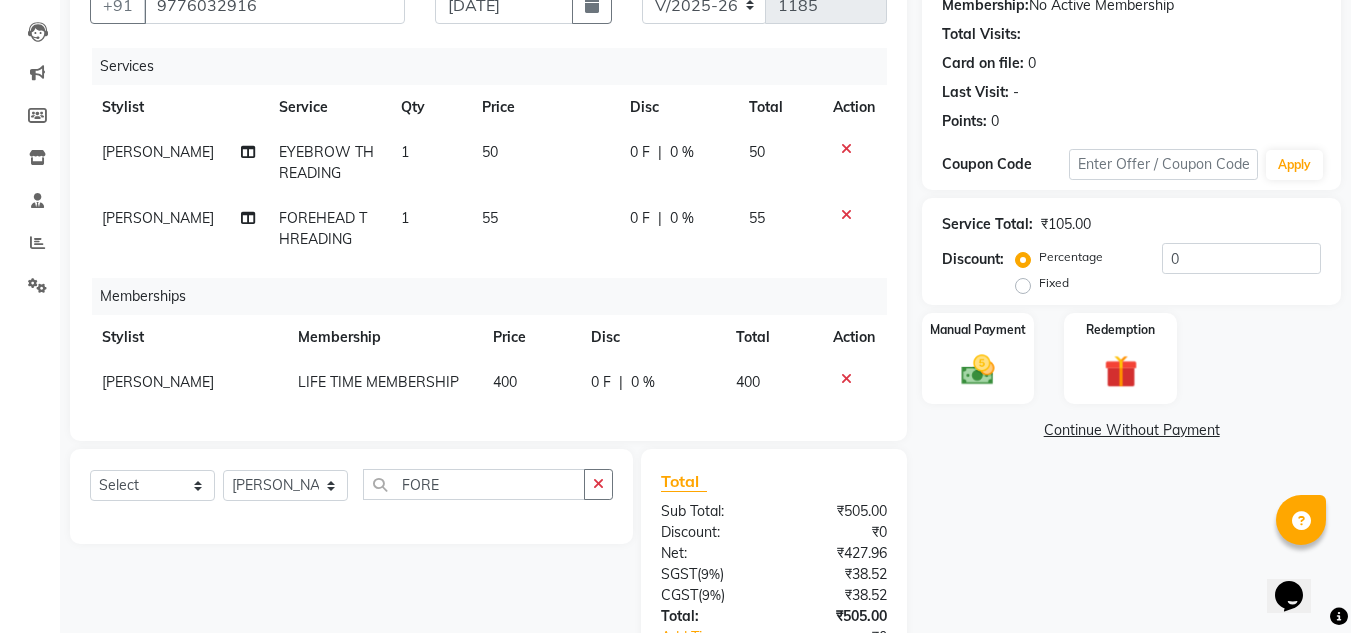 click on "0 F | 0 %" 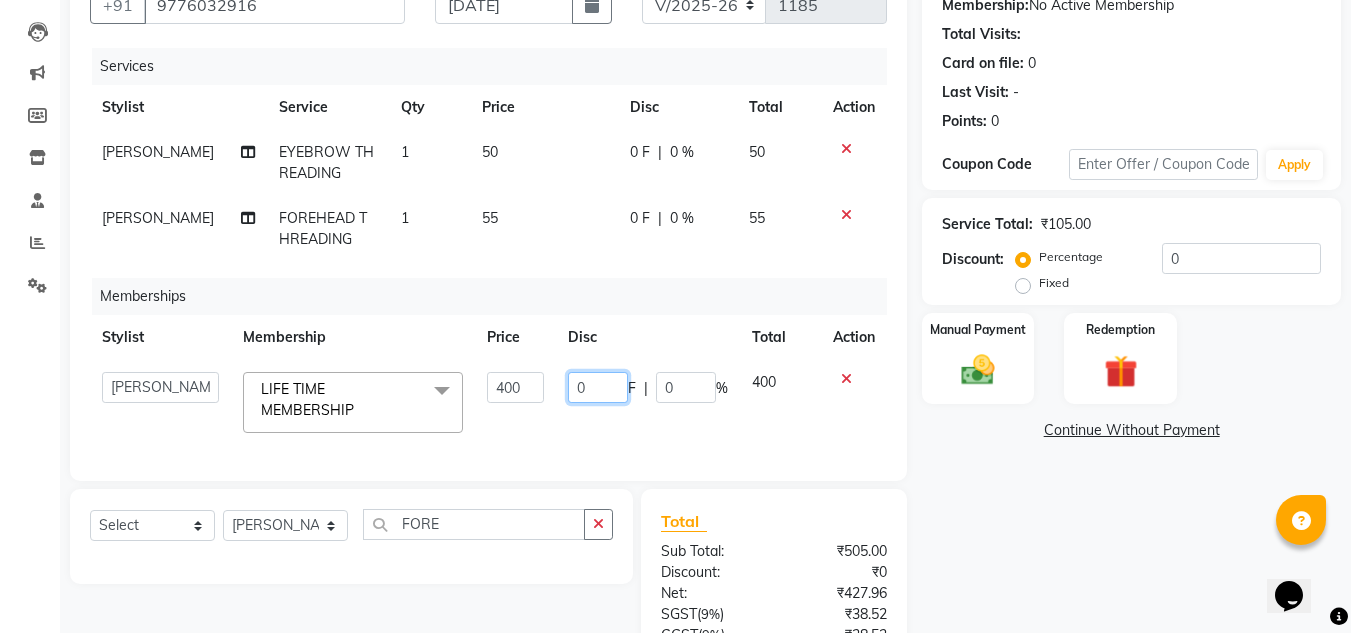 click on "0" 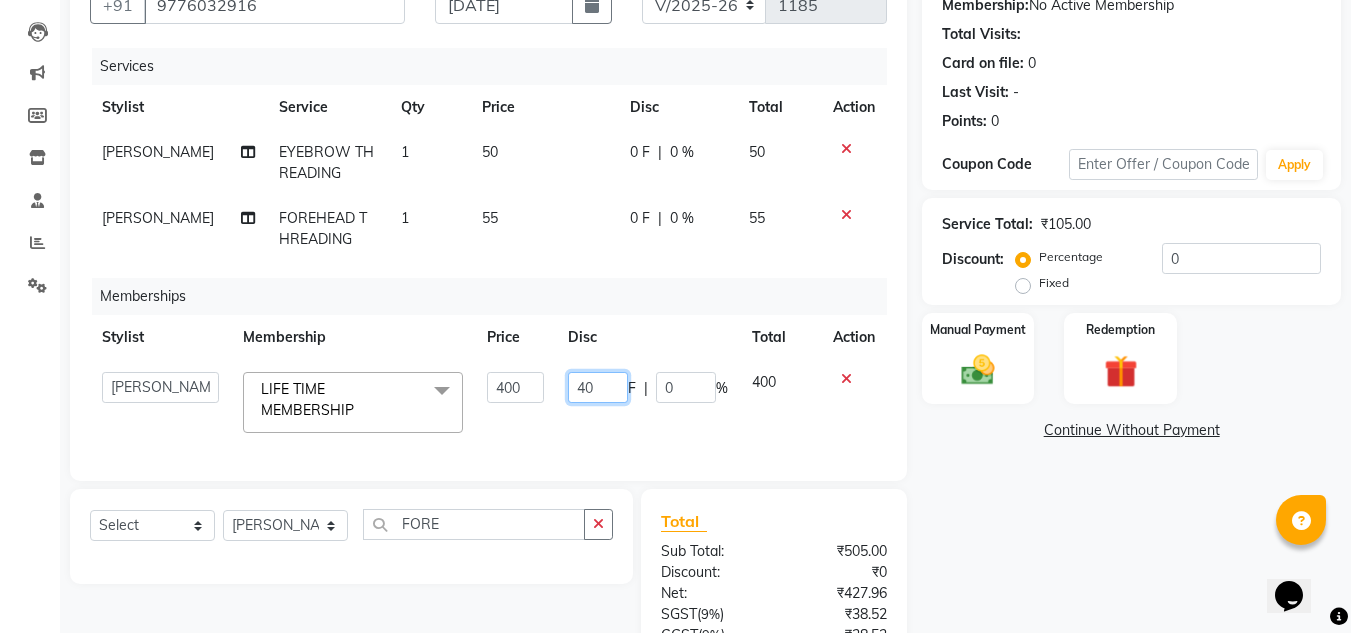 type on "400" 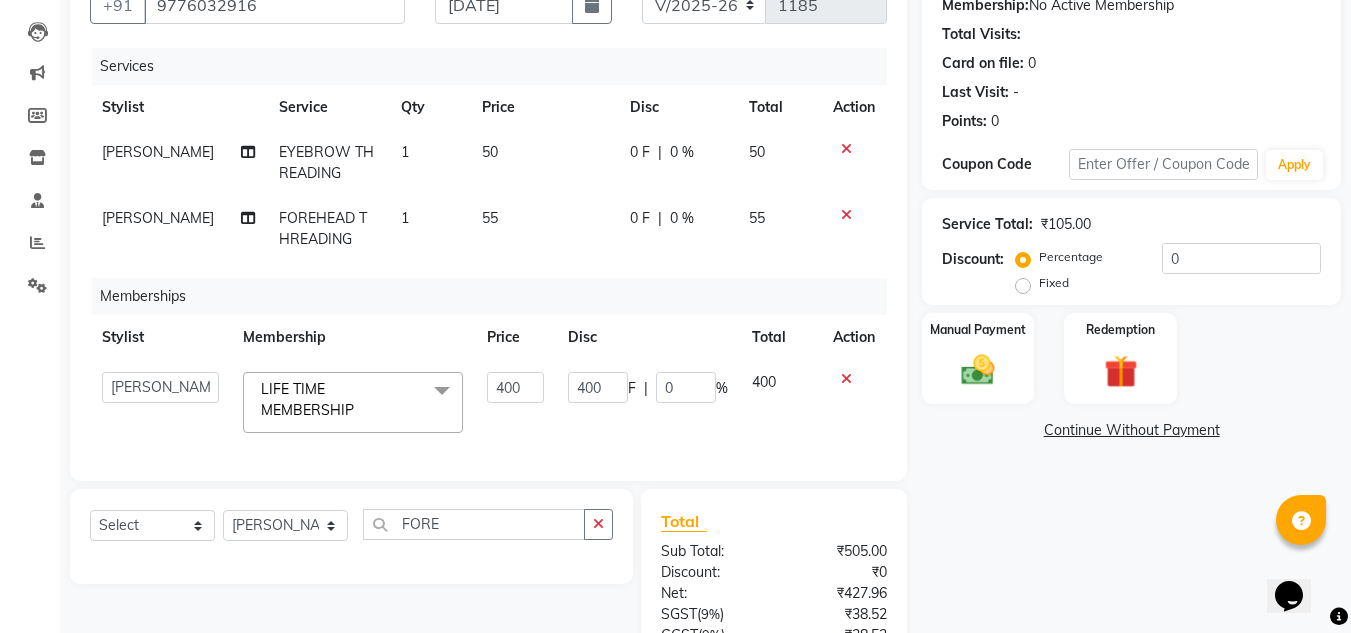 click on "Memberships" 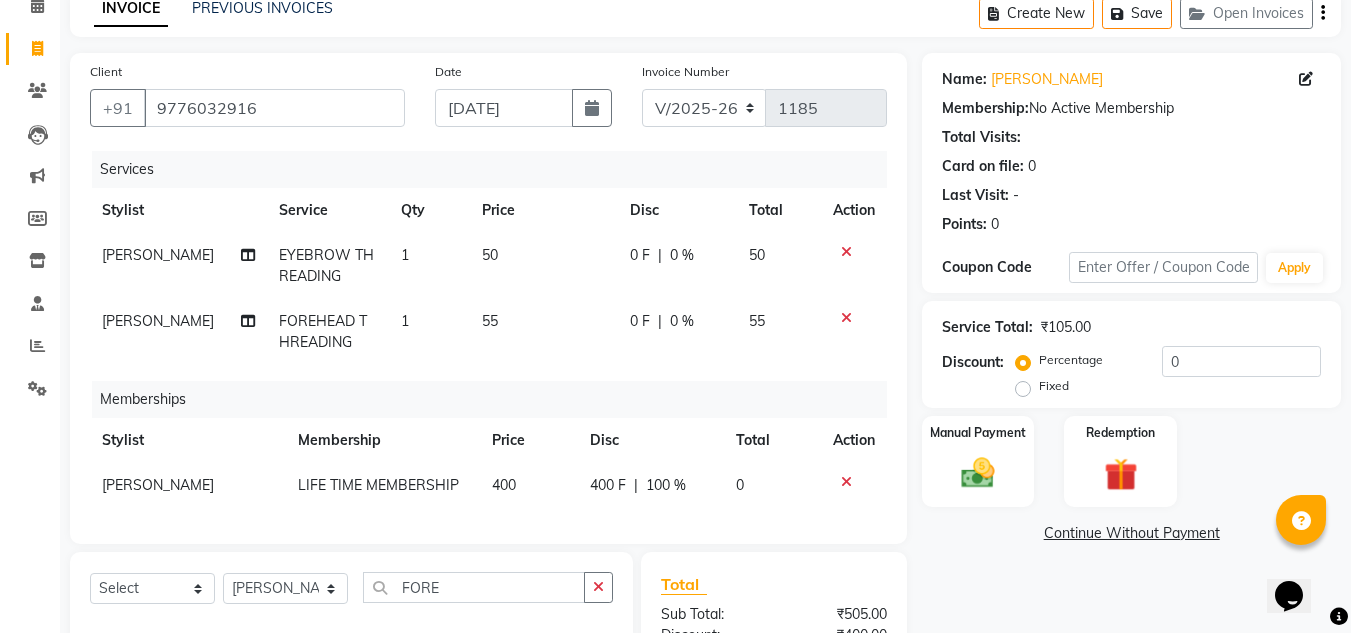 scroll, scrollTop: 100, scrollLeft: 0, axis: vertical 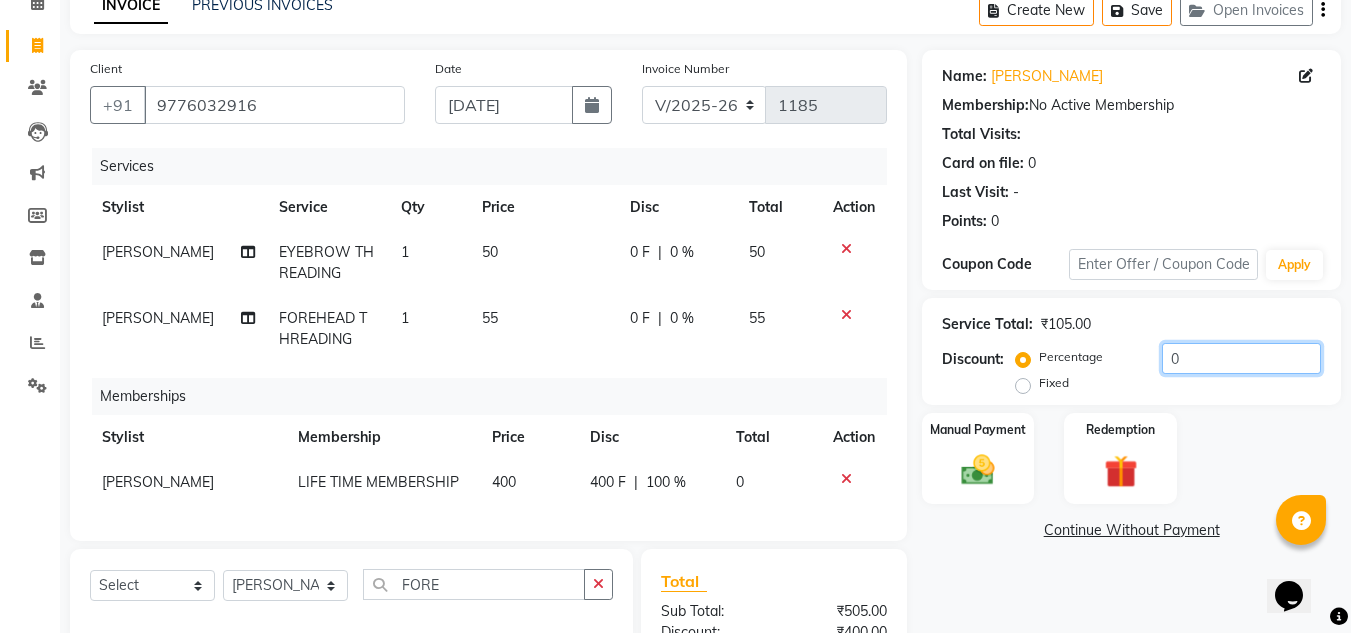 click on "0" 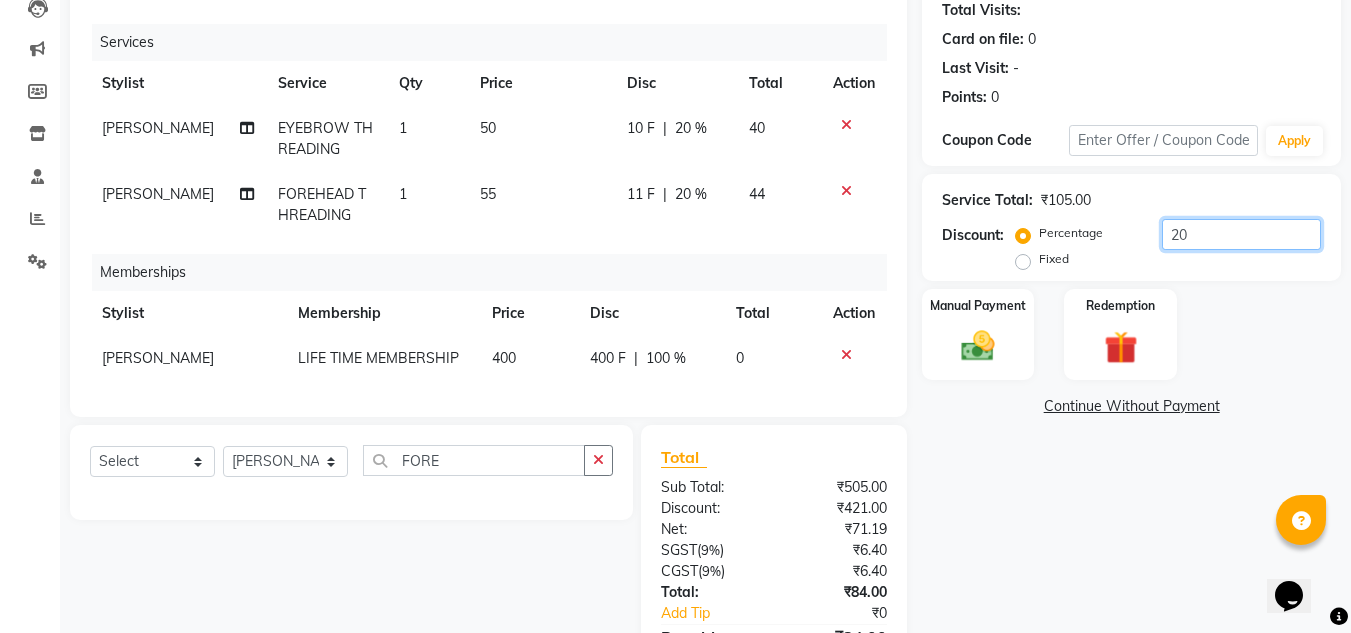 scroll, scrollTop: 355, scrollLeft: 0, axis: vertical 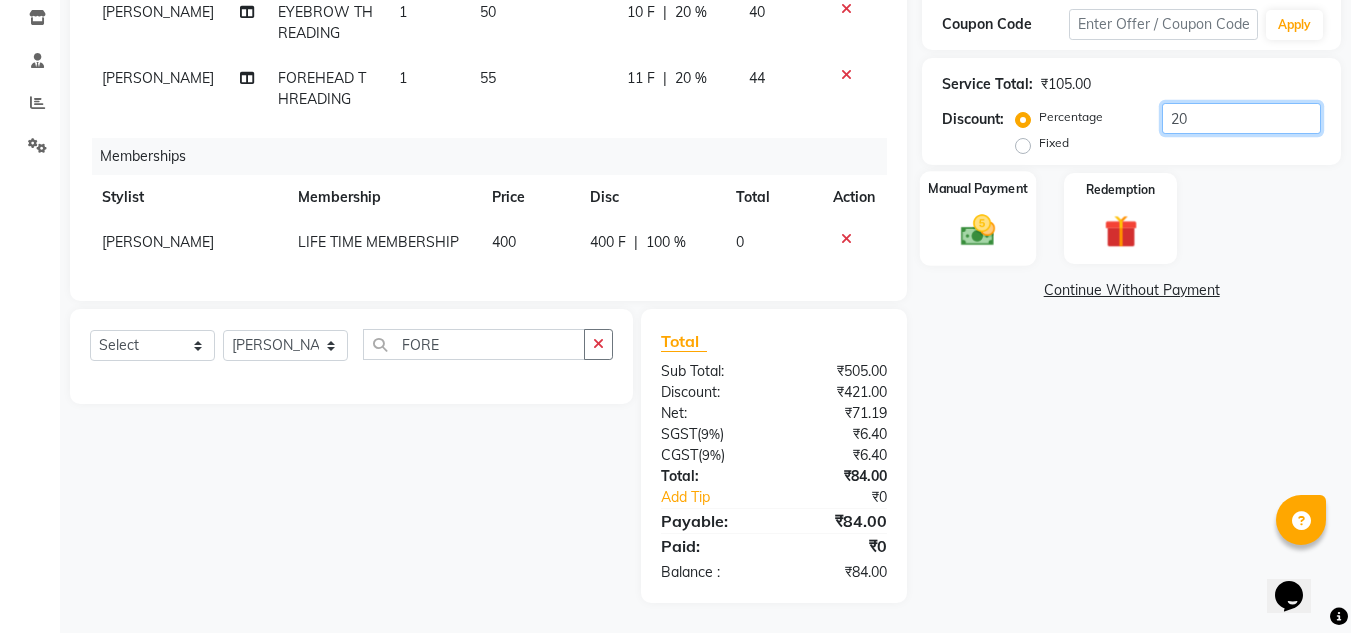 type on "20" 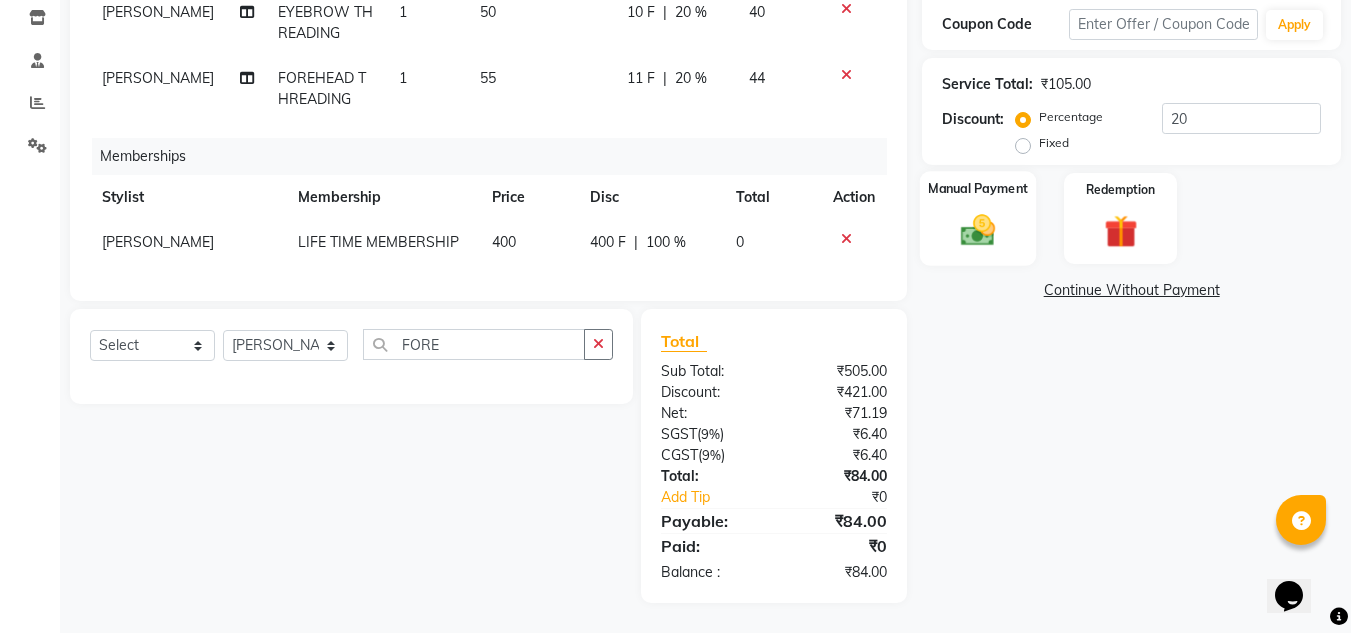 click on "Manual Payment" 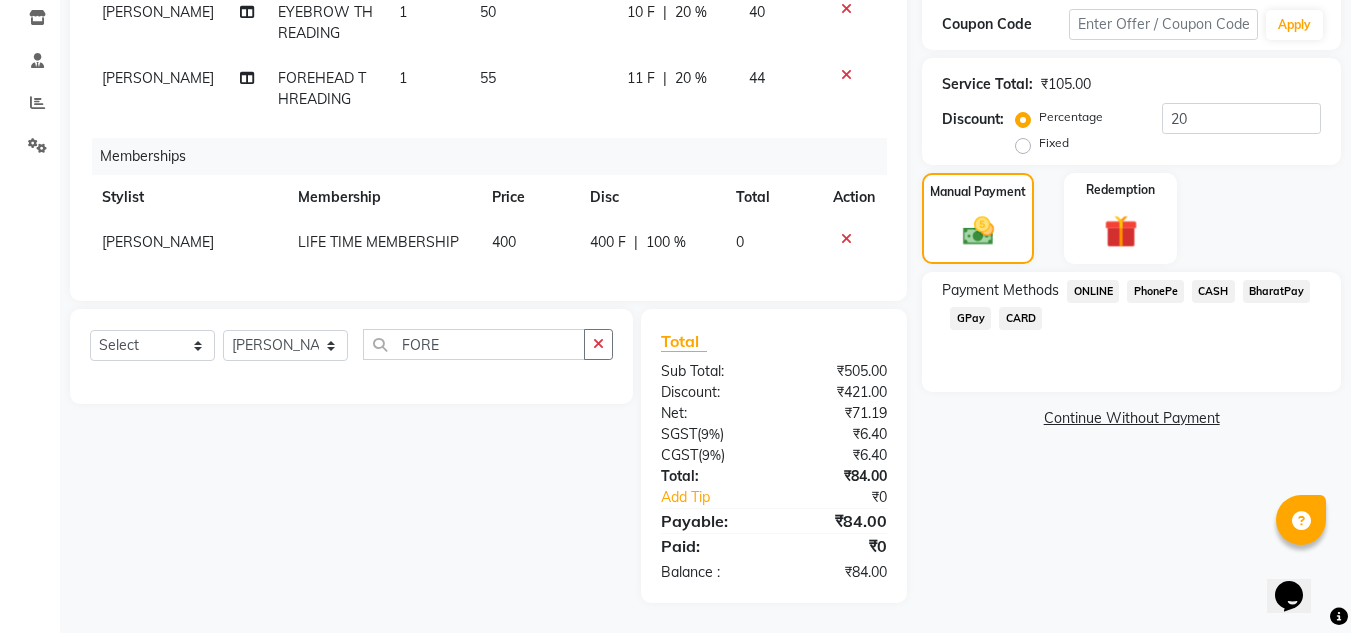 click on "CASH" 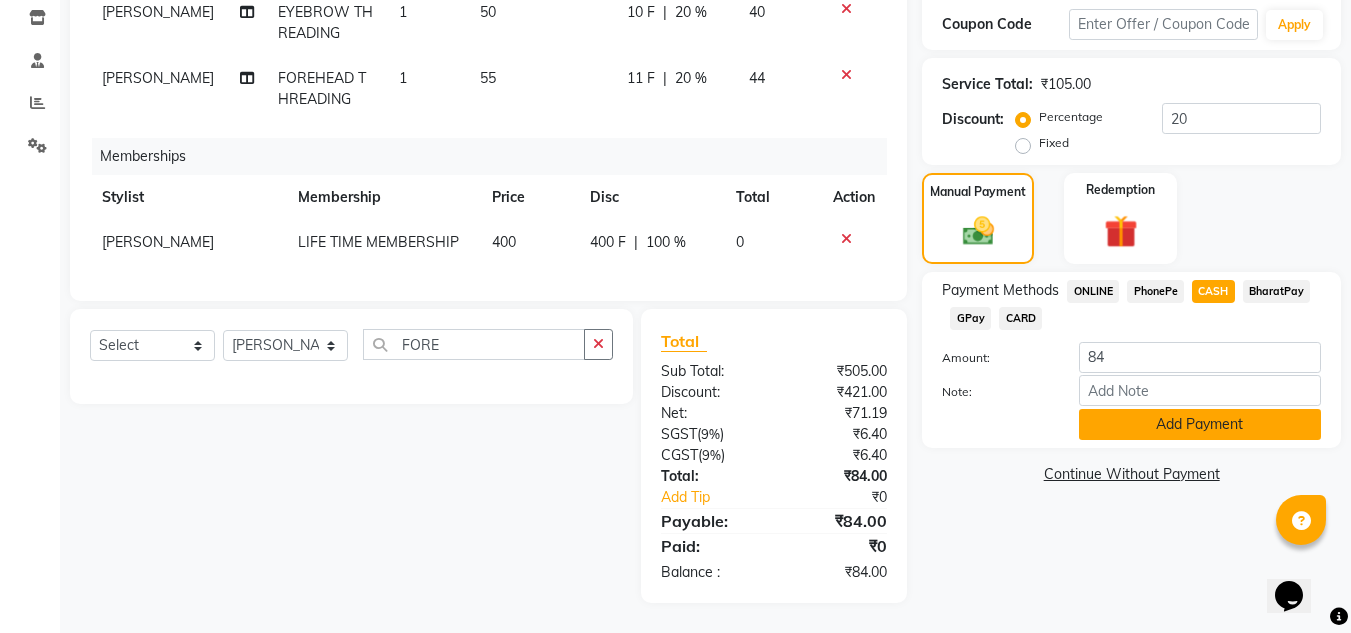 click on "Add Payment" 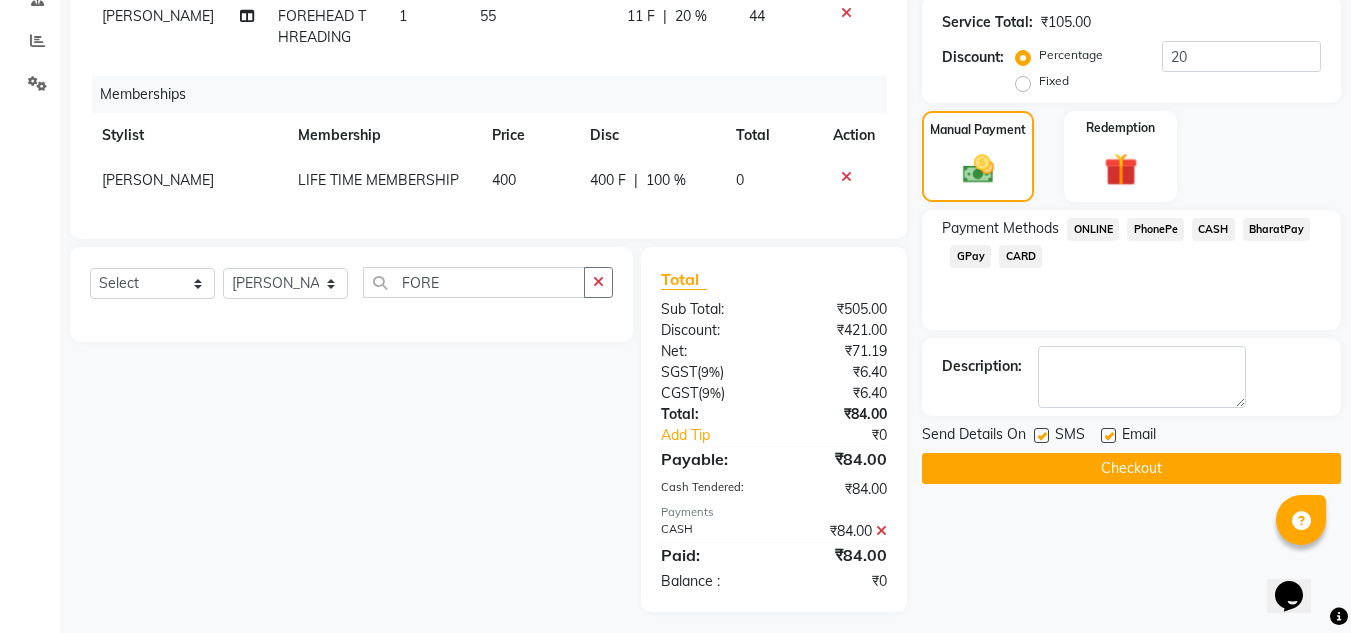 scroll, scrollTop: 426, scrollLeft: 0, axis: vertical 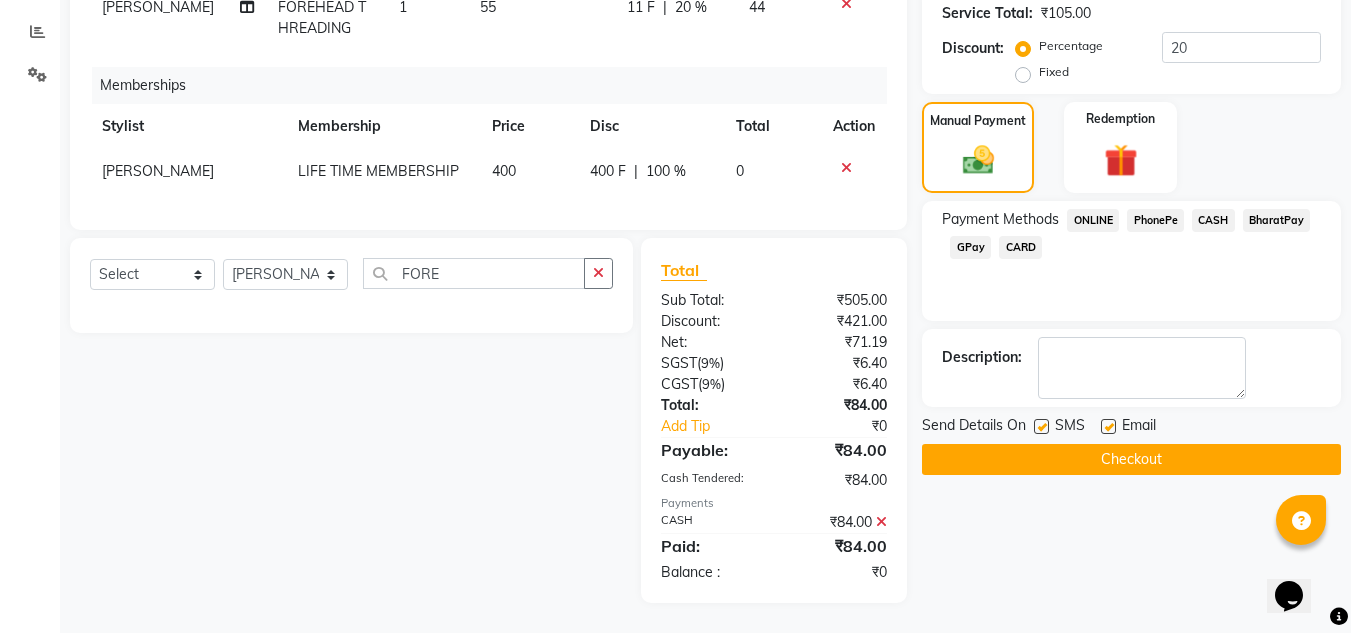 click on "Checkout" 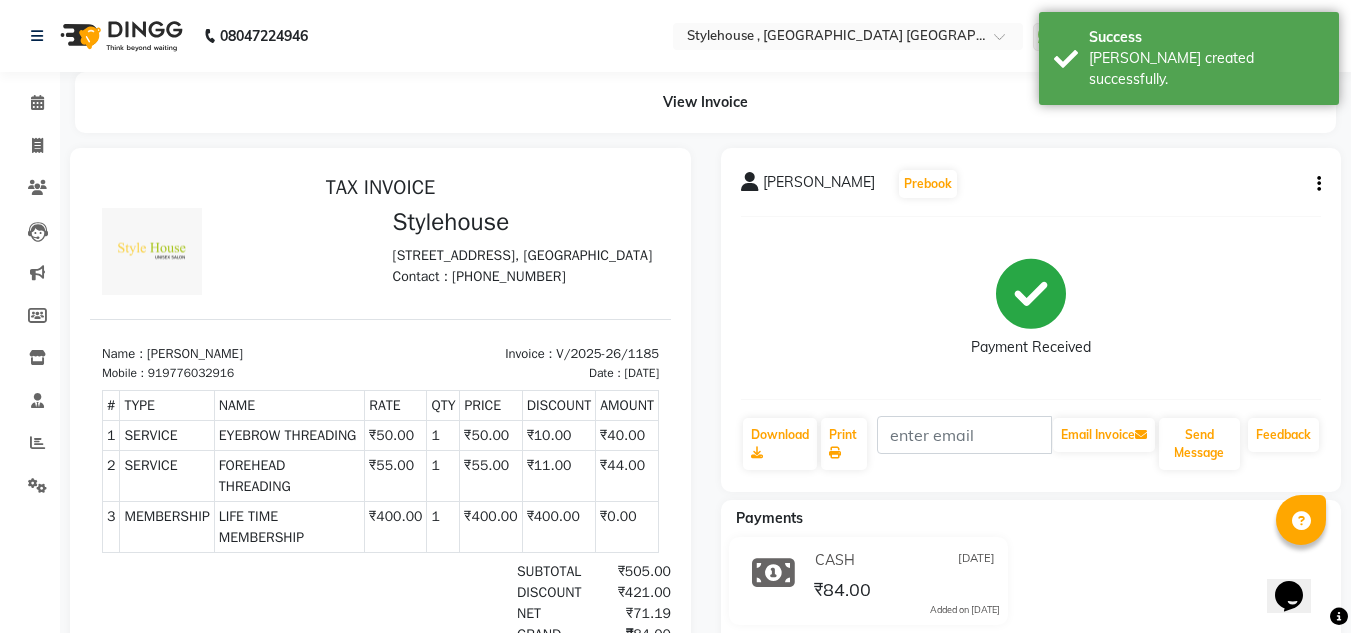 scroll, scrollTop: 0, scrollLeft: 0, axis: both 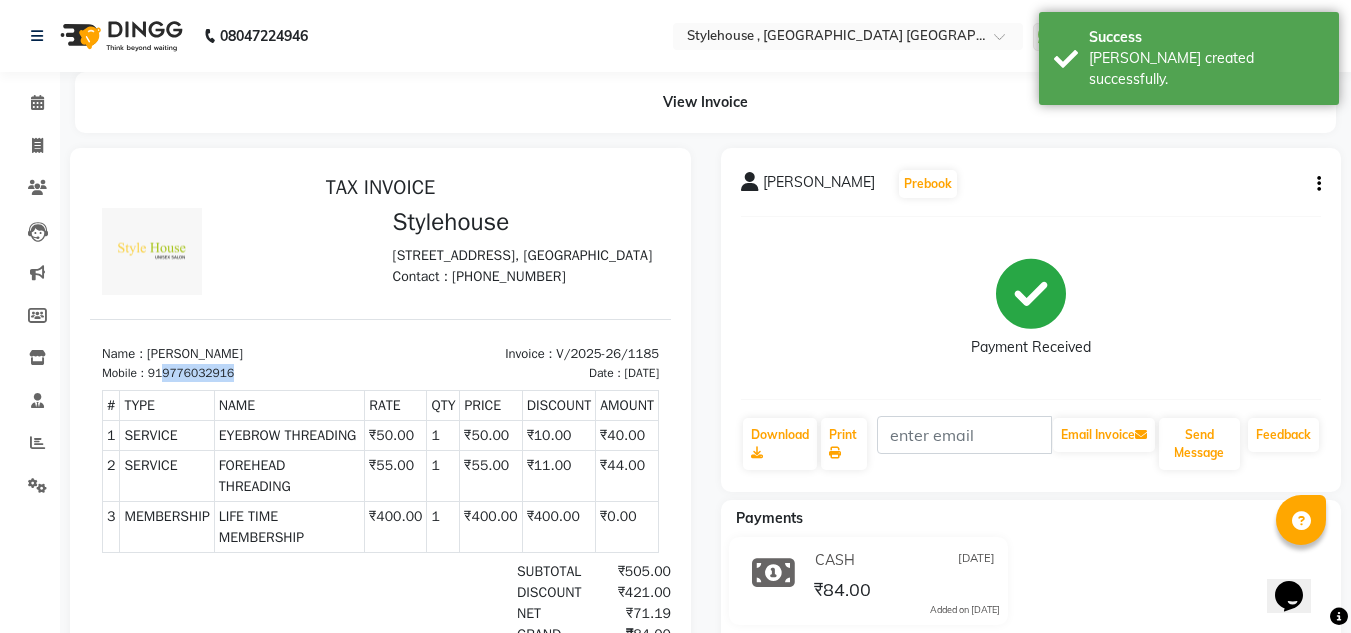drag, startPoint x: 237, startPoint y: 407, endPoint x: 164, endPoint y: 403, distance: 73.109505 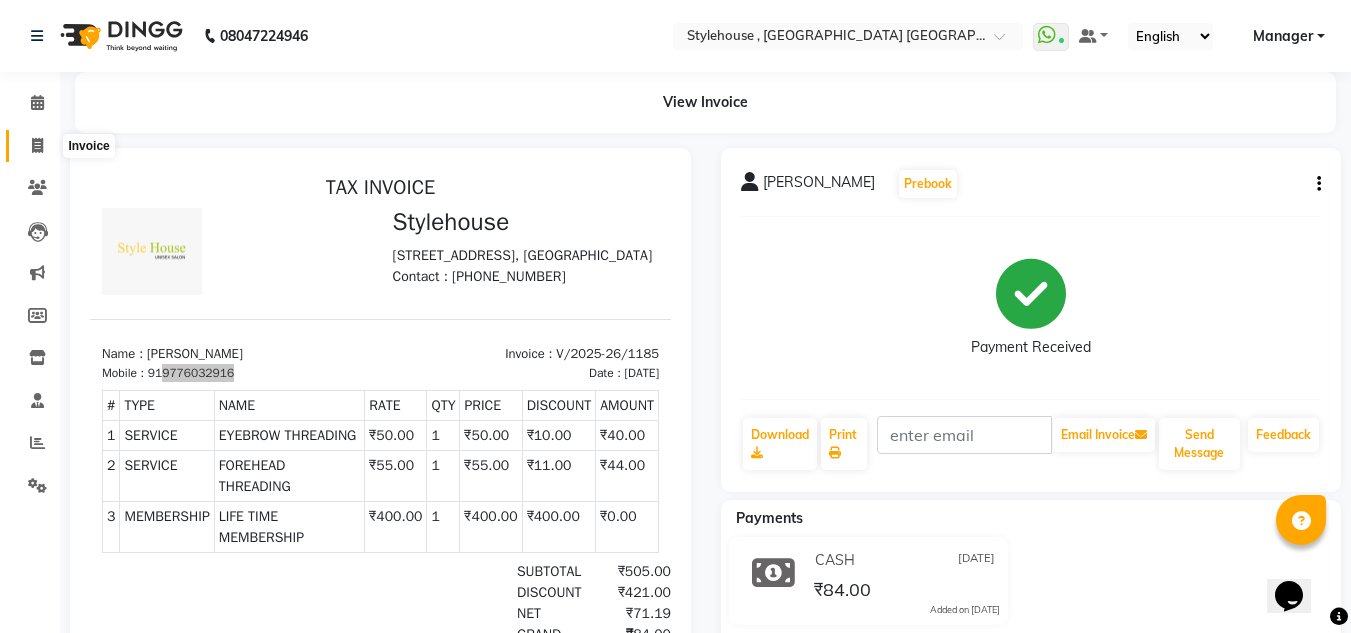 click 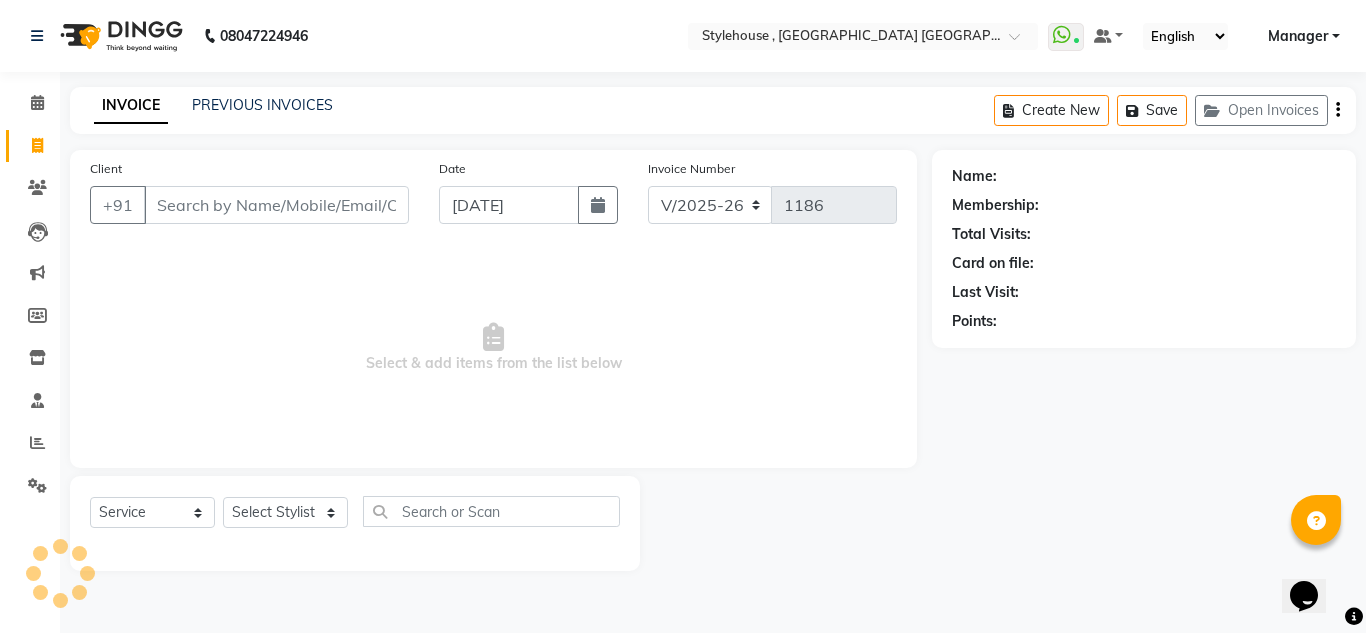 click on "08047224946 Select Location × Stylehouse , [GEOGRAPHIC_DATA] [GEOGRAPHIC_DATA]  WhatsApp Status  ✕ Status:  Connected Most Recent Message: [DATE]     12:09 PM Recent Service Activity: [DATE]     12:09 PM Default Panel My Panel English ENGLISH Español العربية मराठी हिंदी ગુજરાતી தமிழ் 中文 Notifications nothing to show Manager Manage Profile Change Password Sign out  Version:3.15.4  ☀ Stylehouse , Manahandi Bihar  Calendar  Invoice  Clients  Leads   Marketing  Members  Inventory  Staff  Reports  Settings Completed InProgress Upcoming Dropped Tentative Check-In Confirm Bookings Generate Report Segments Page Builder INVOICE PREVIOUS INVOICES Create New   Save   Open Invoices  Client +91 Date [DATE] Invoice Number V/2025 V/[PHONE_NUMBER]  Select & add items from the list below  Select  Service  Product  Membership  Package Voucher Prepaid Gift Card  Select Stylist Name: Membership: Total Visits: Card on file: Last Visit:  Points:" at bounding box center (683, 316) 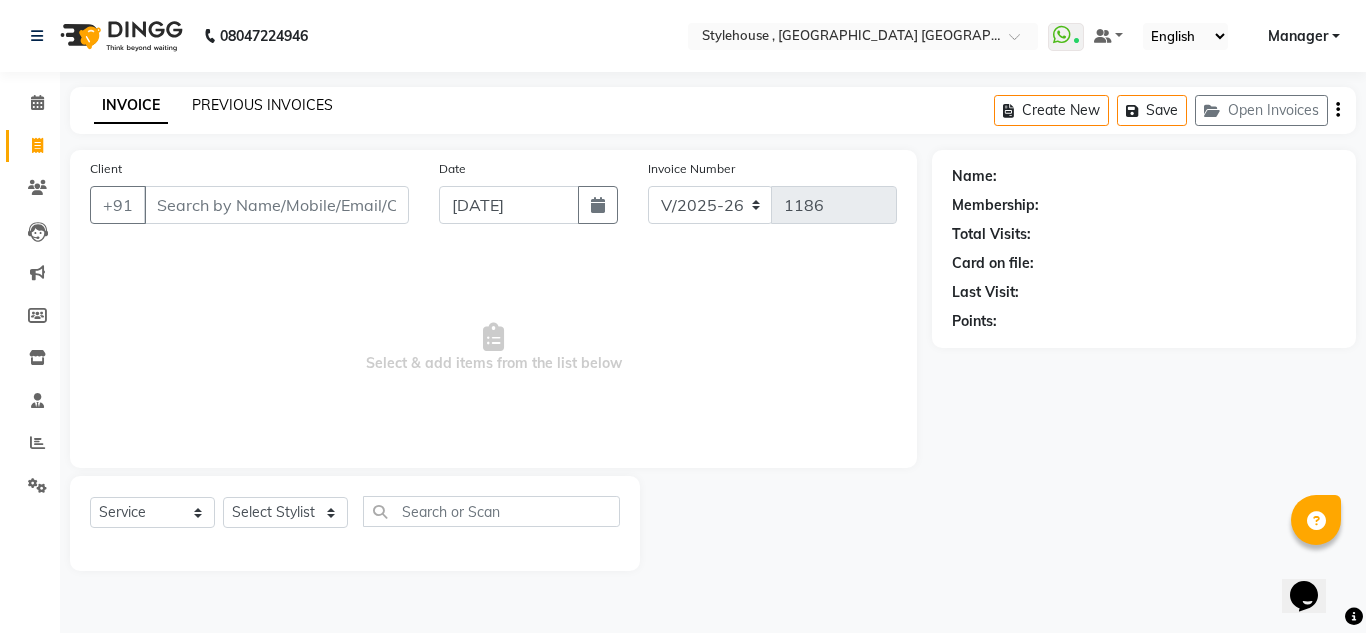 click on "PREVIOUS INVOICES" 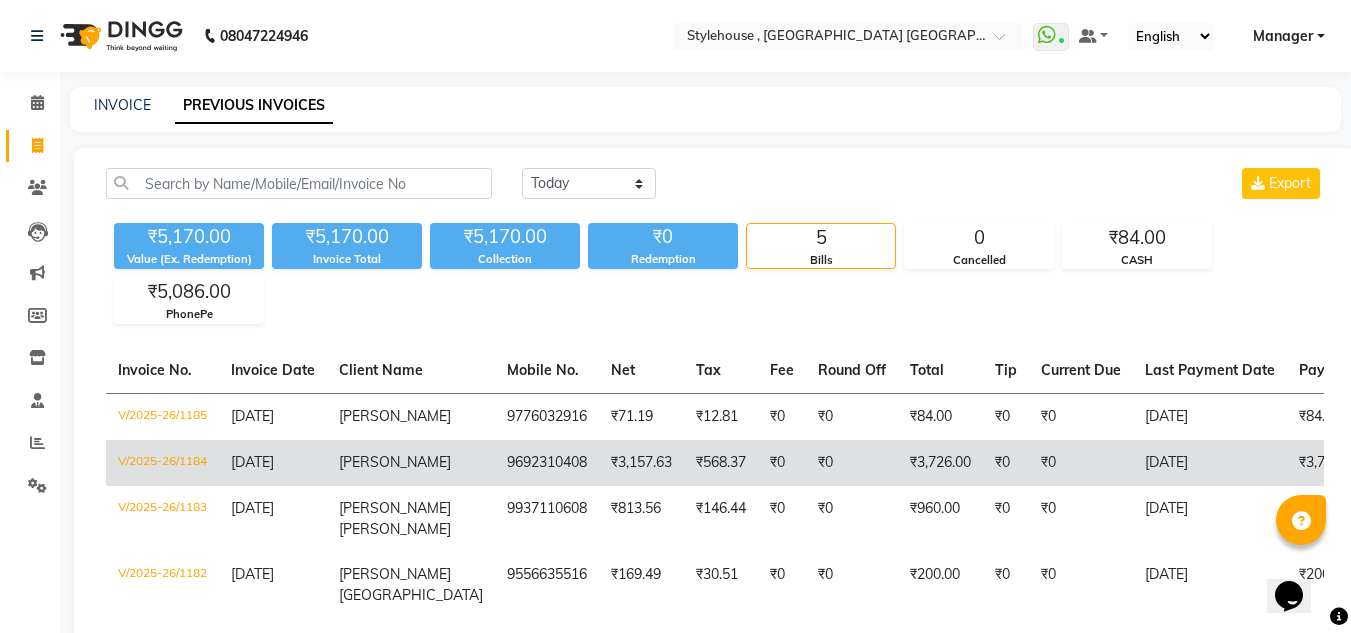 click on "[PERSON_NAME]" 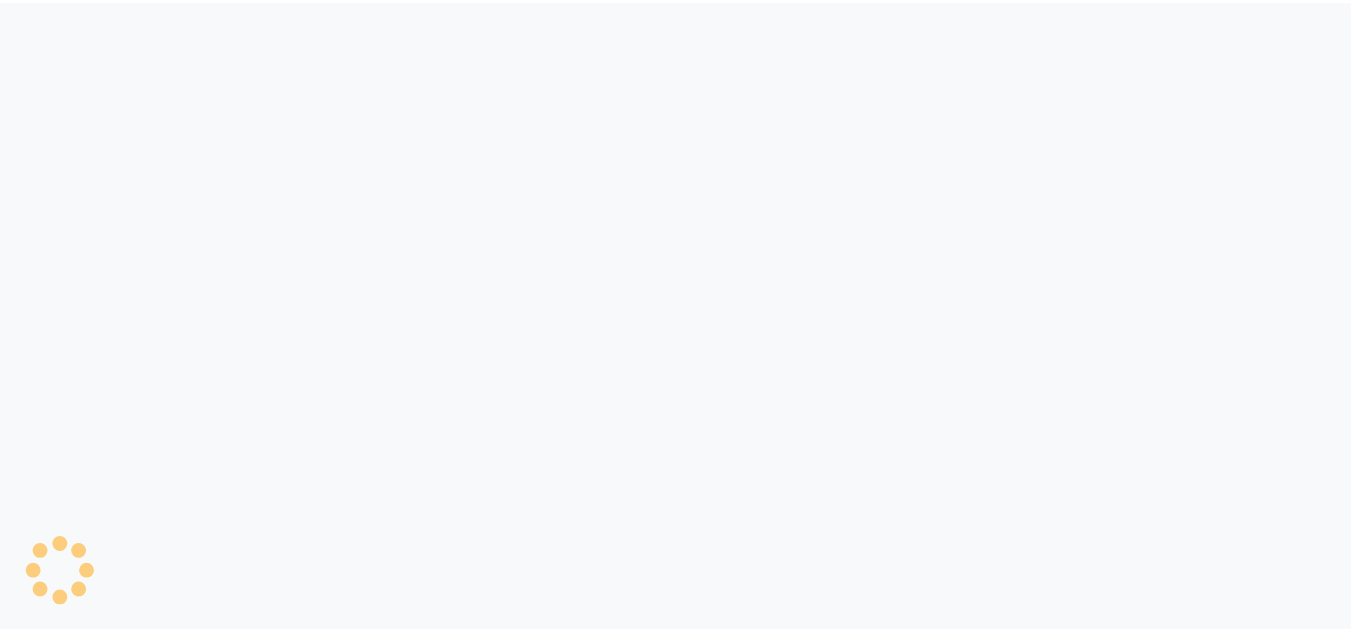 scroll, scrollTop: 0, scrollLeft: 0, axis: both 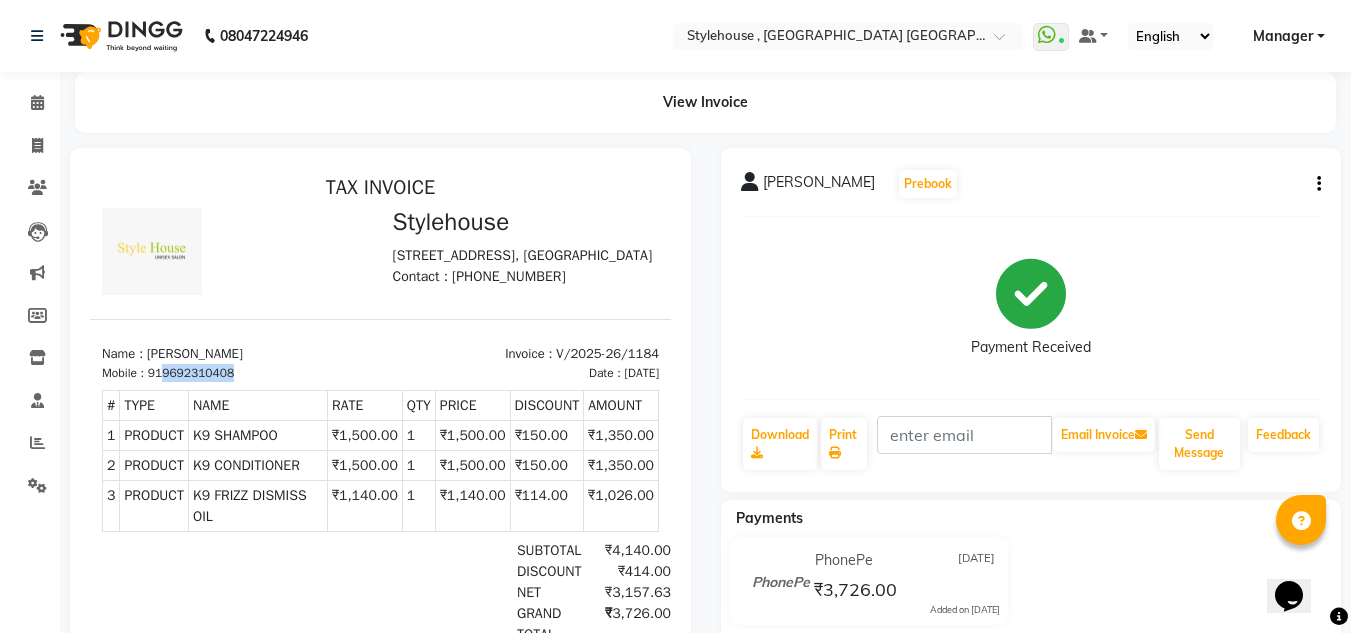 drag, startPoint x: 235, startPoint y: 404, endPoint x: 166, endPoint y: 409, distance: 69.18092 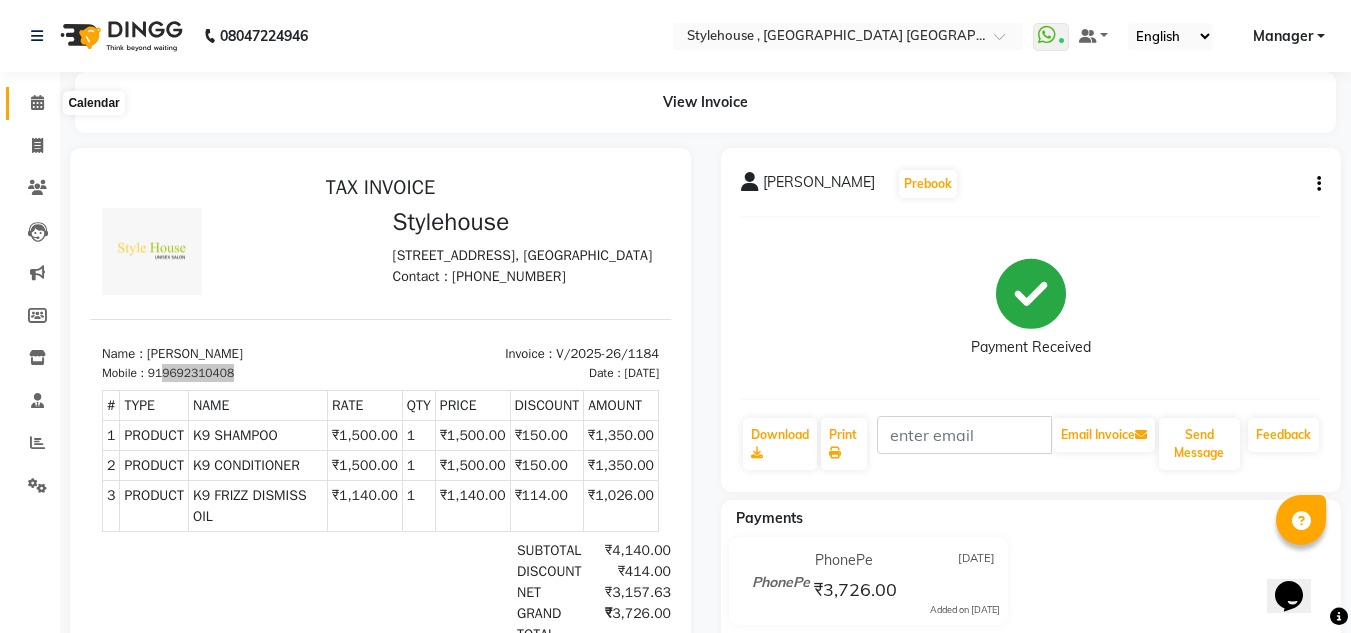 click 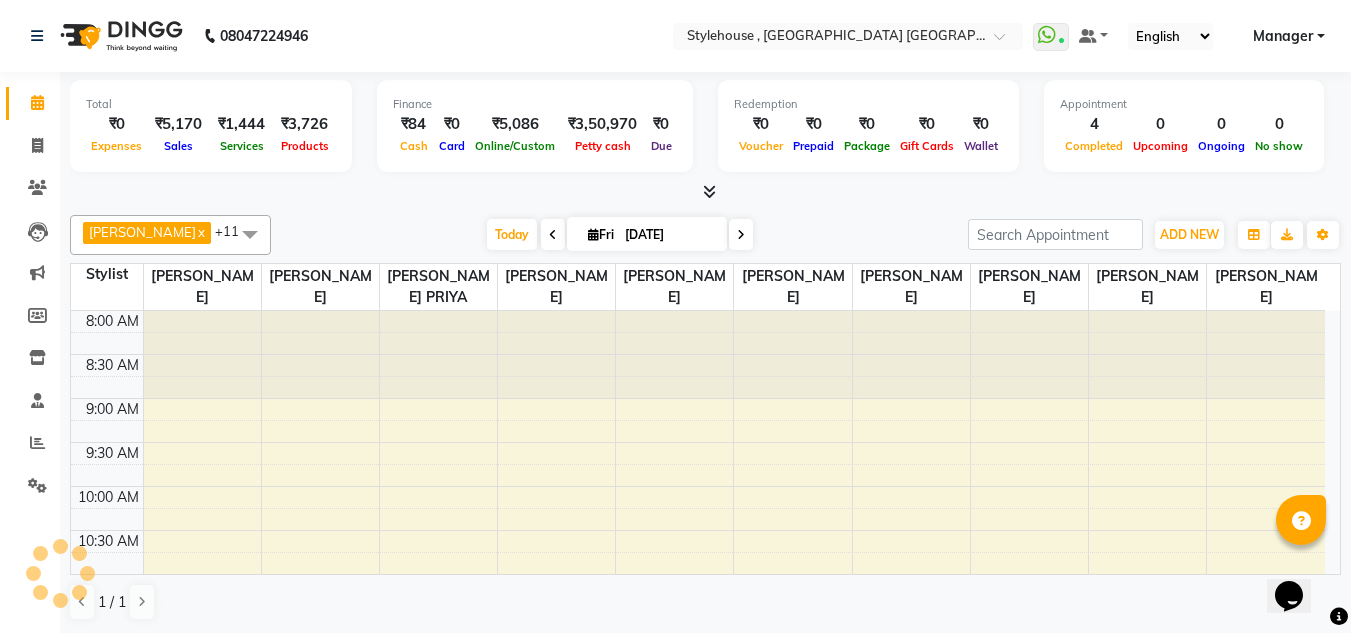 scroll, scrollTop: 353, scrollLeft: 0, axis: vertical 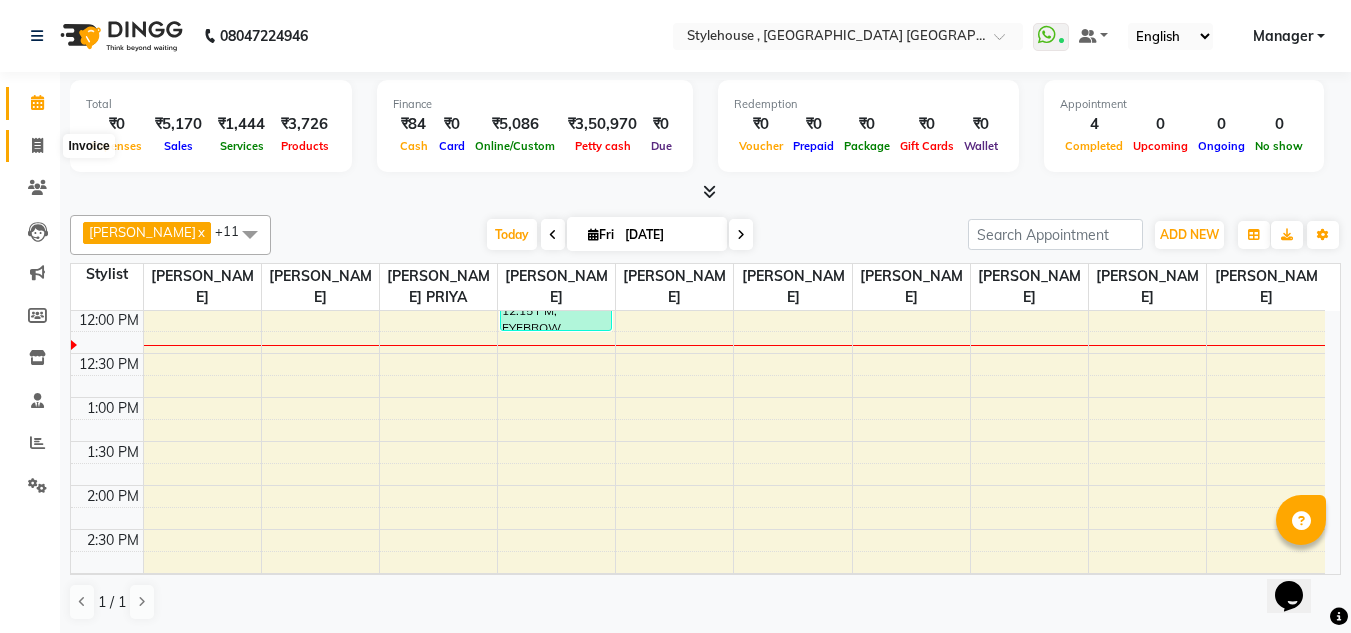 click 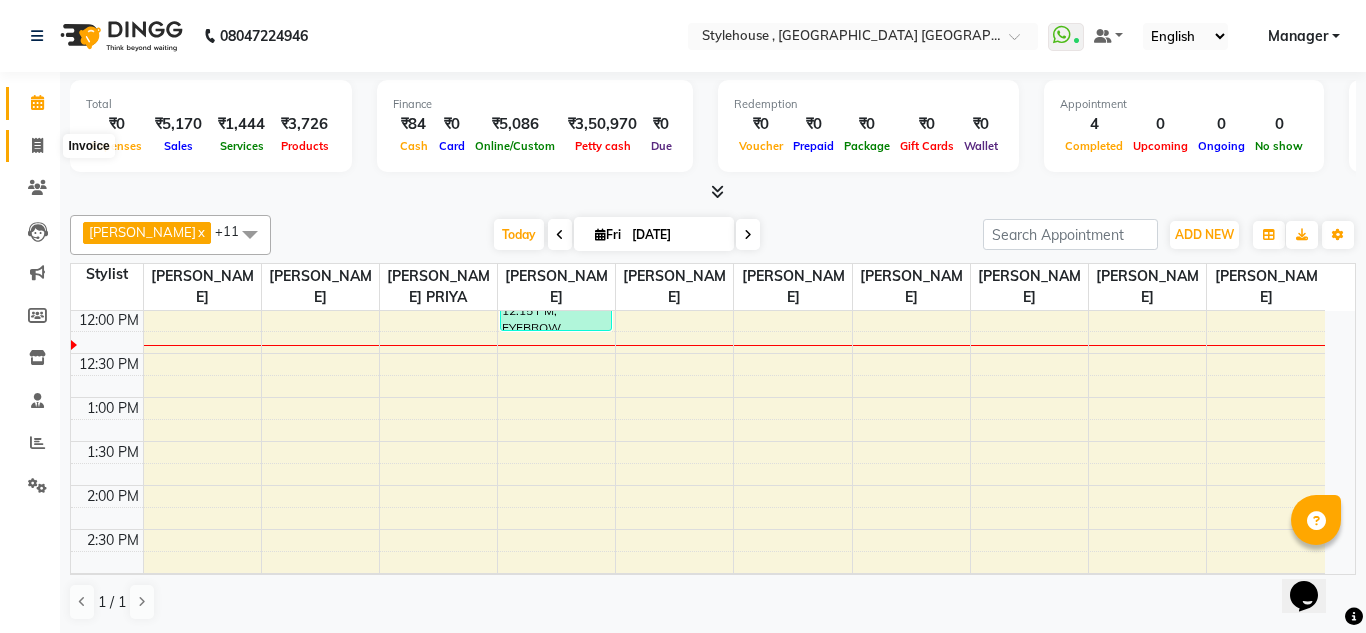 select on "7793" 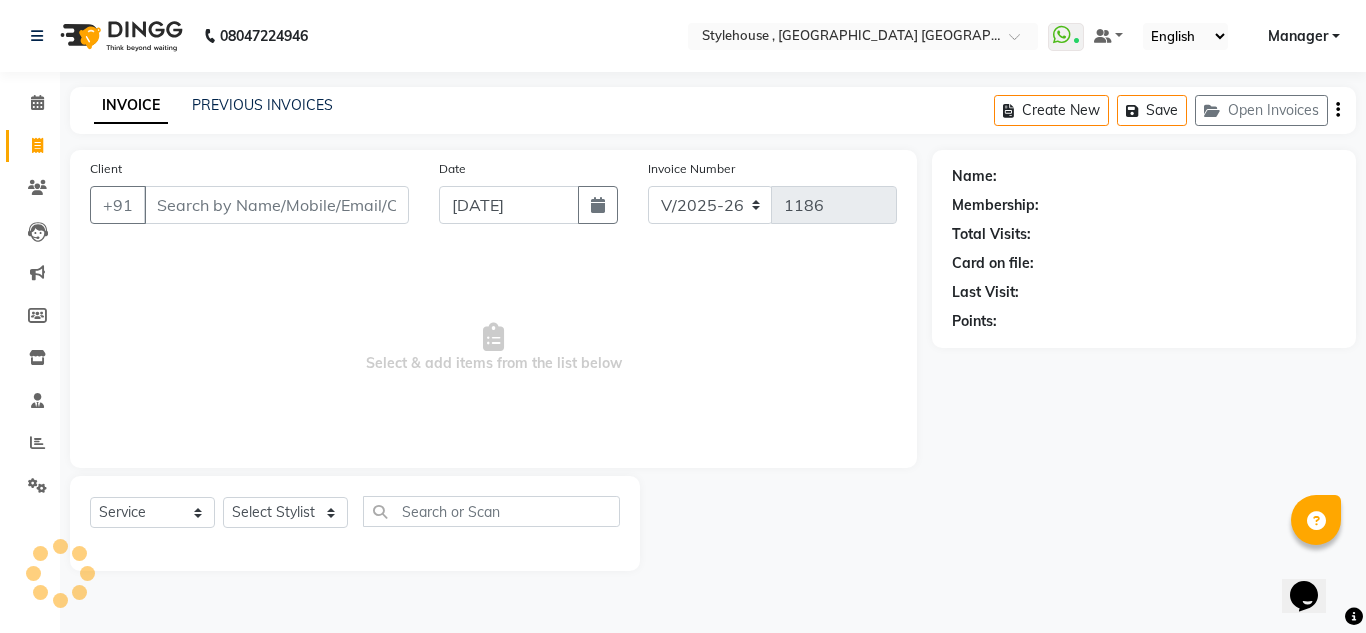 click on "Client" at bounding box center (276, 205) 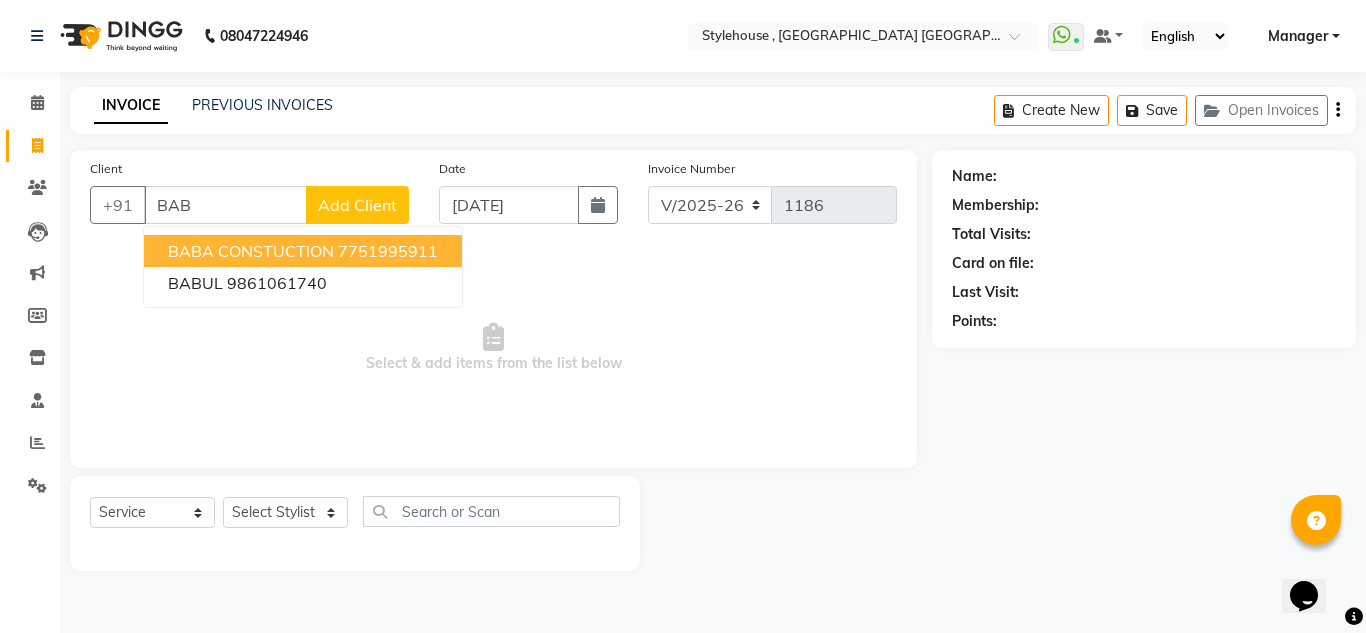 click on "BABA CONSTUCTION" at bounding box center (251, 251) 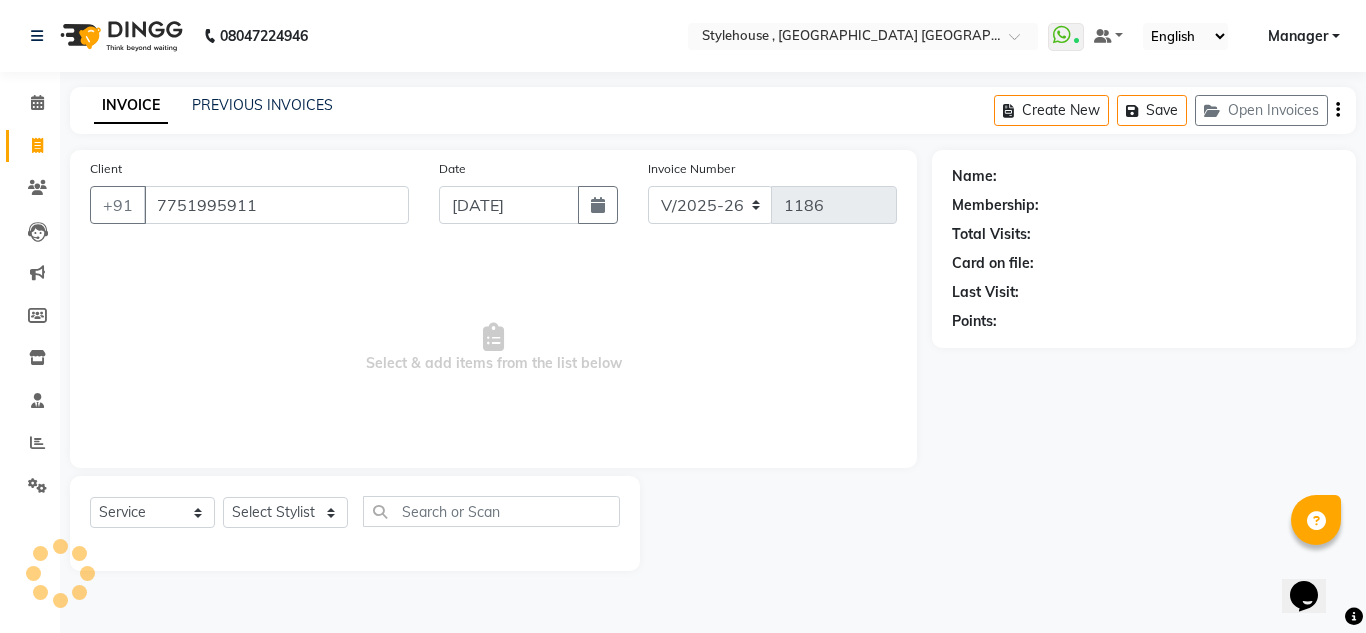 type on "7751995911" 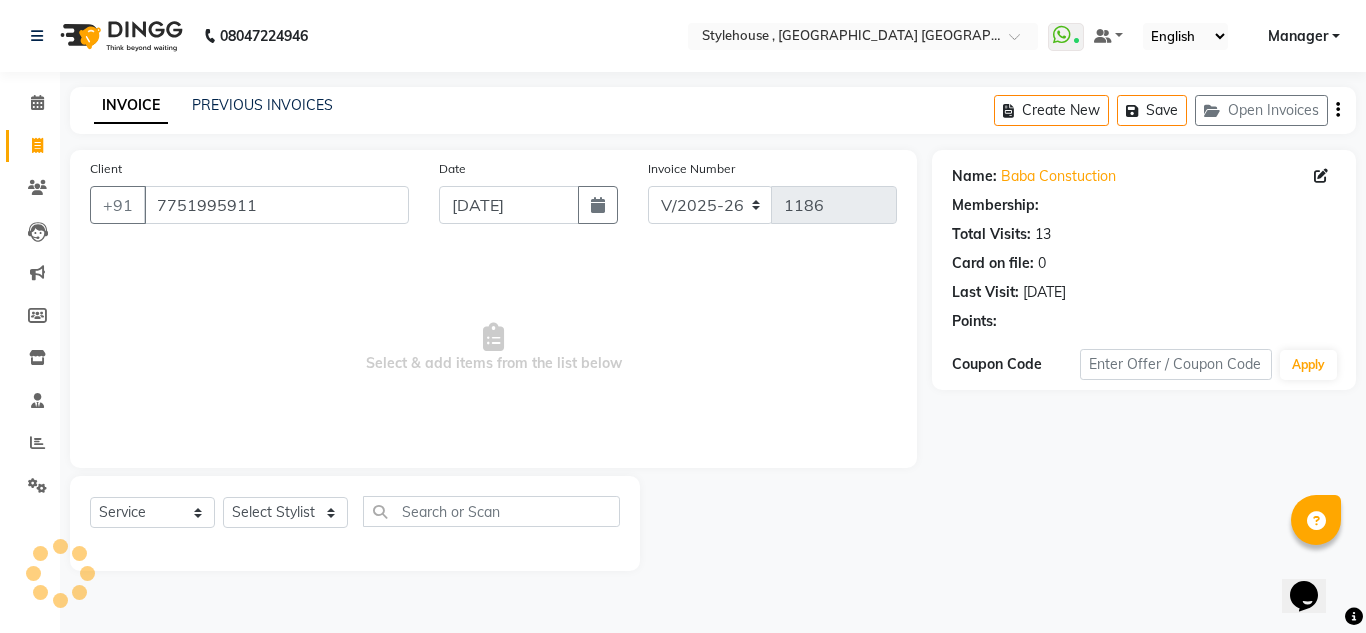 select on "1: Object" 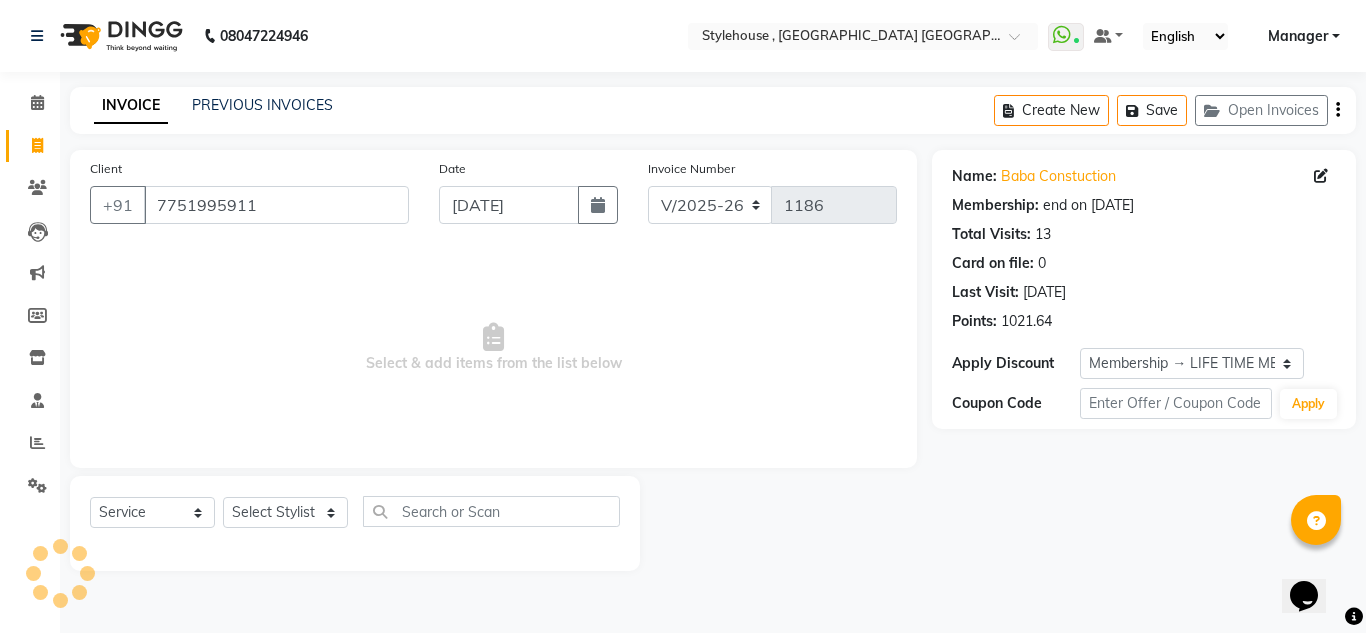 click on "Select  Service  Product  Membership  Package Voucher Prepaid Gift Card  Select Stylist ANIL BARIK ANIRUDH SAHOO JYOTIRANJAN BARIK KANHA LAXMI PRIYA Manager Manisha MANJIT BARIK PRADEEP BARIK PRIYANKA NANDA PUJA ROUT RUMA SAGARIKA SAHOO SALMAN SAMEER BARIK SAROJ SITHA" 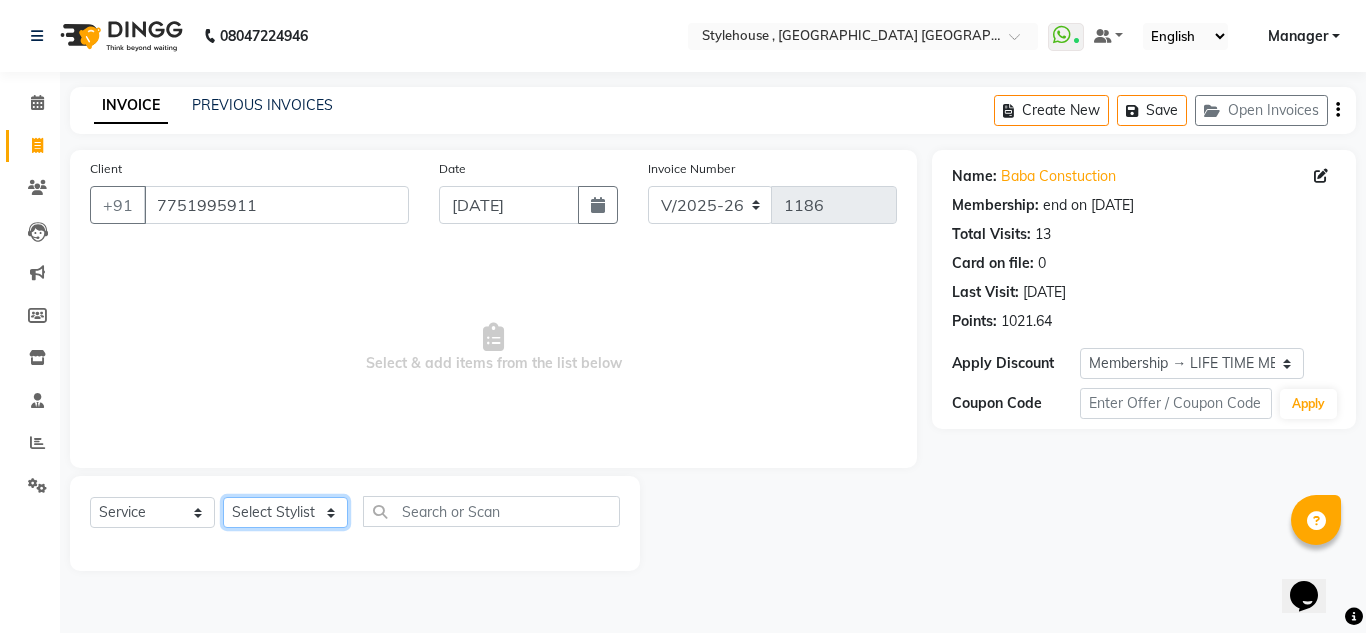 click on "Select Stylist [PERSON_NAME] [PERSON_NAME] [PERSON_NAME] [PERSON_NAME] PRIYA Manager [PERSON_NAME] [PERSON_NAME] [PERSON_NAME] PRIYANKA NANDA PUJA [PERSON_NAME] [PERSON_NAME] [PERSON_NAME] SAMEER [PERSON_NAME] [PERSON_NAME]" 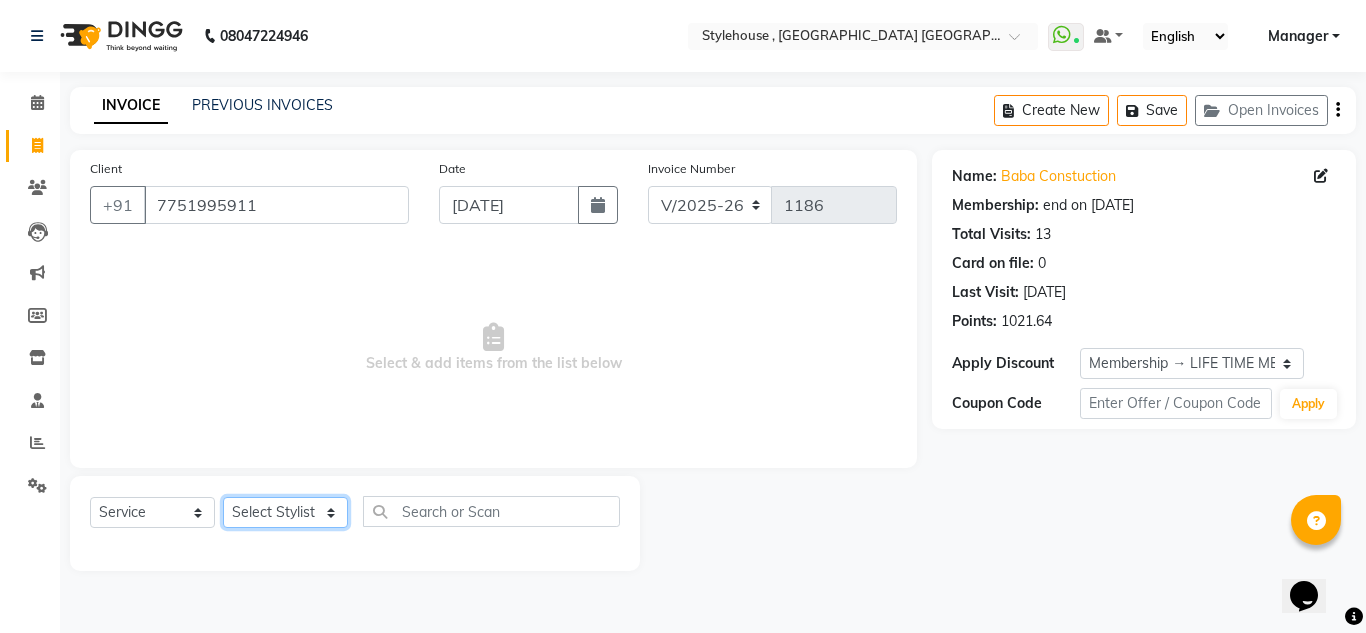 select on "69899" 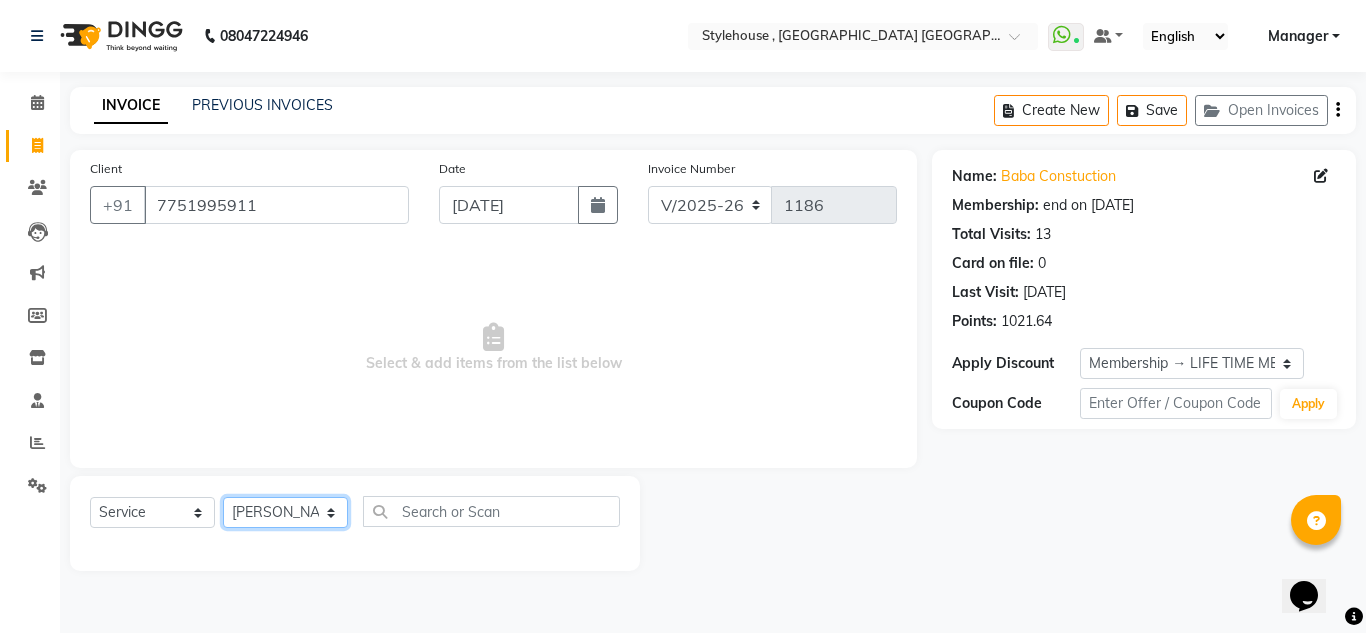 click on "Select Stylist [PERSON_NAME] [PERSON_NAME] [PERSON_NAME] [PERSON_NAME] PRIYA Manager [PERSON_NAME] [PERSON_NAME] [PERSON_NAME] PRIYANKA NANDA PUJA [PERSON_NAME] [PERSON_NAME] [PERSON_NAME] SAMEER [PERSON_NAME] [PERSON_NAME]" 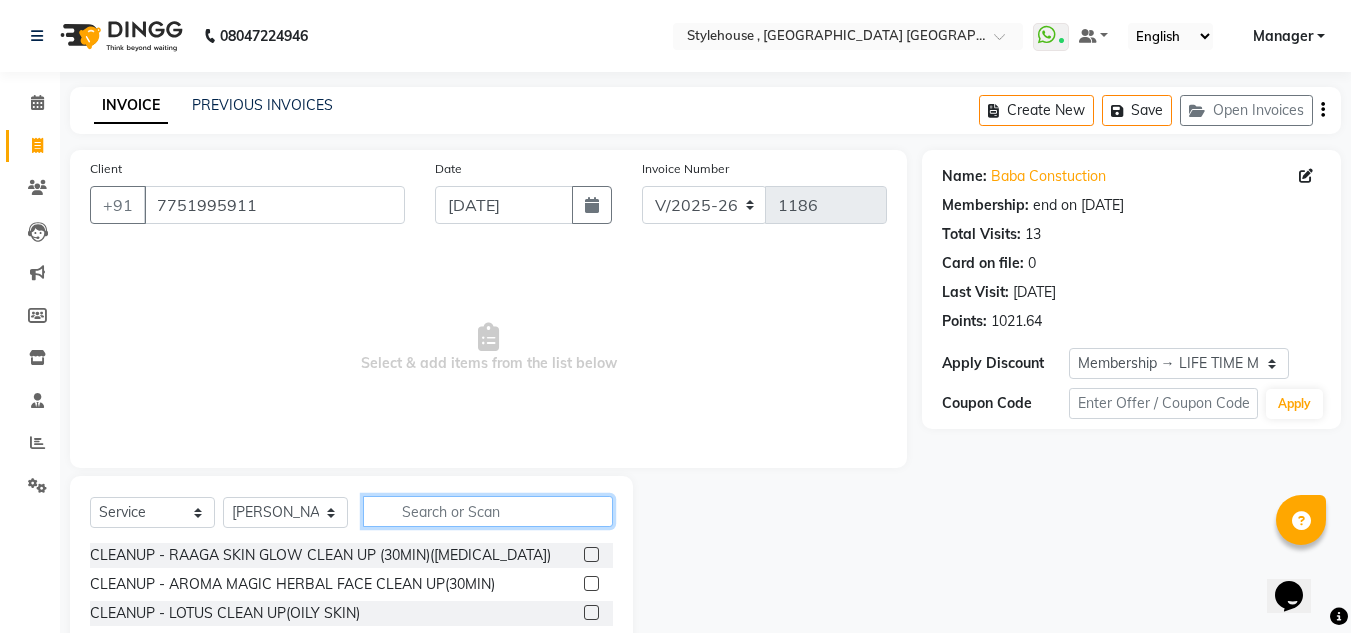 click 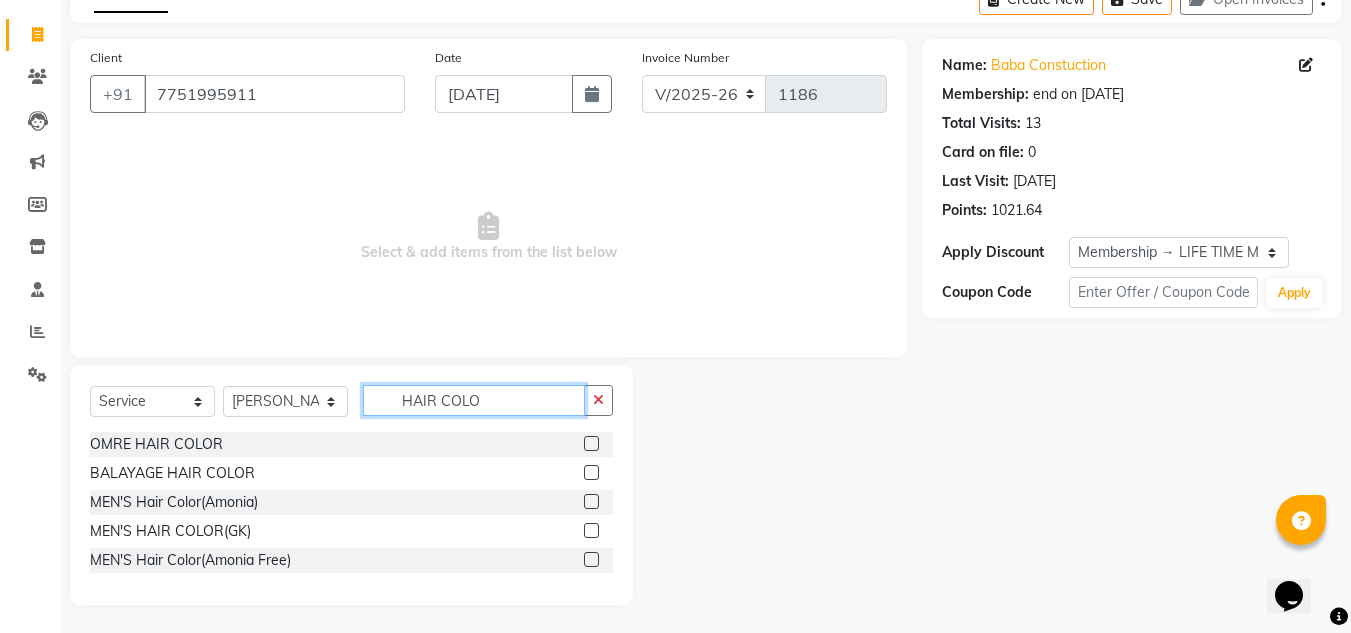scroll, scrollTop: 113, scrollLeft: 0, axis: vertical 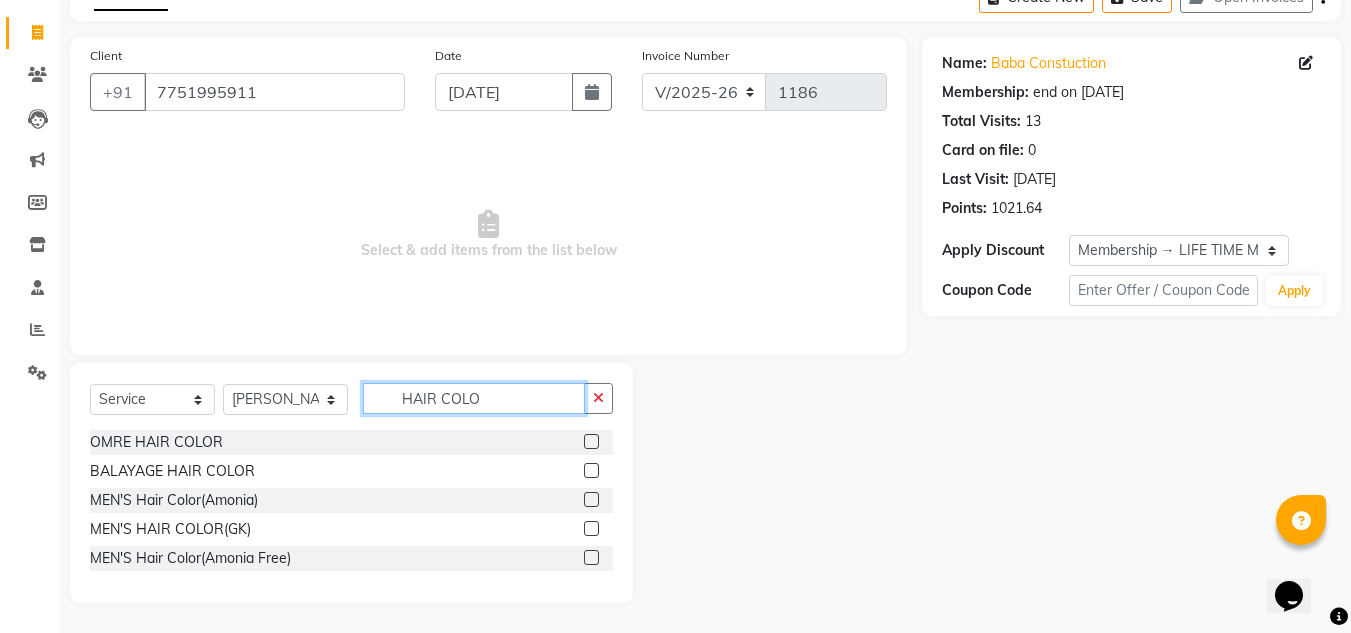 type on "HAIR COLO" 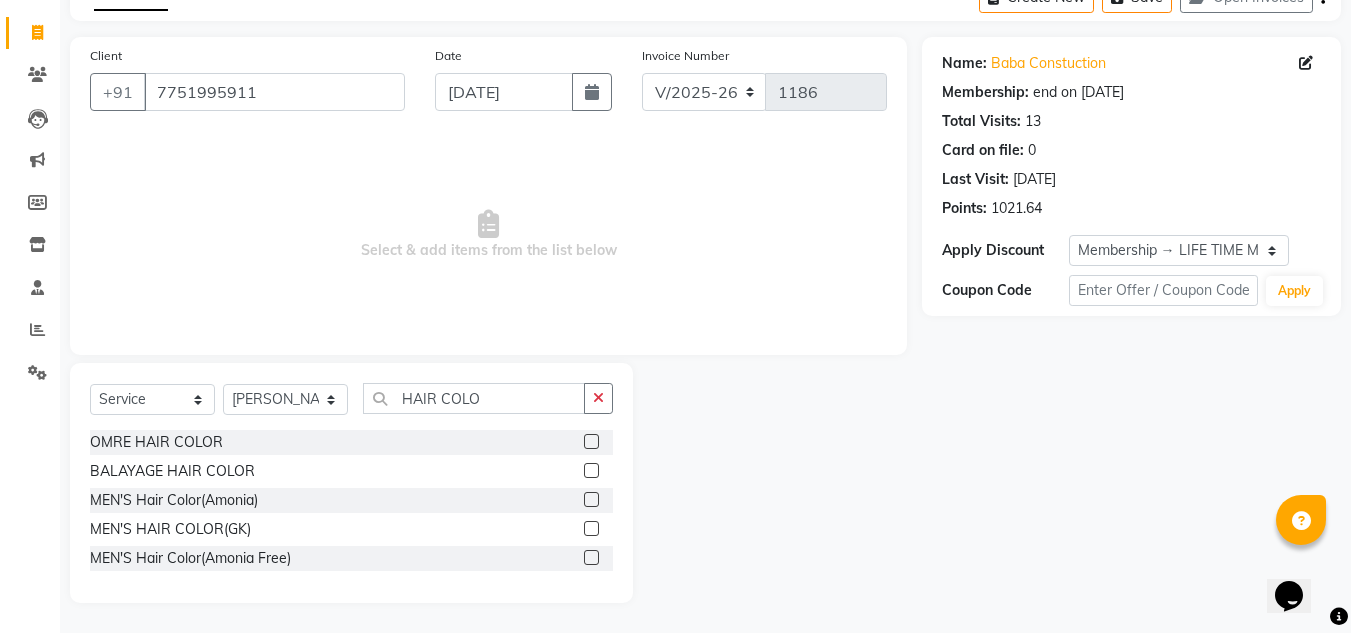 click 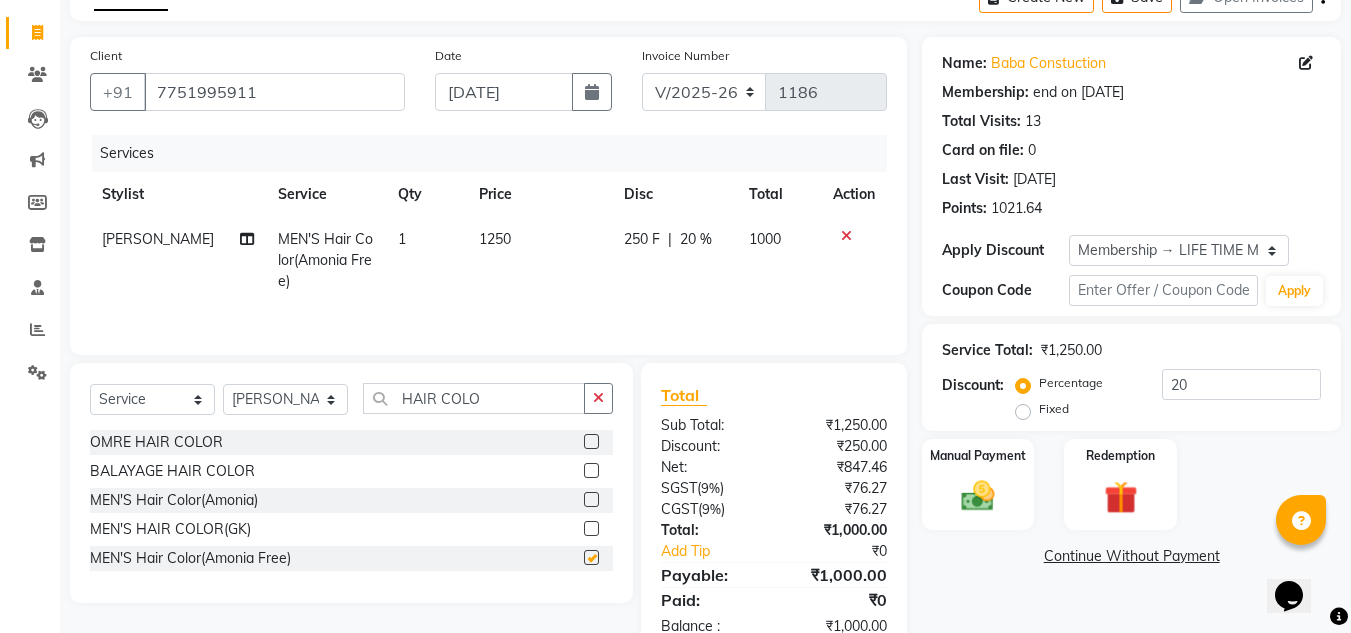 checkbox on "false" 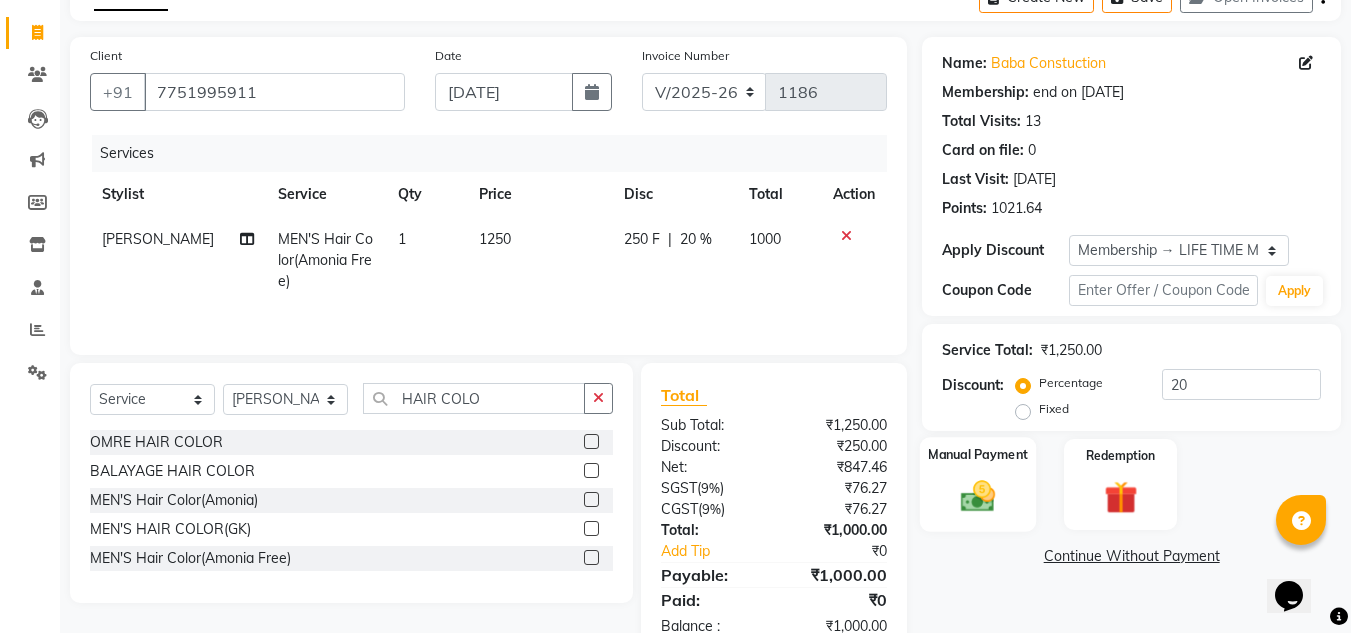 click on "Manual Payment" 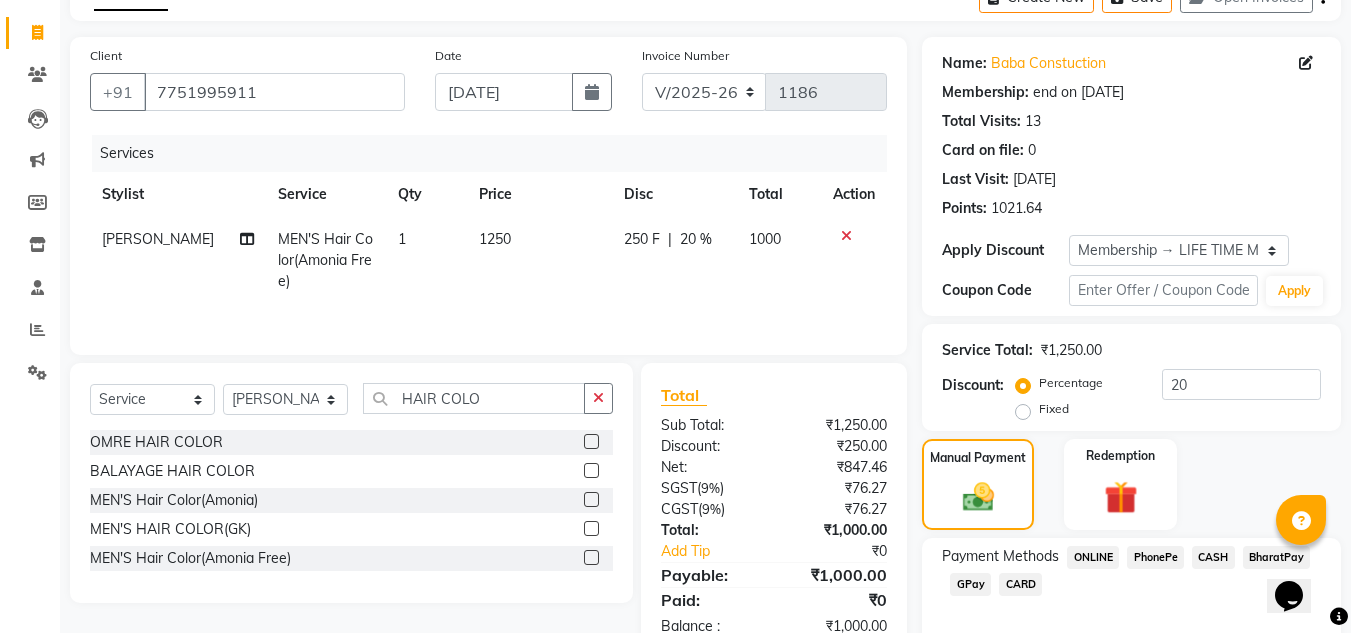 scroll, scrollTop: 209, scrollLeft: 0, axis: vertical 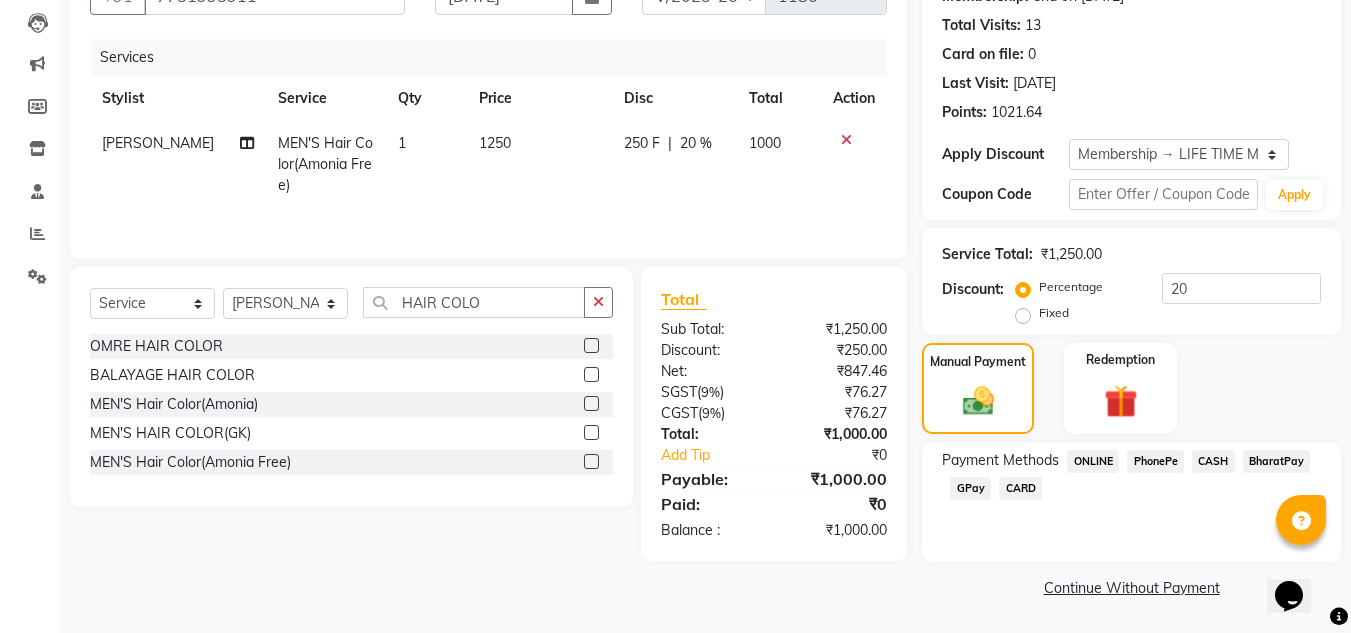 click on "PhonePe" 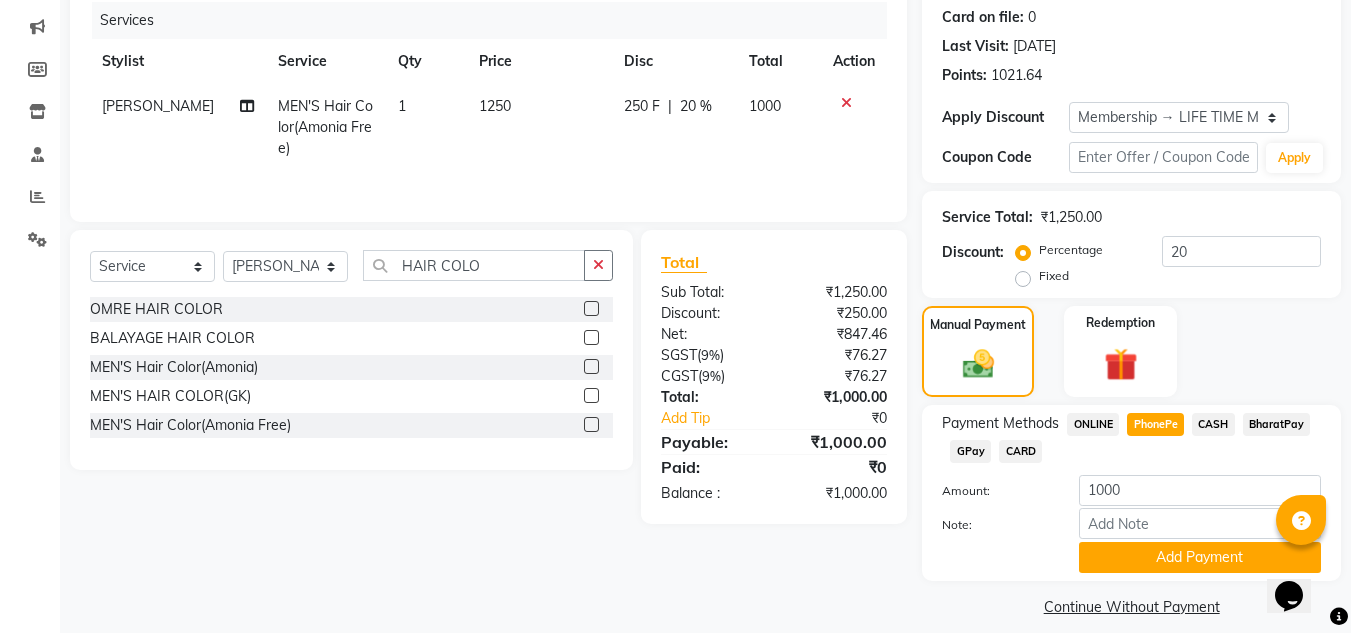 scroll, scrollTop: 265, scrollLeft: 0, axis: vertical 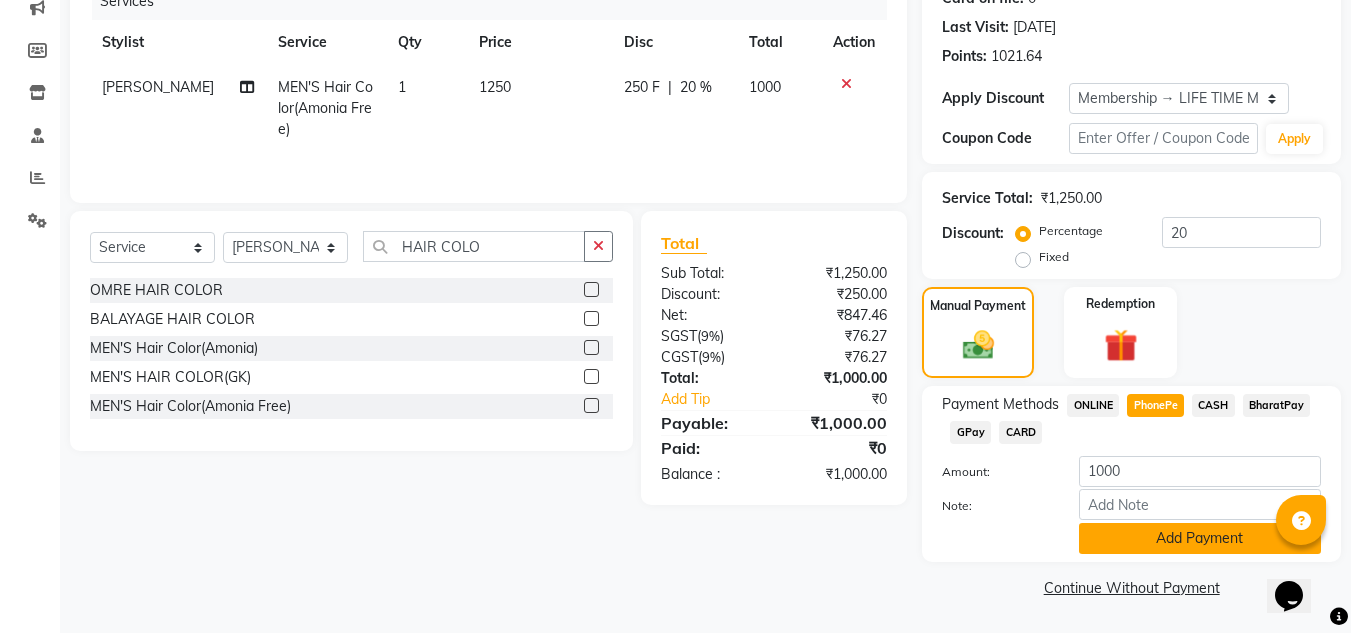 click on "Add Payment" 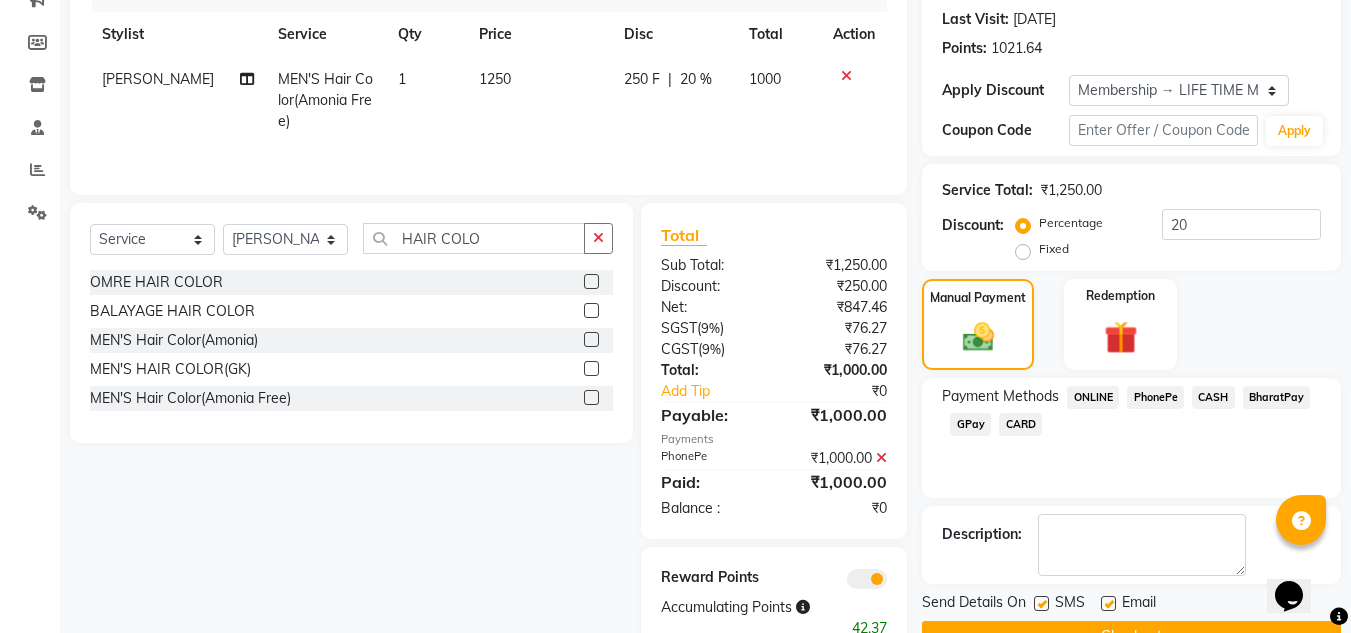 scroll, scrollTop: 329, scrollLeft: 0, axis: vertical 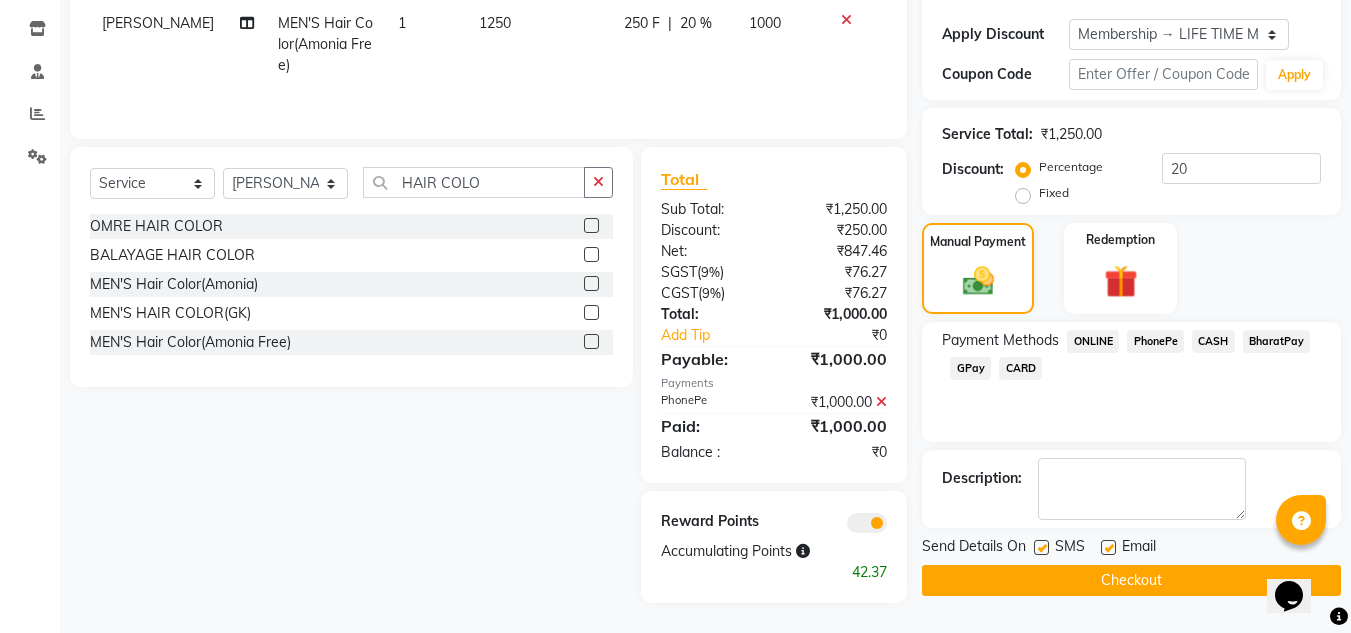 click on "Checkout" 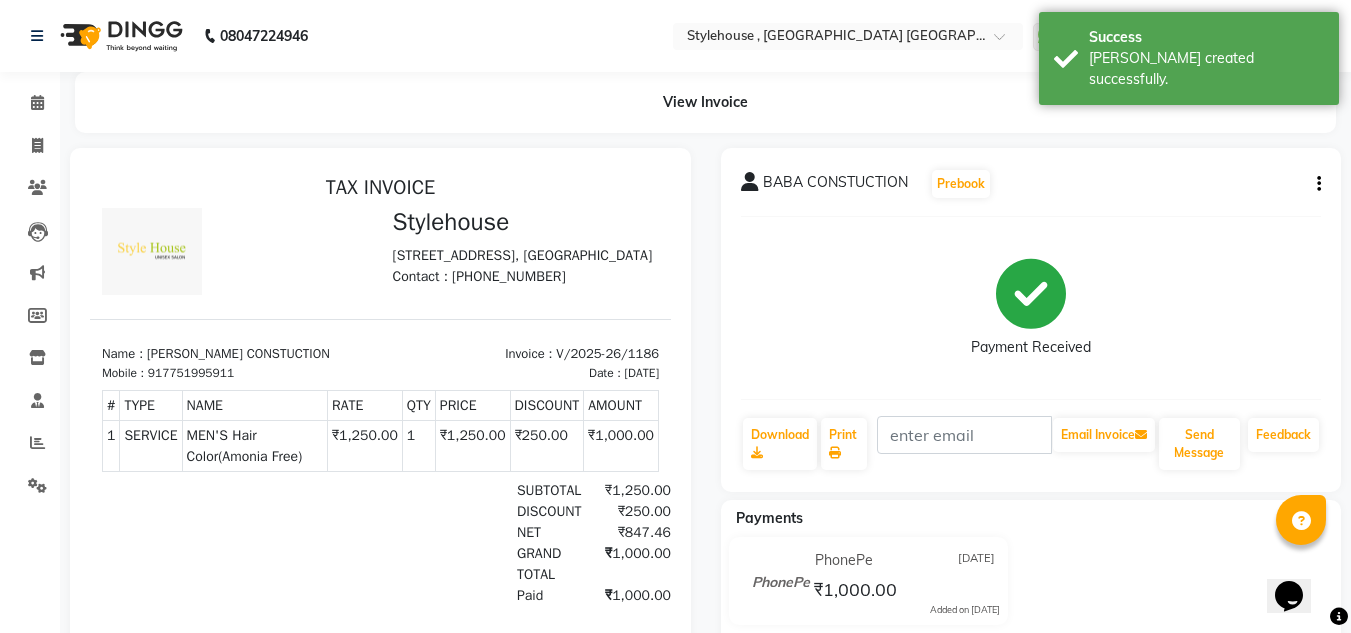 scroll, scrollTop: 0, scrollLeft: 0, axis: both 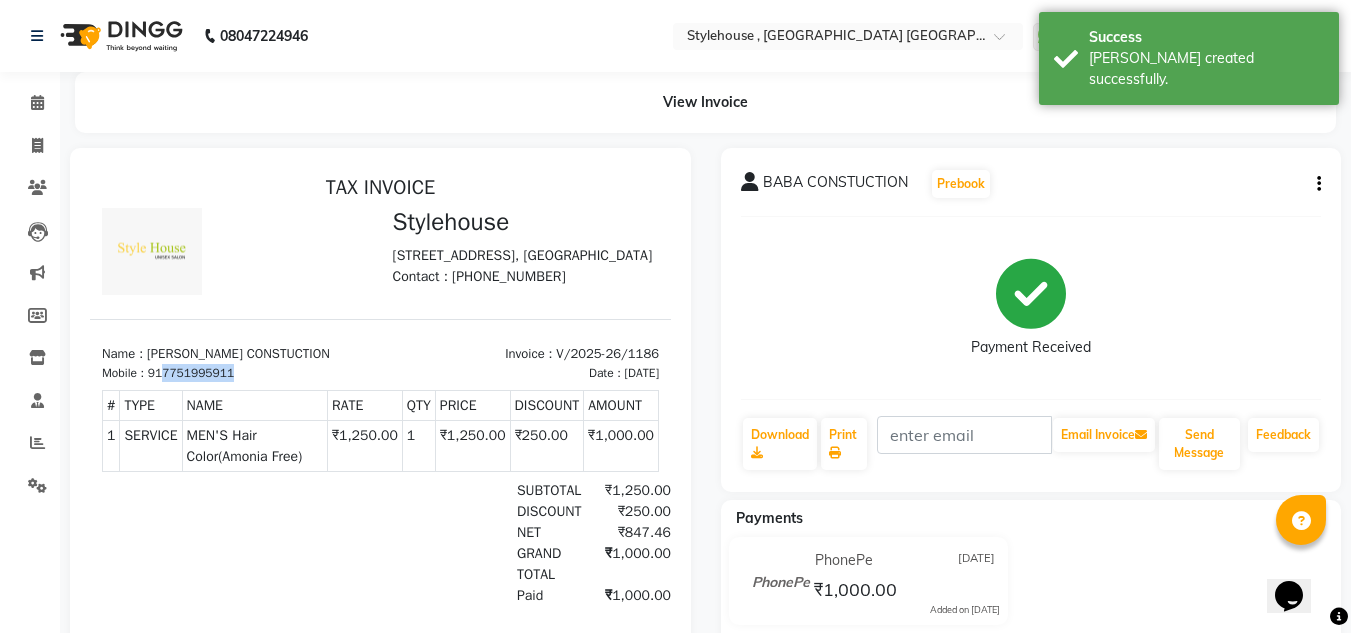 drag, startPoint x: 241, startPoint y: 403, endPoint x: 163, endPoint y: 408, distance: 78.160095 